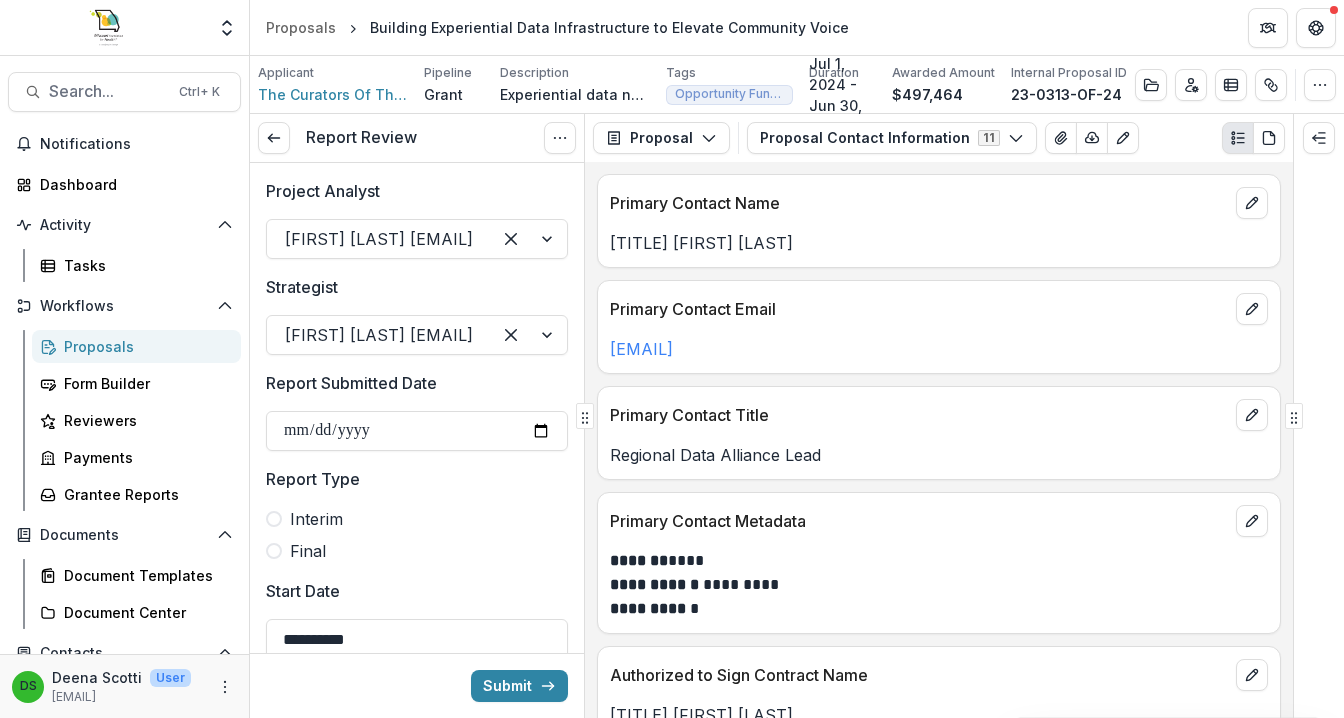 scroll, scrollTop: 0, scrollLeft: 0, axis: both 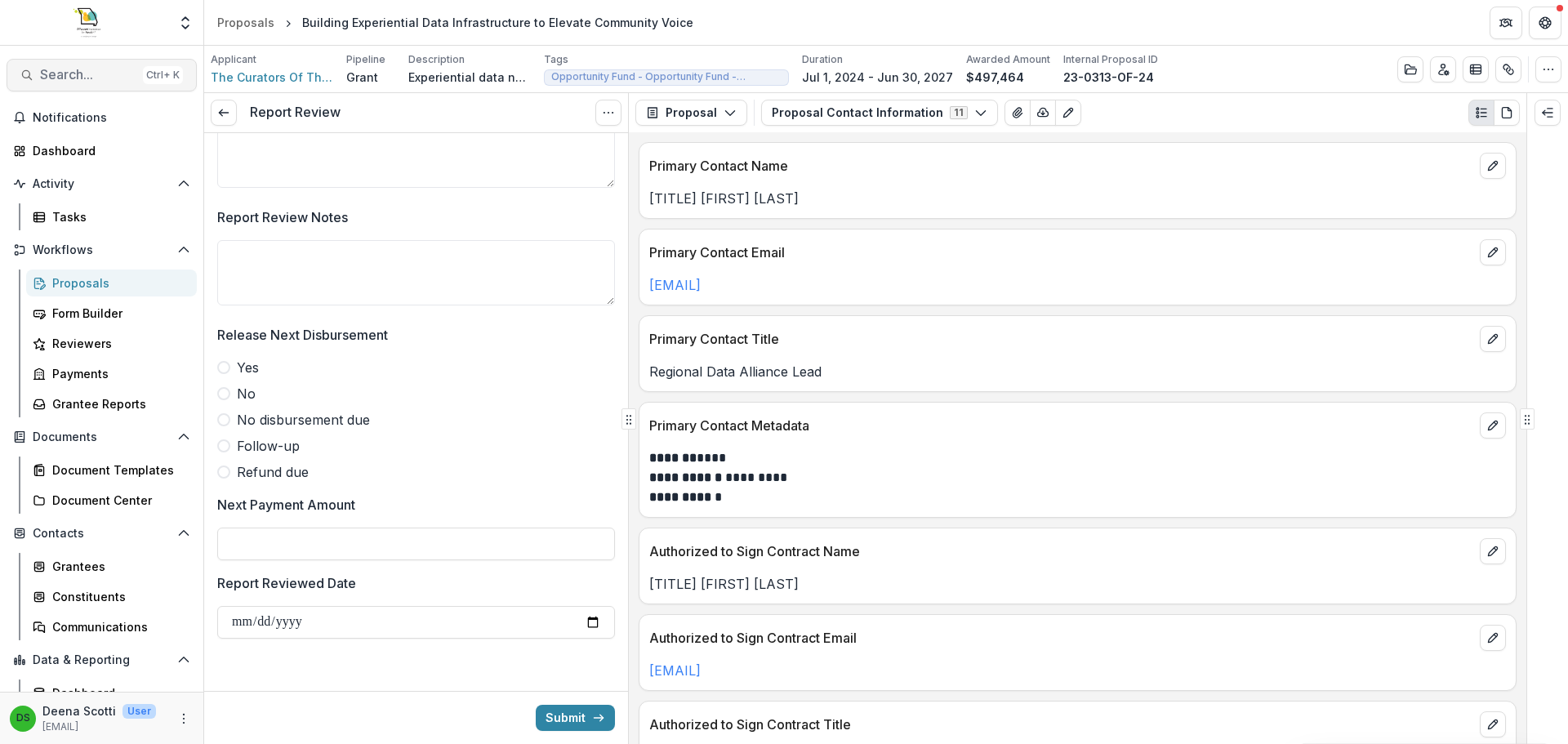 click on "Search..." at bounding box center [88, 74] 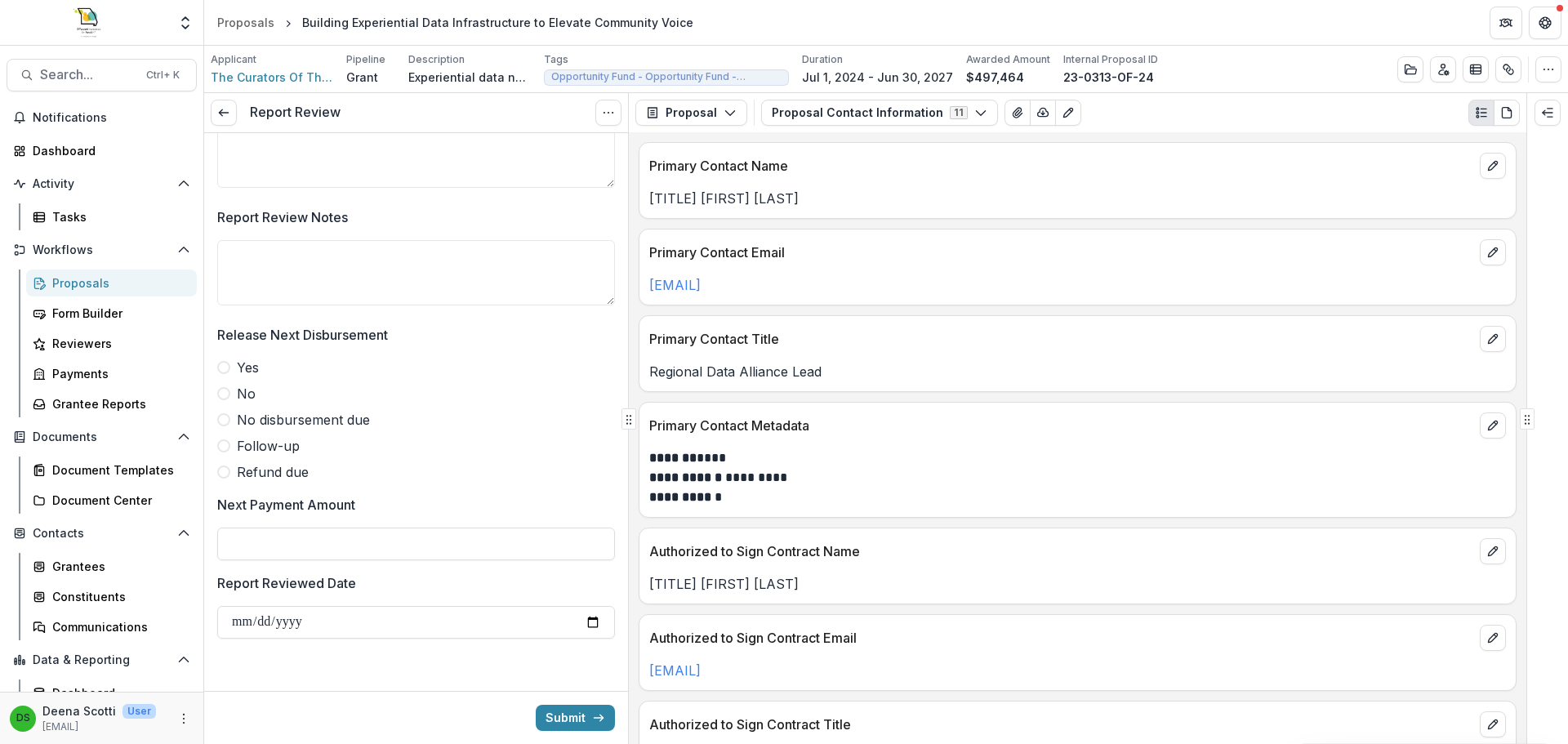 type on "*******" 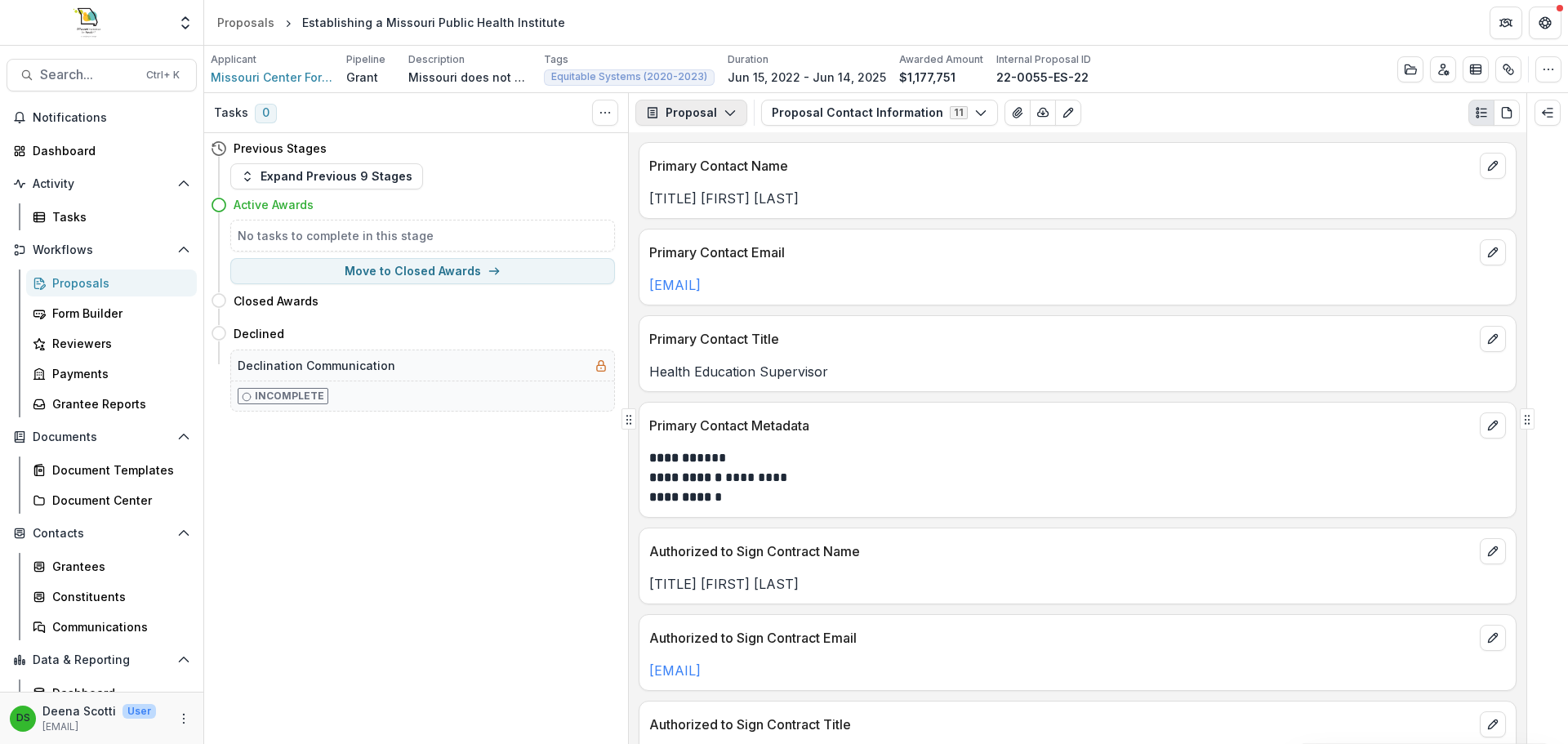 click on "Proposal" at bounding box center (691, 113) 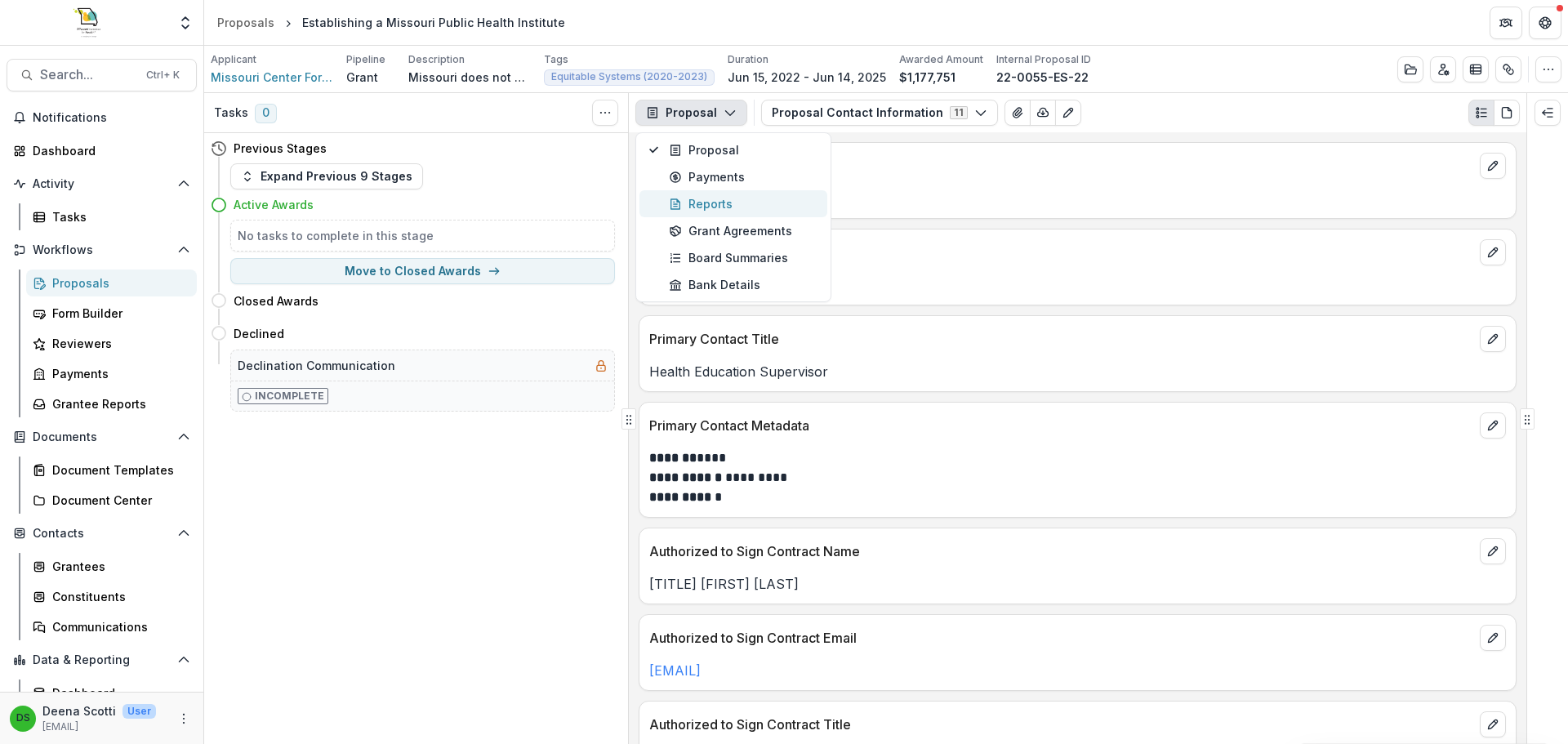 click on "Reports" at bounding box center (743, 203) 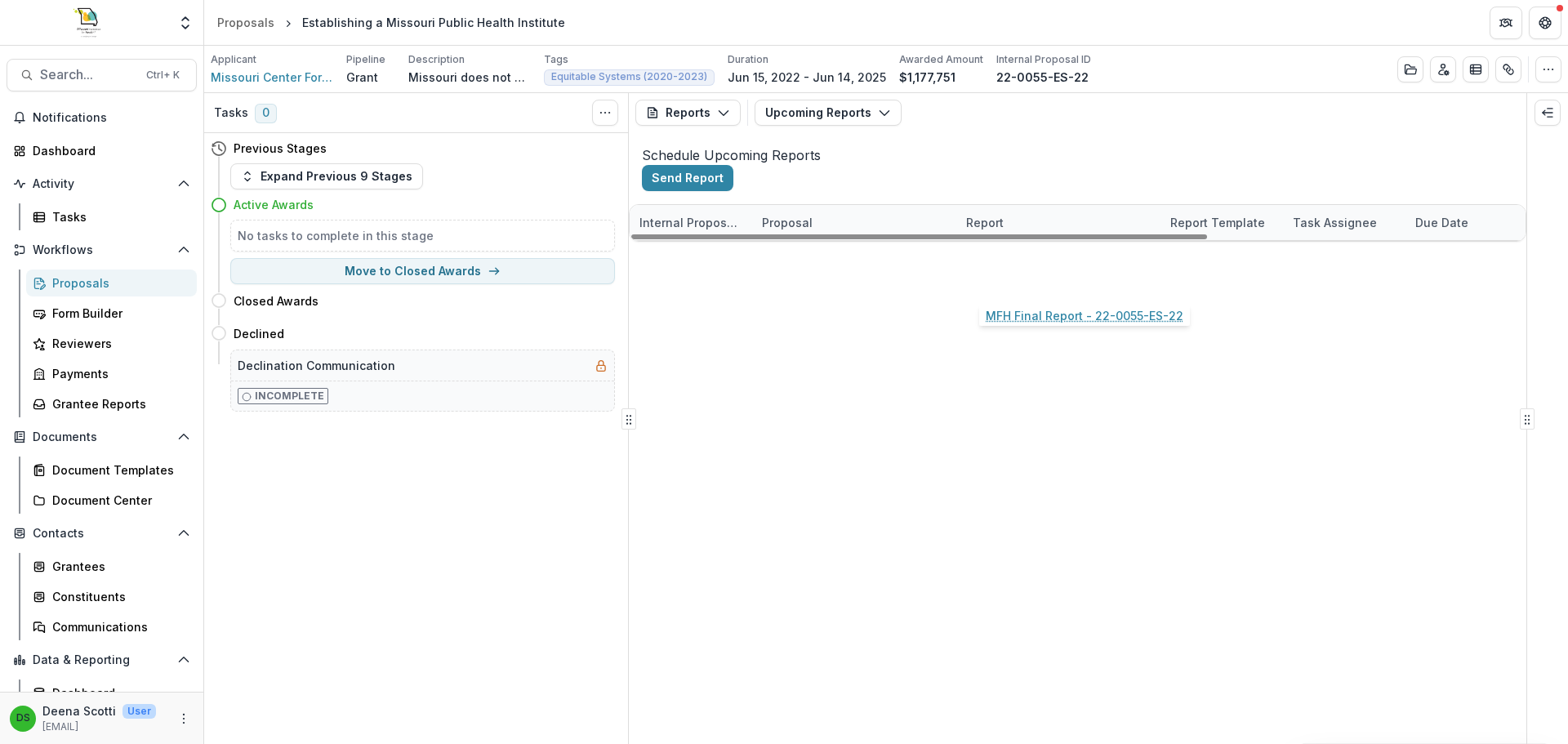 click on "MFH Final Report - 22-0055-ES-22" at bounding box center (1058, 258) 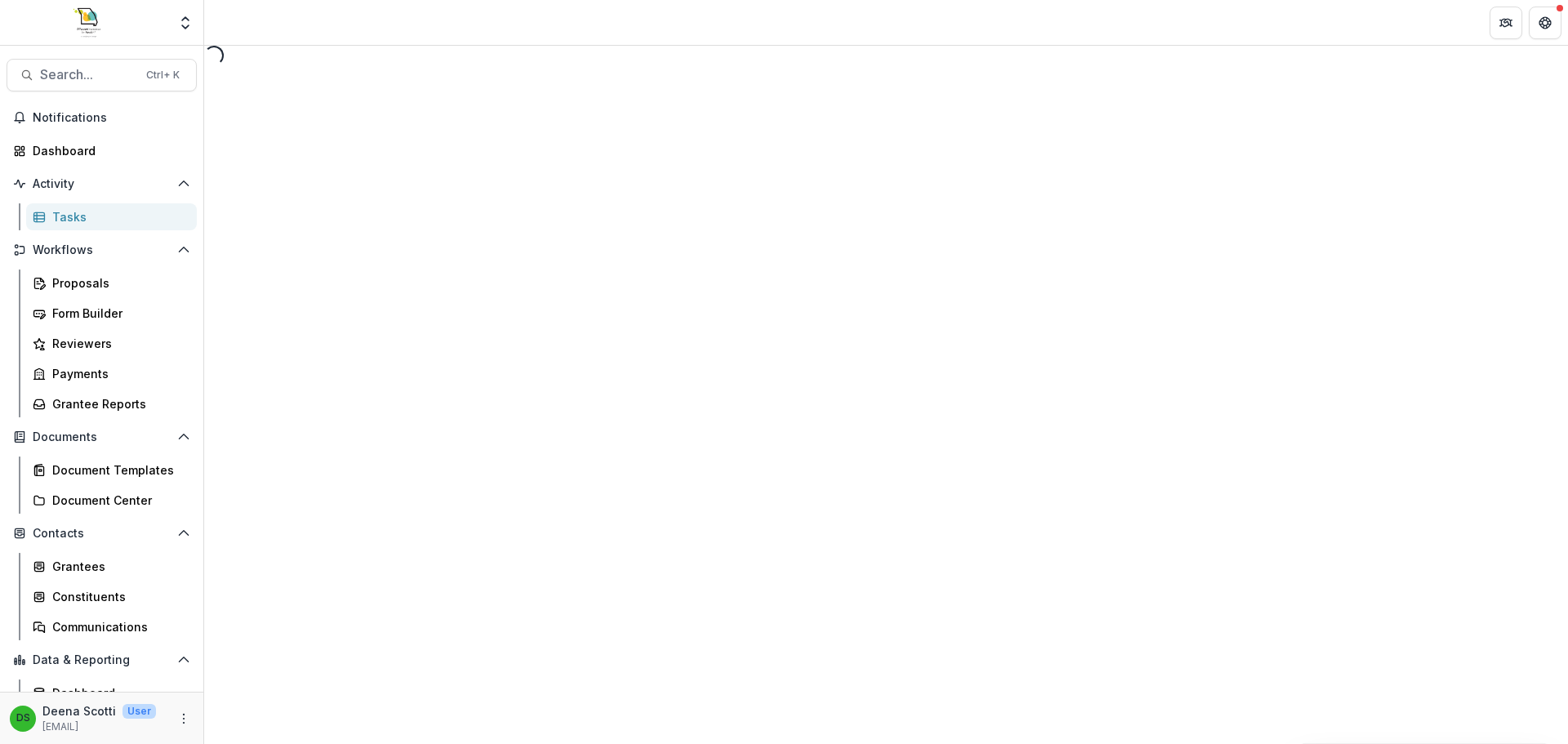 select on "********" 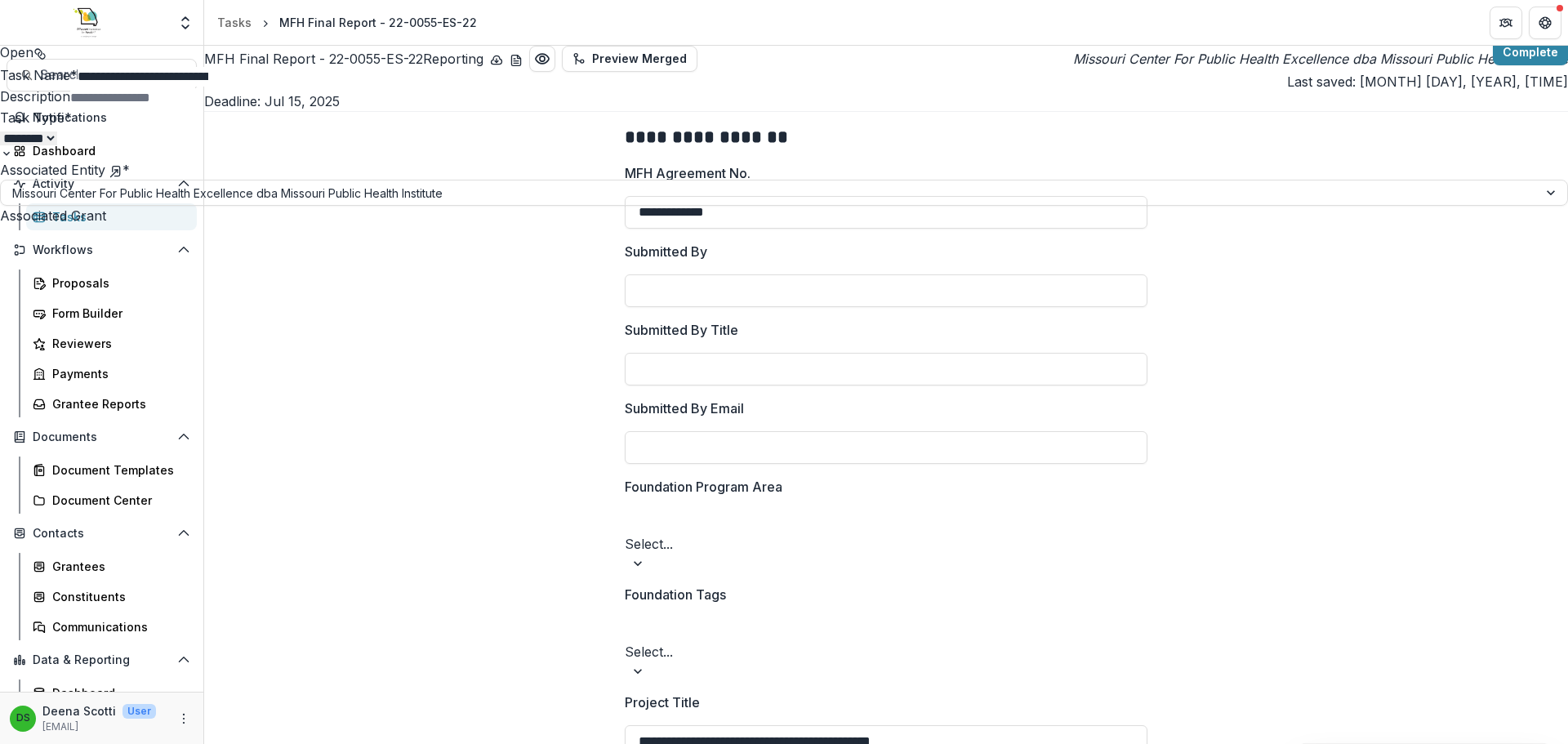 click on "**********" at bounding box center (97, 2130) 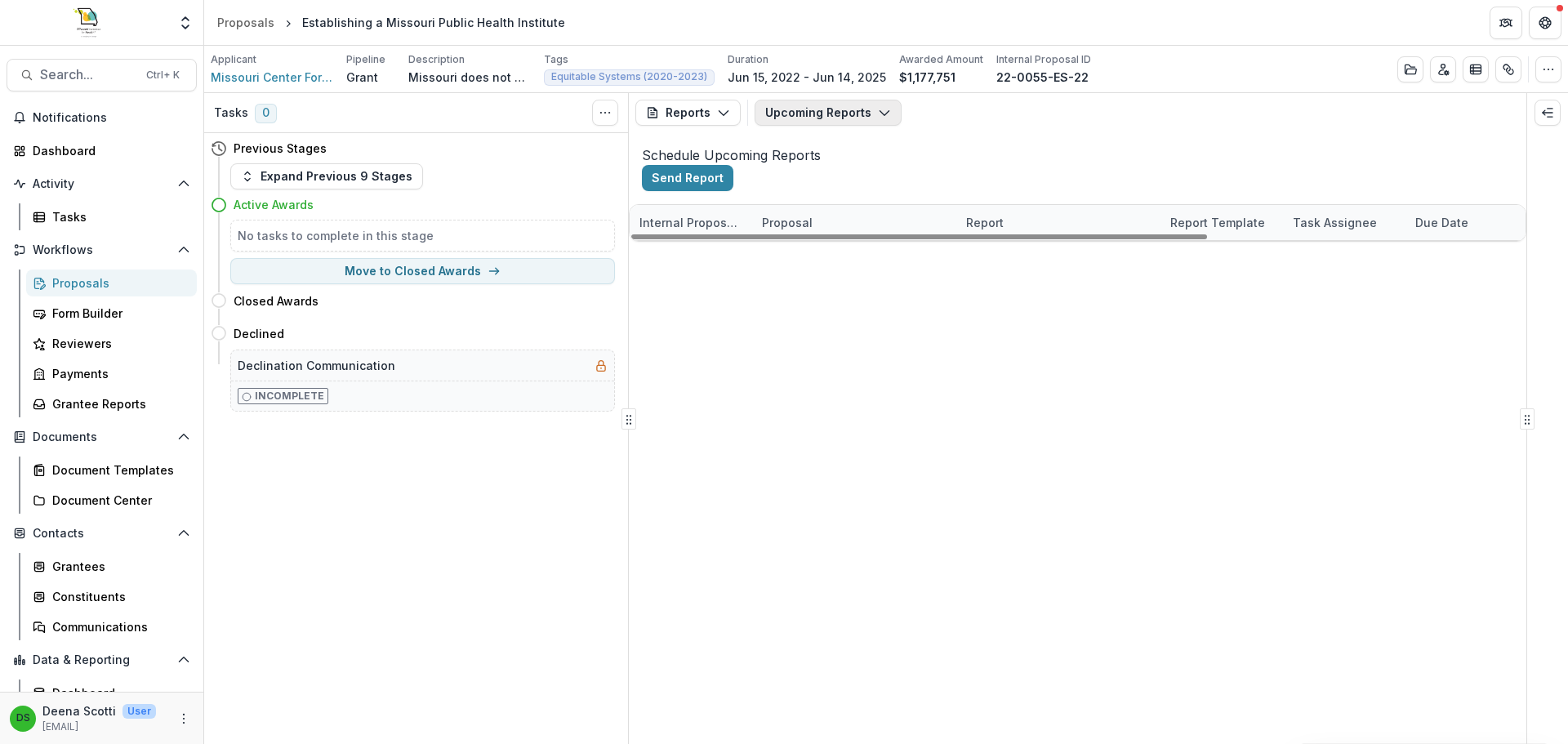 click on "Upcoming Reports" at bounding box center (828, 113) 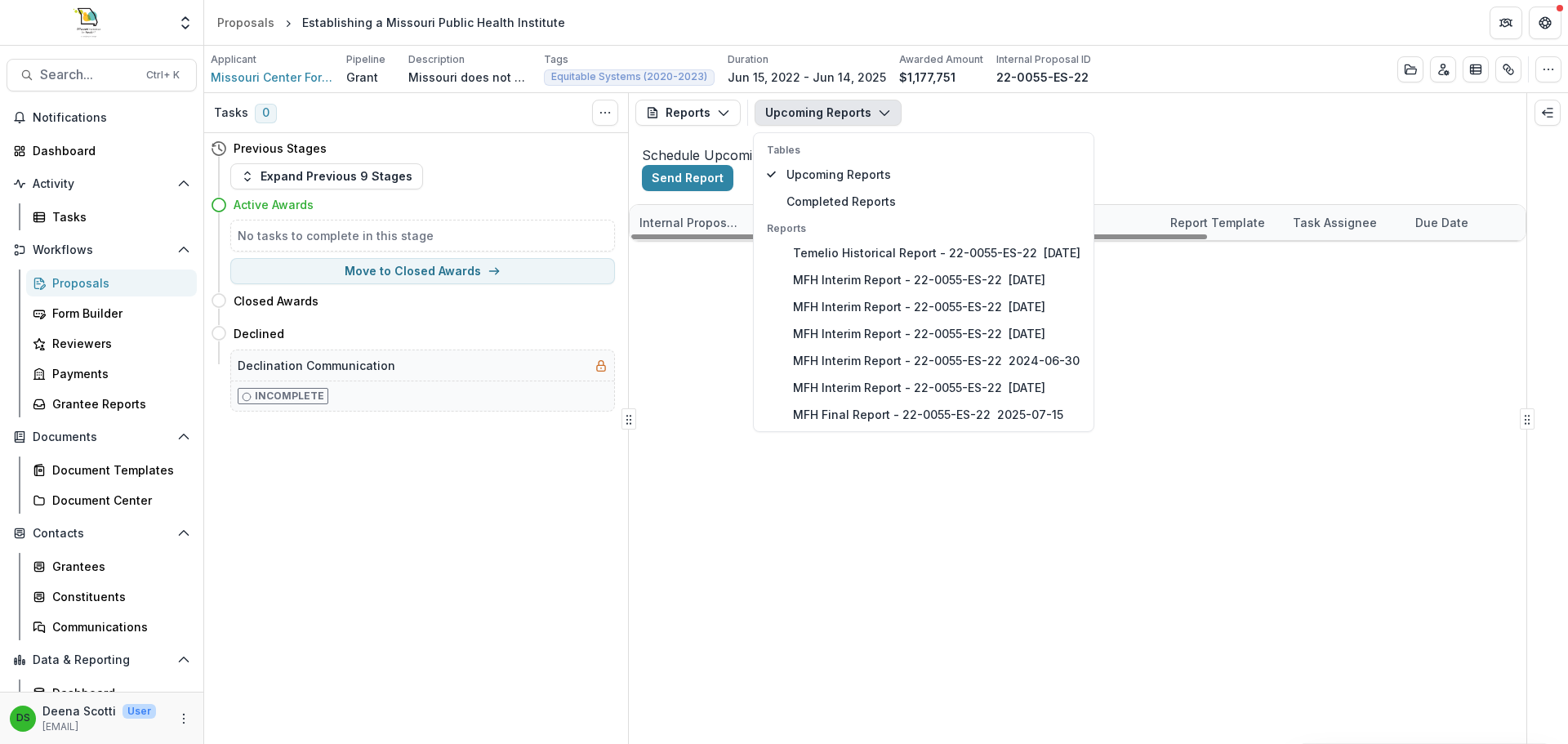 click on "Upcoming Reports" at bounding box center [828, 113] 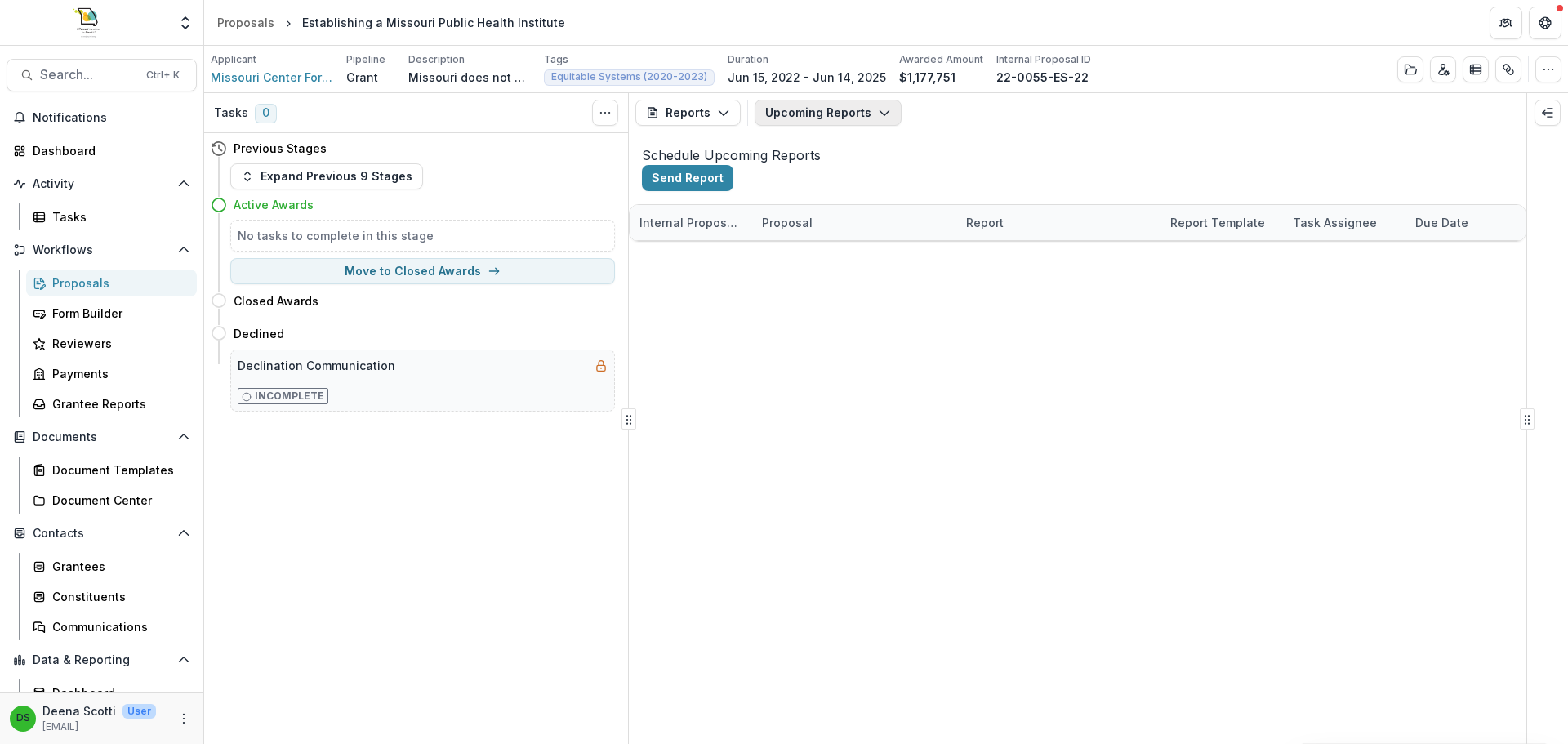 click on "Upcoming Reports" at bounding box center (828, 113) 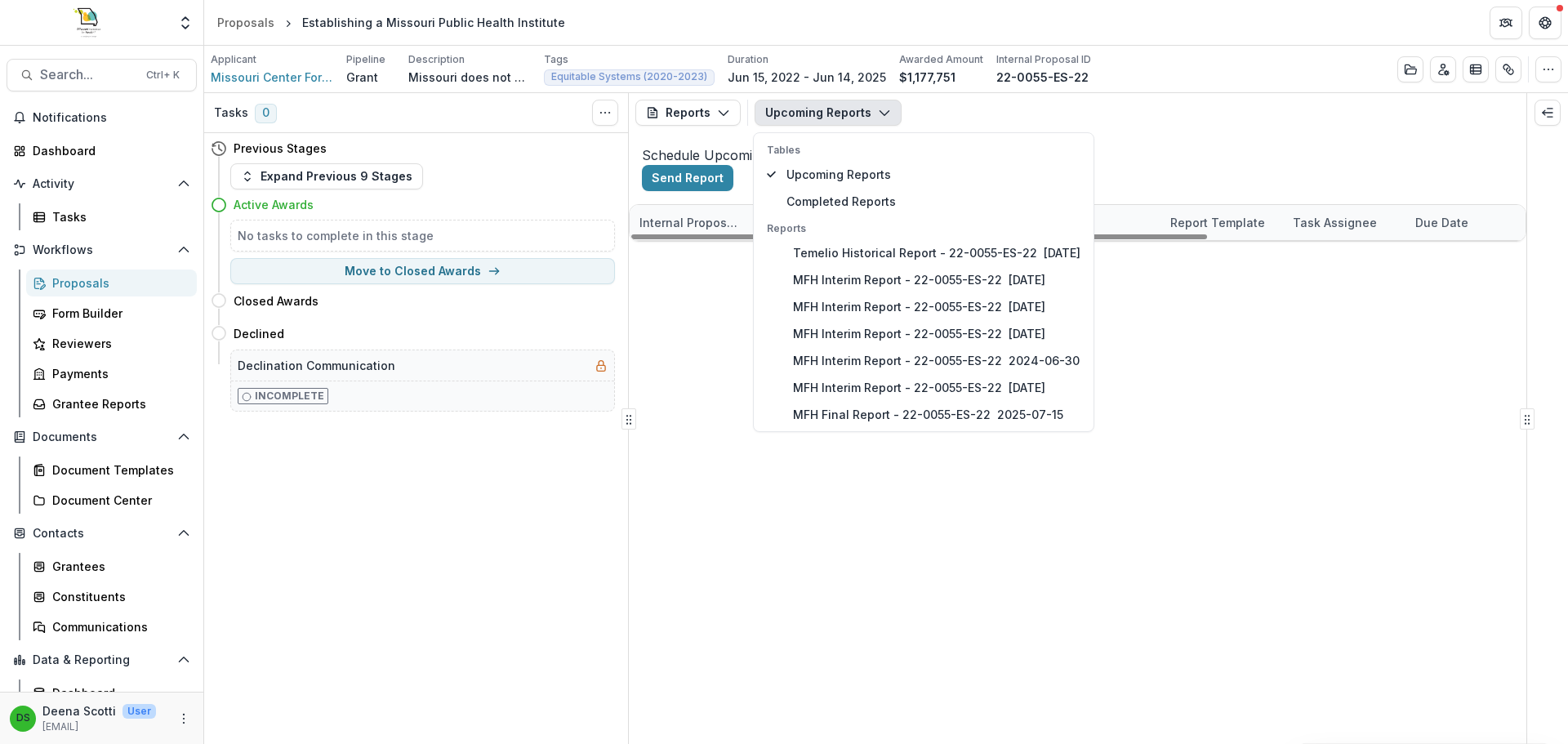 click on "[NUMBER] Establishing a Missouri Public Health Institute MFH Final Report - [NUMBER] MFH Final Report [TITLE] [FIRST] [LAST] [DATE] [ORGANIZATION] [ORGANIZATION] Remind" at bounding box center (1077, 241) 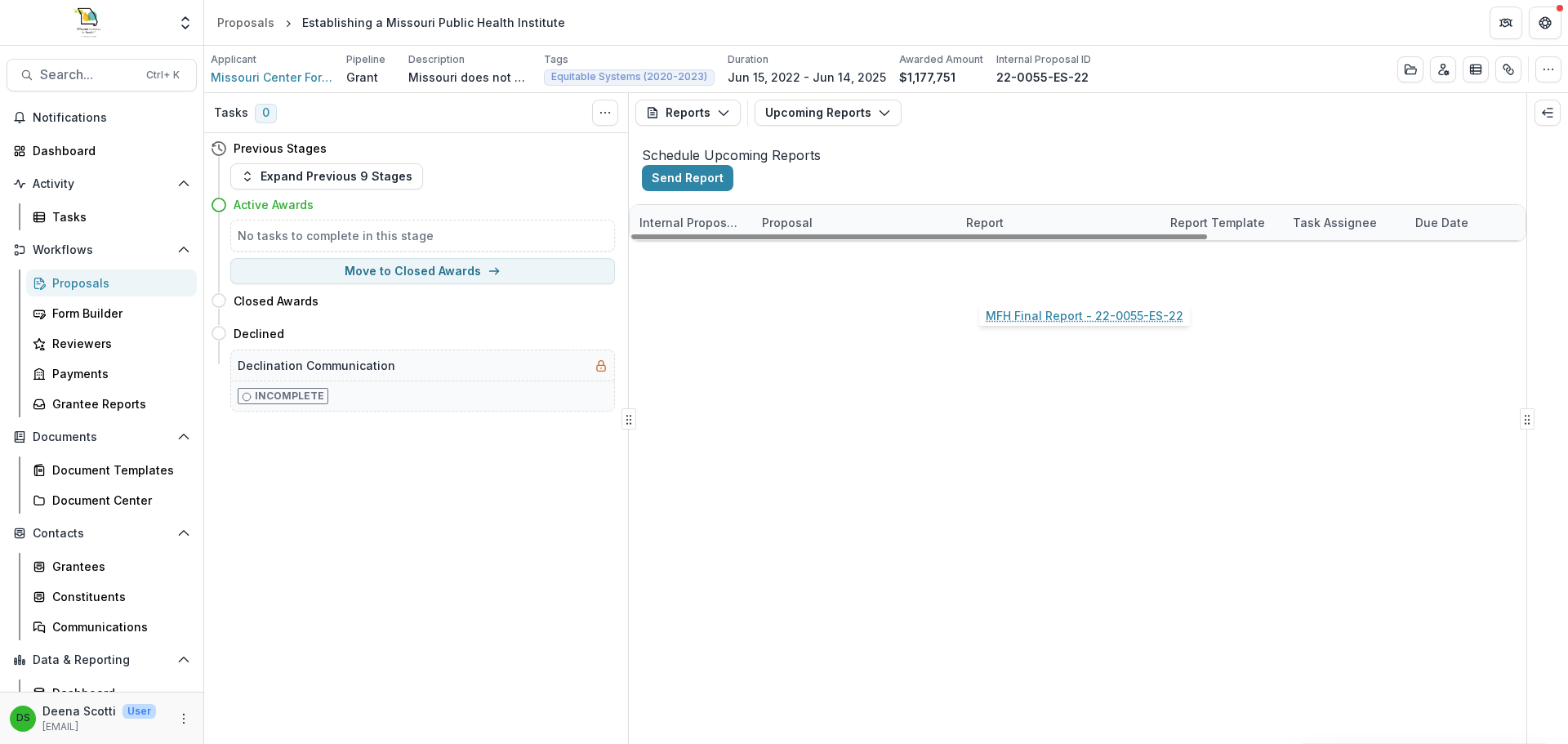 click on "MFH Final Report - 22-0055-ES-22" at bounding box center (1058, 258) 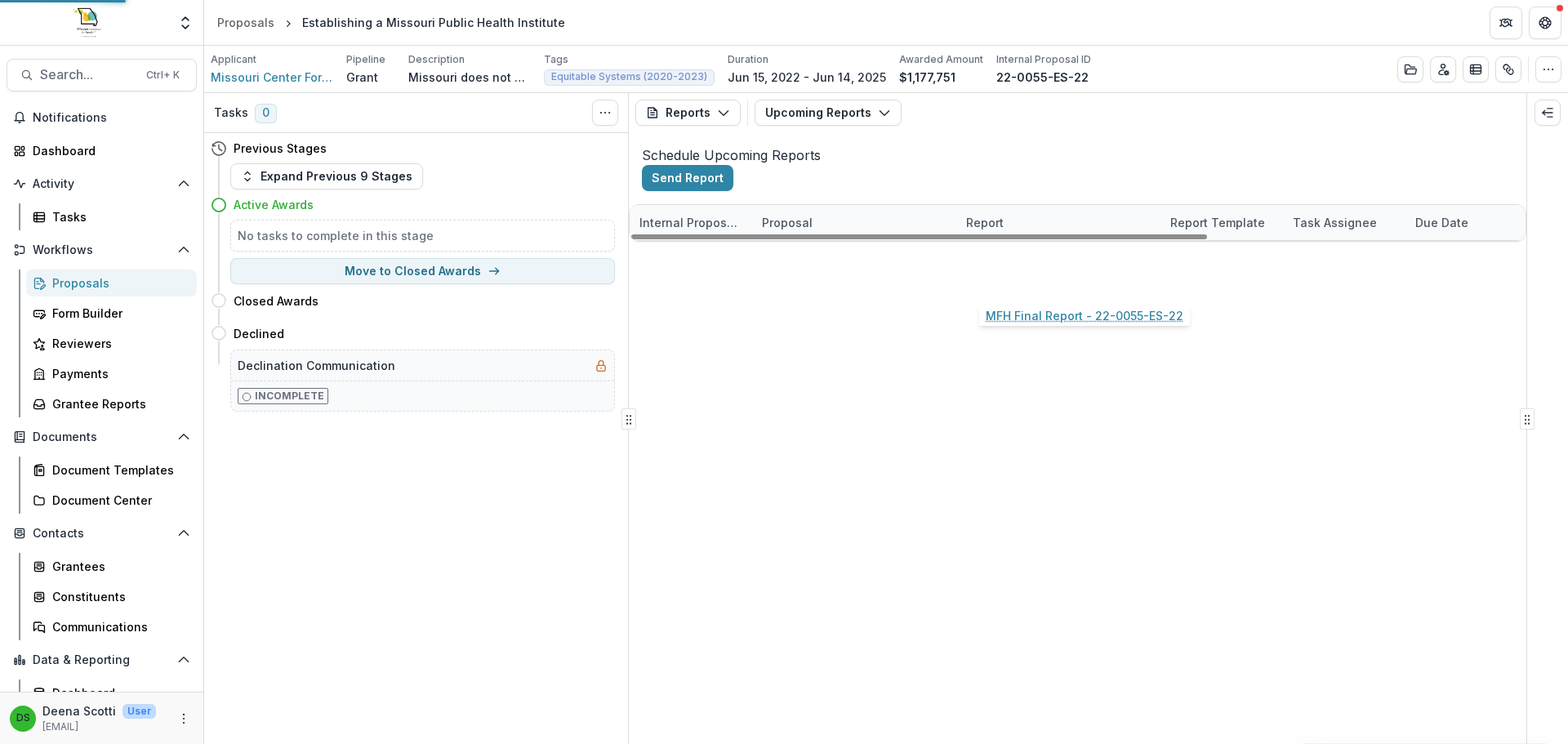 select on "********" 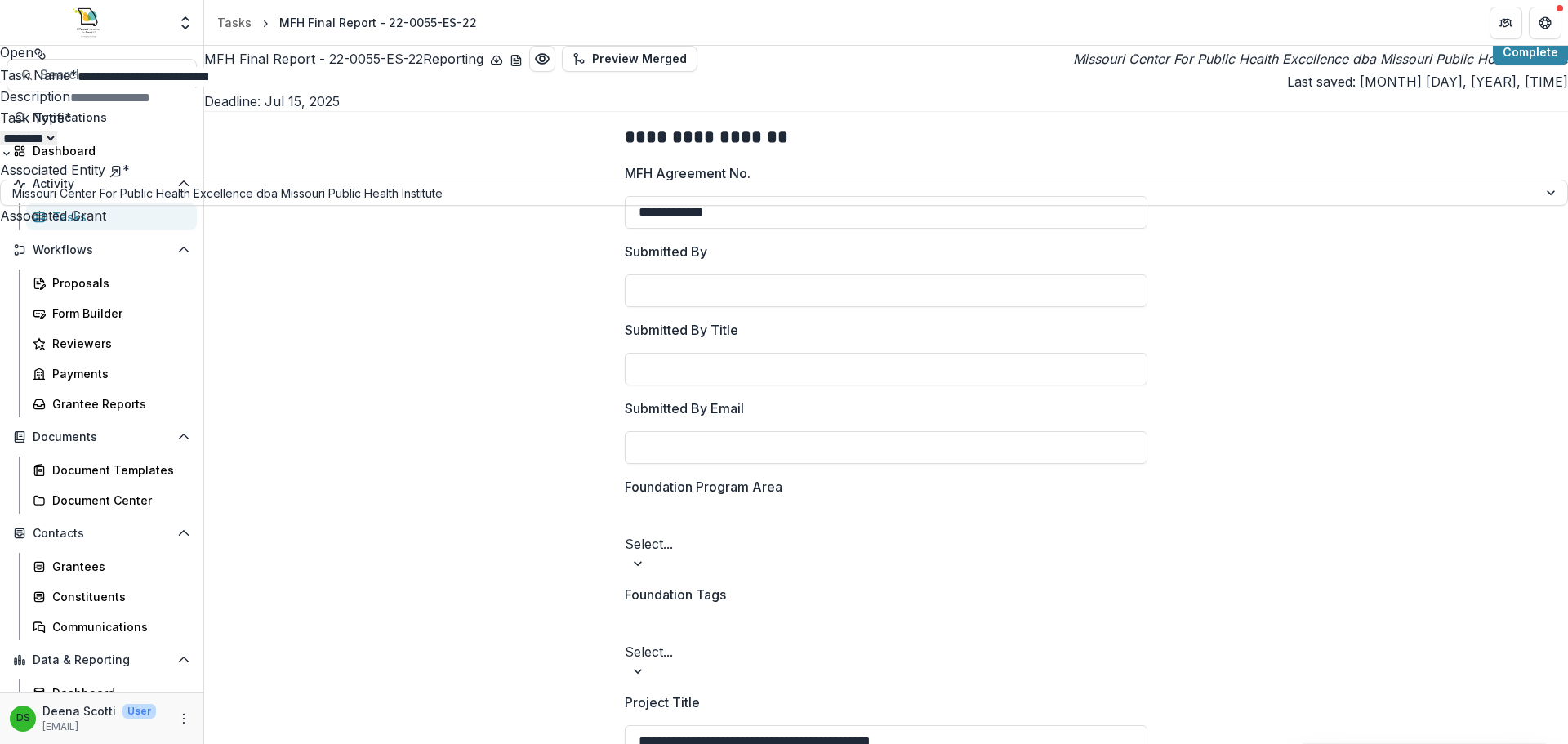 click on "**********" at bounding box center [97, 2130] 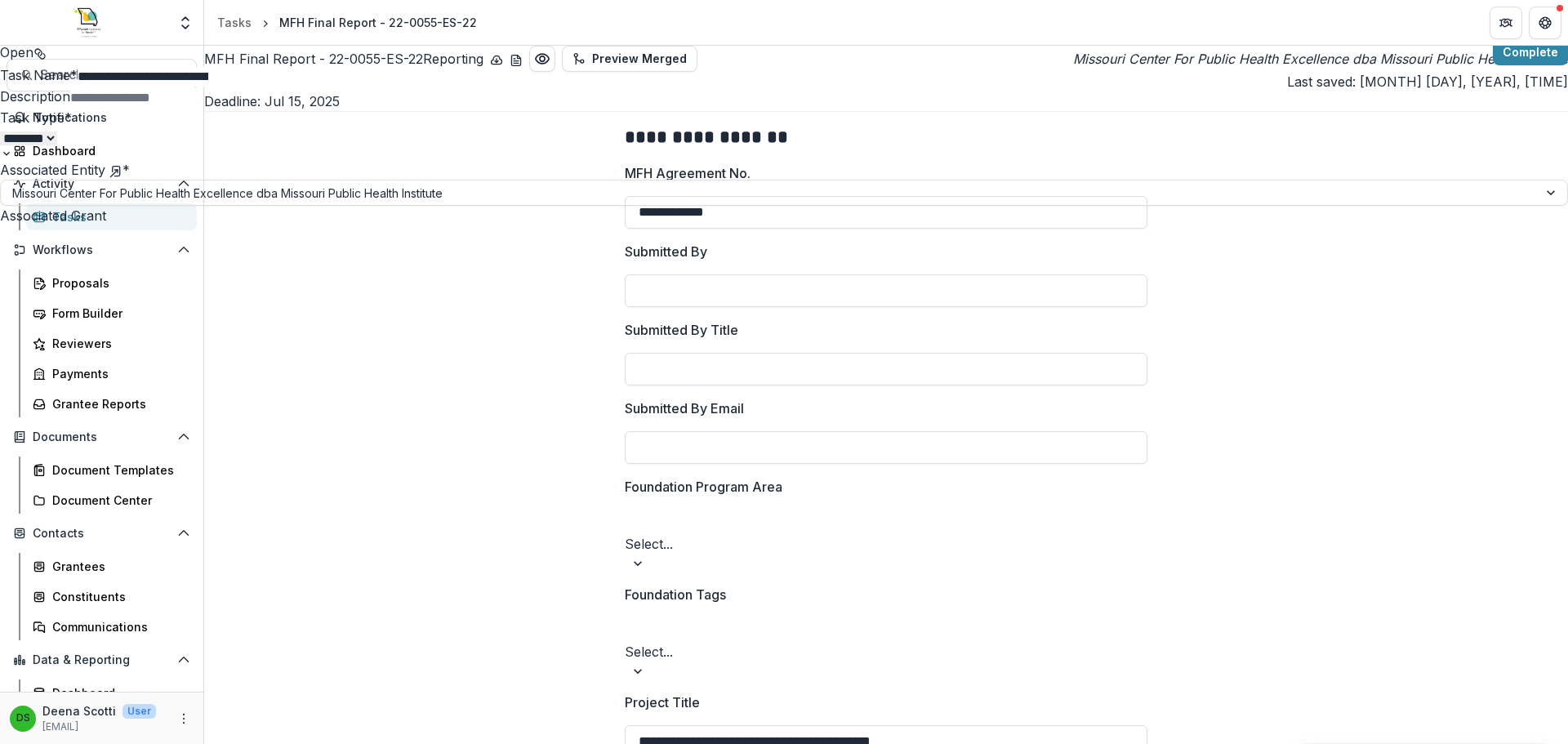 type on "**********" 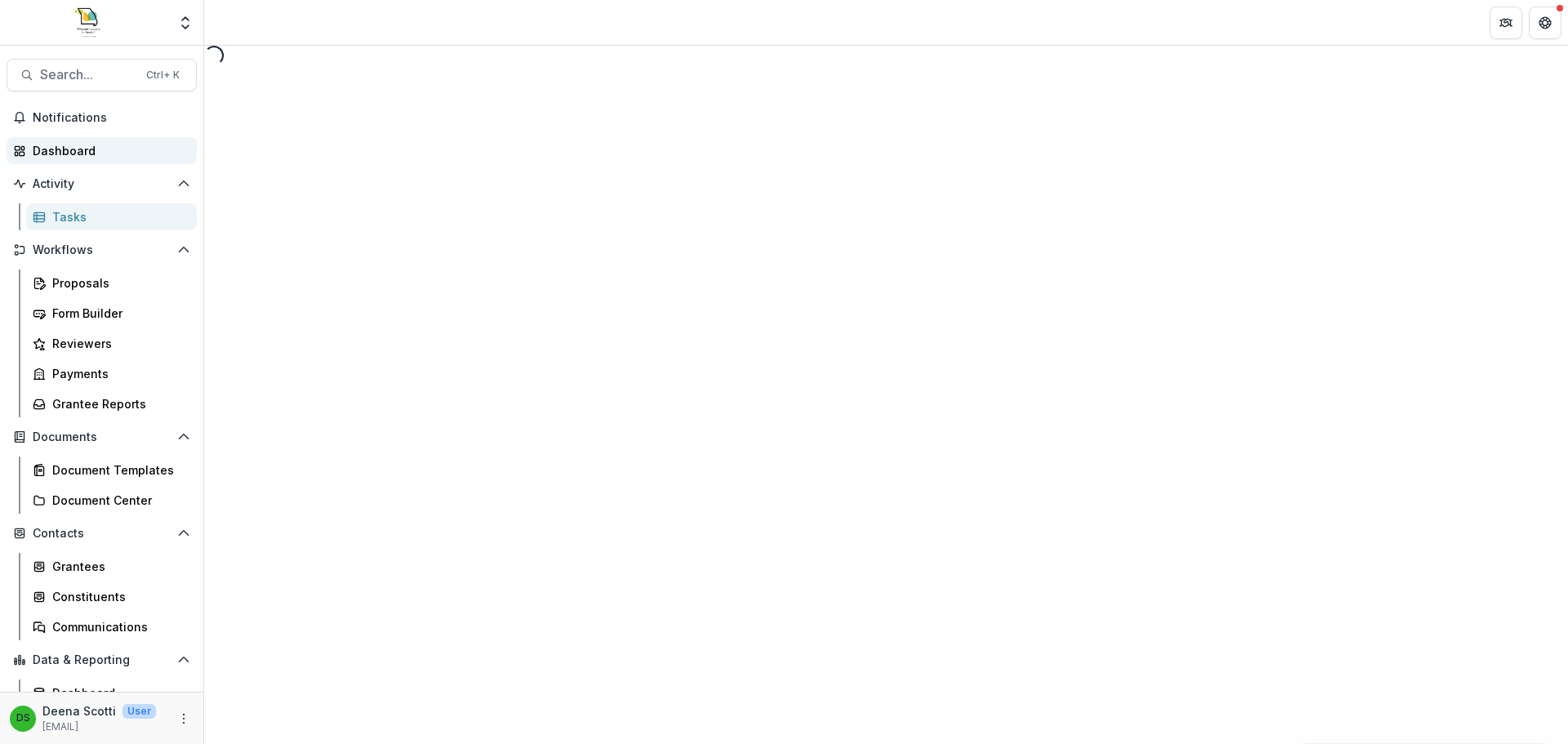 select on "********" 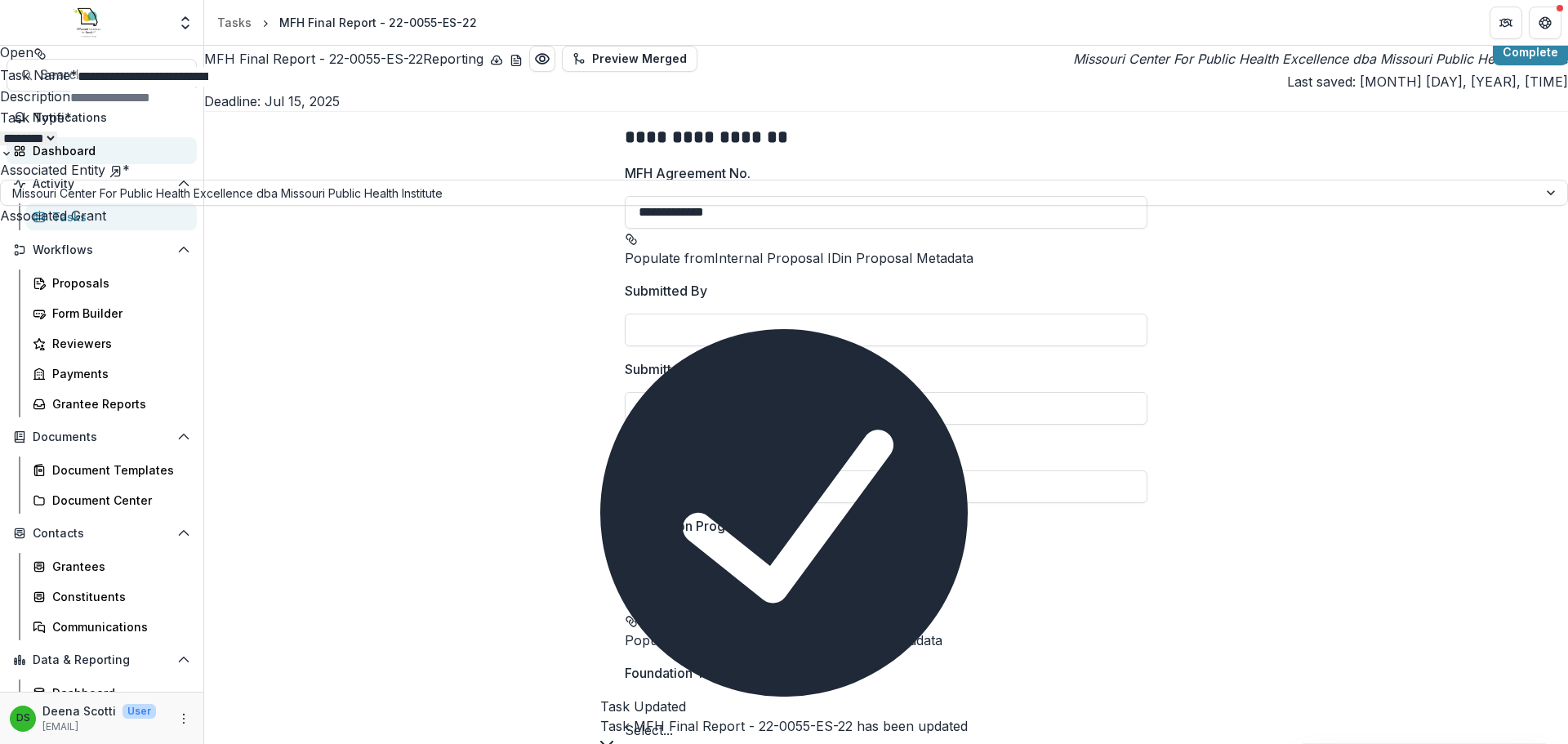 type on "**********" 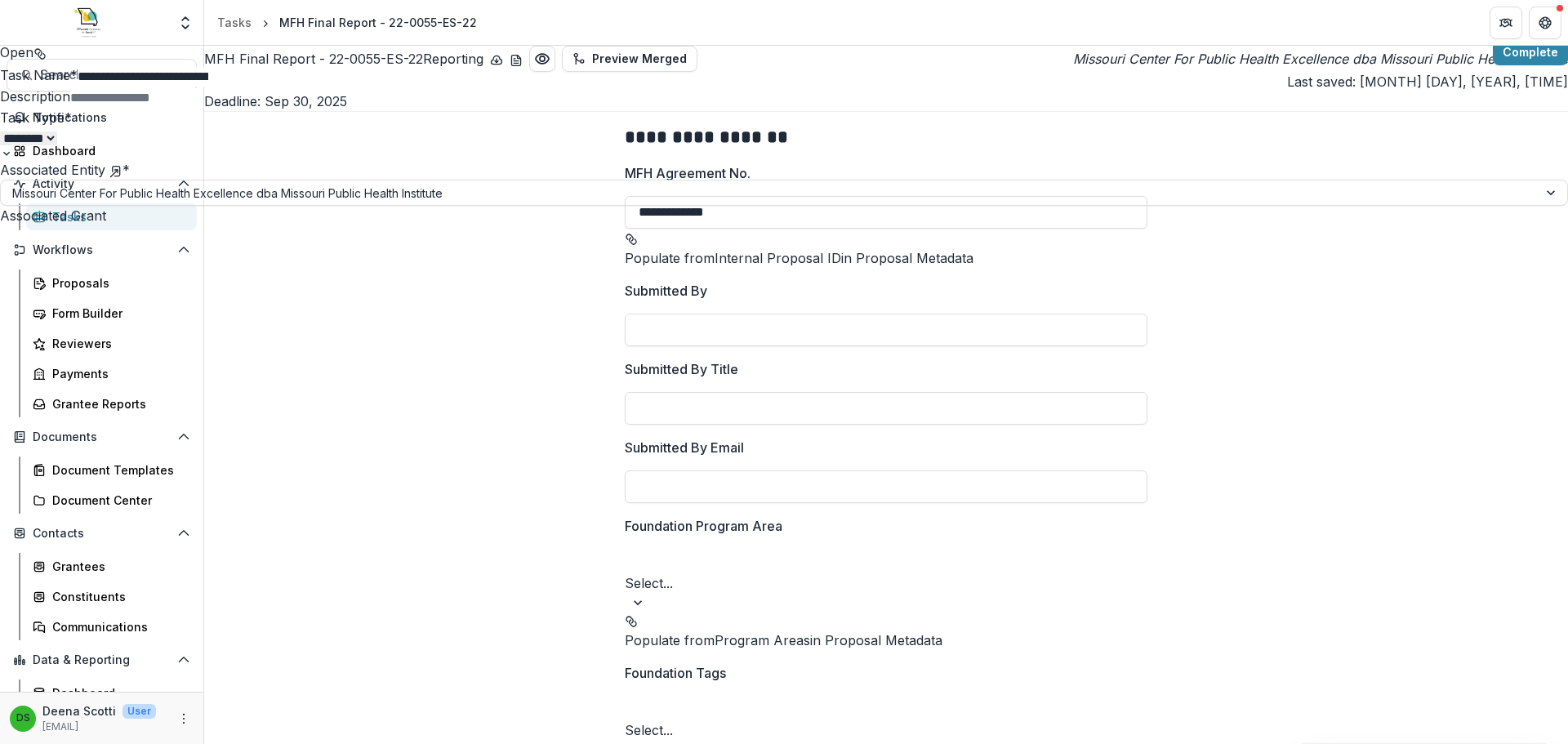click on "**********" at bounding box center [784, 744] 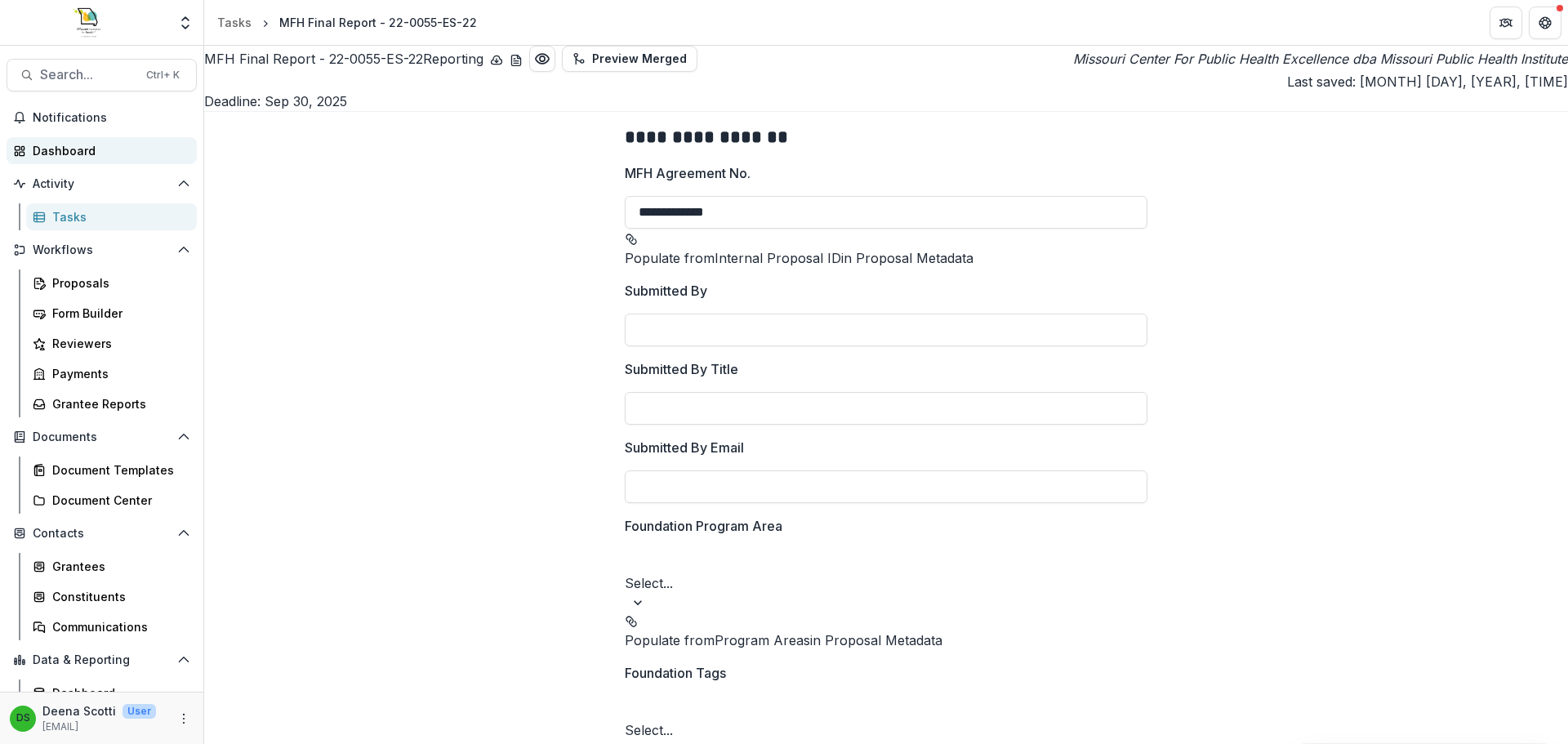 click on "Dashboard" at bounding box center (108, 150) 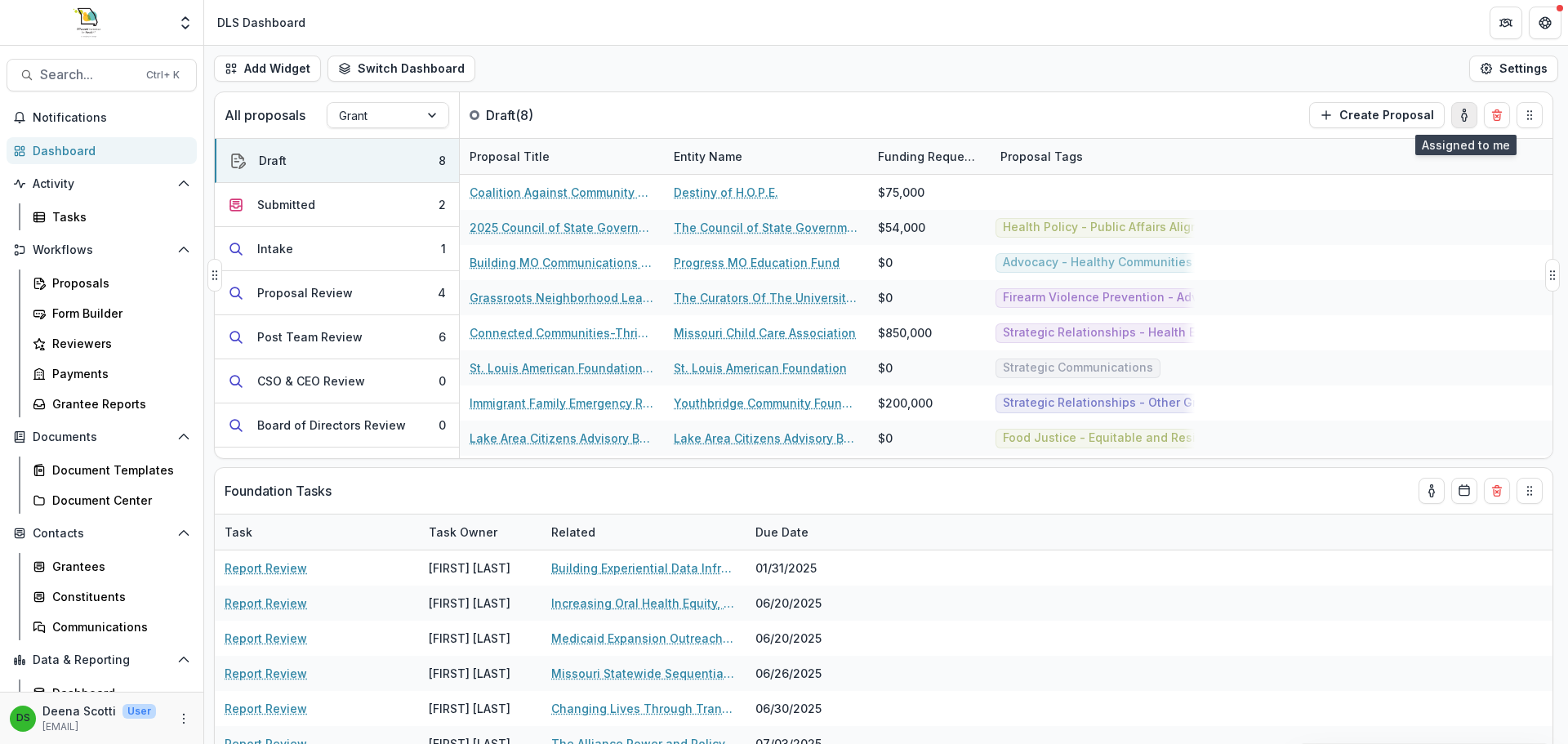 click 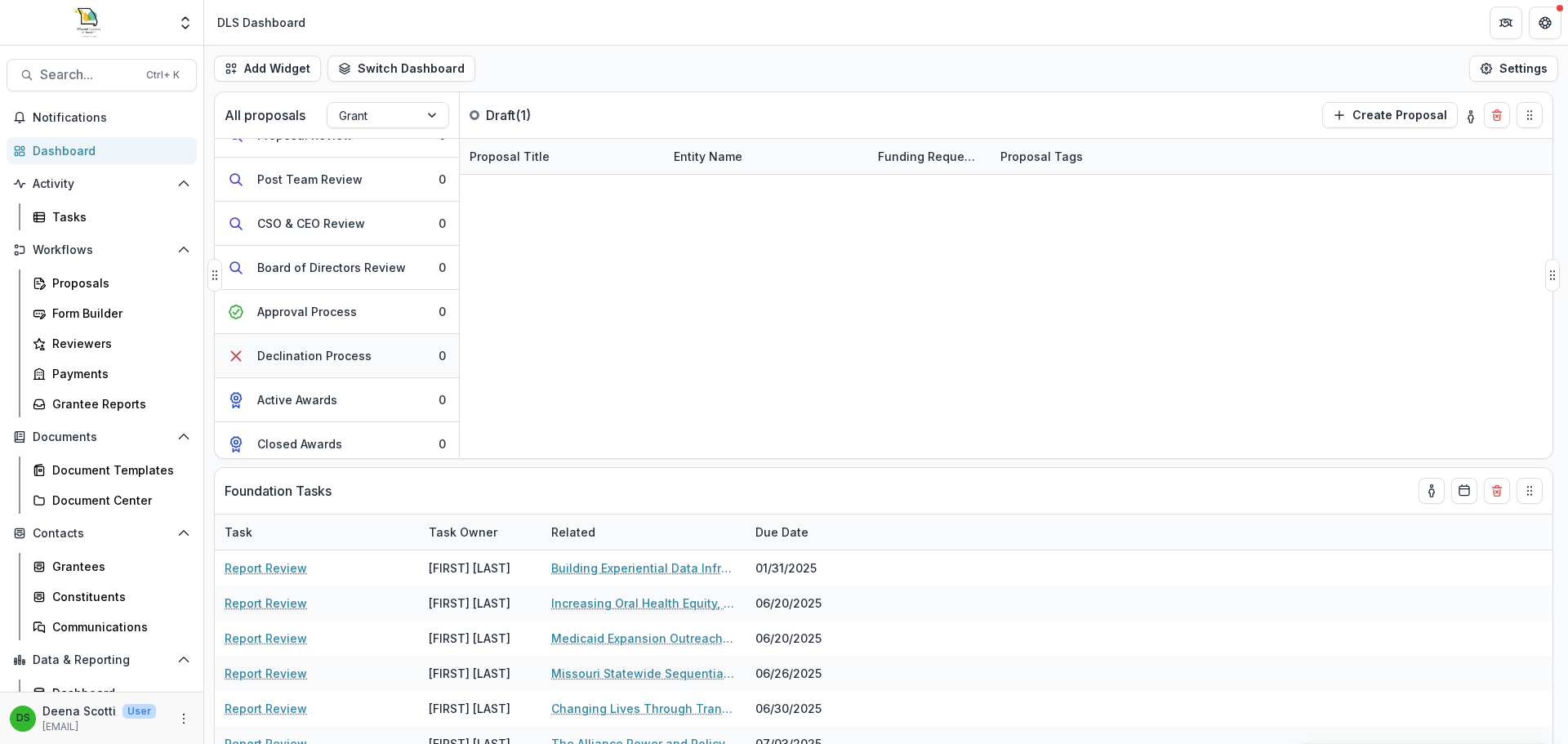 scroll, scrollTop: 0, scrollLeft: 0, axis: both 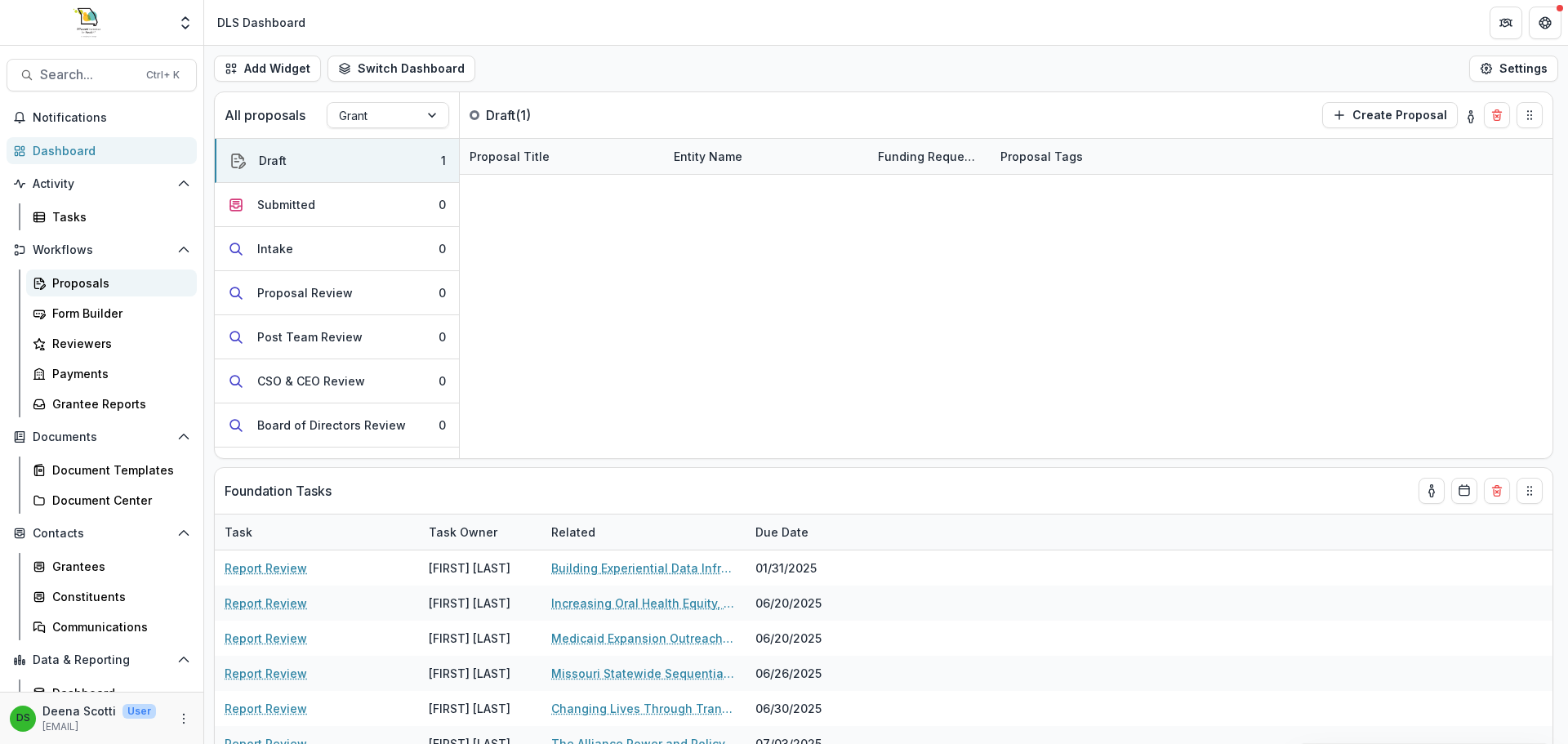 click on "Proposals" at bounding box center (118, 283) 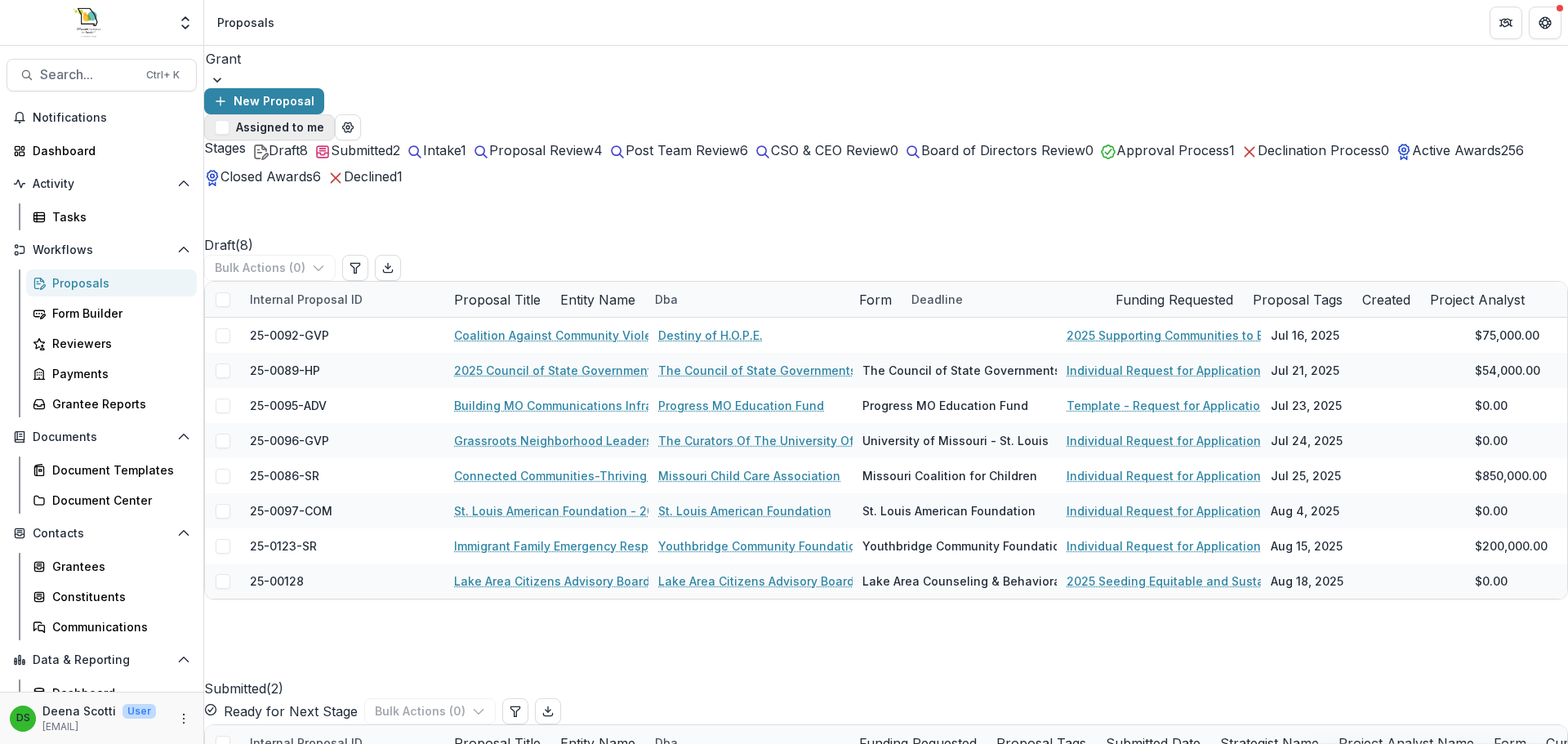 click on "Assigned to me" at bounding box center (270, 127) 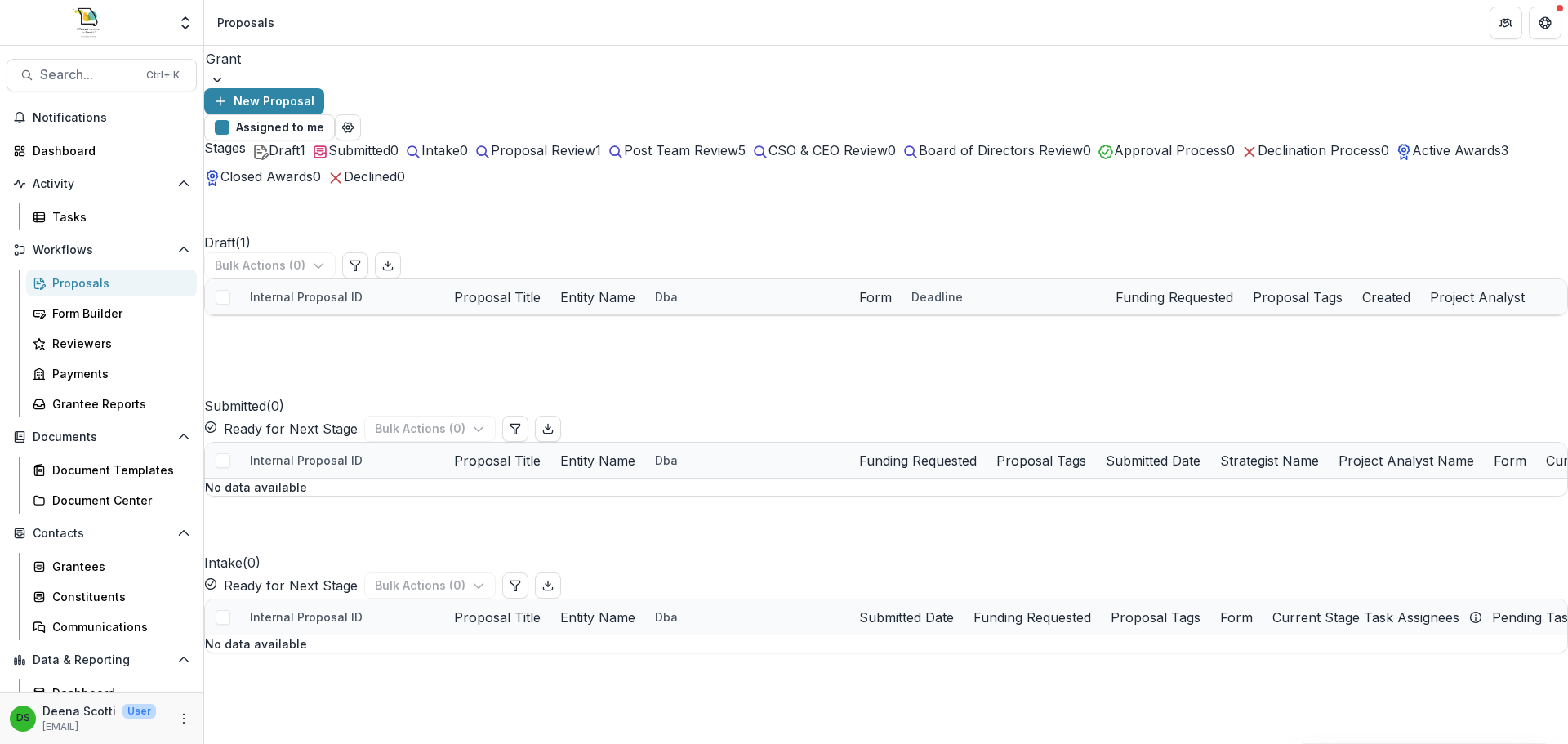click on "Draft 1" at bounding box center (278, 150) 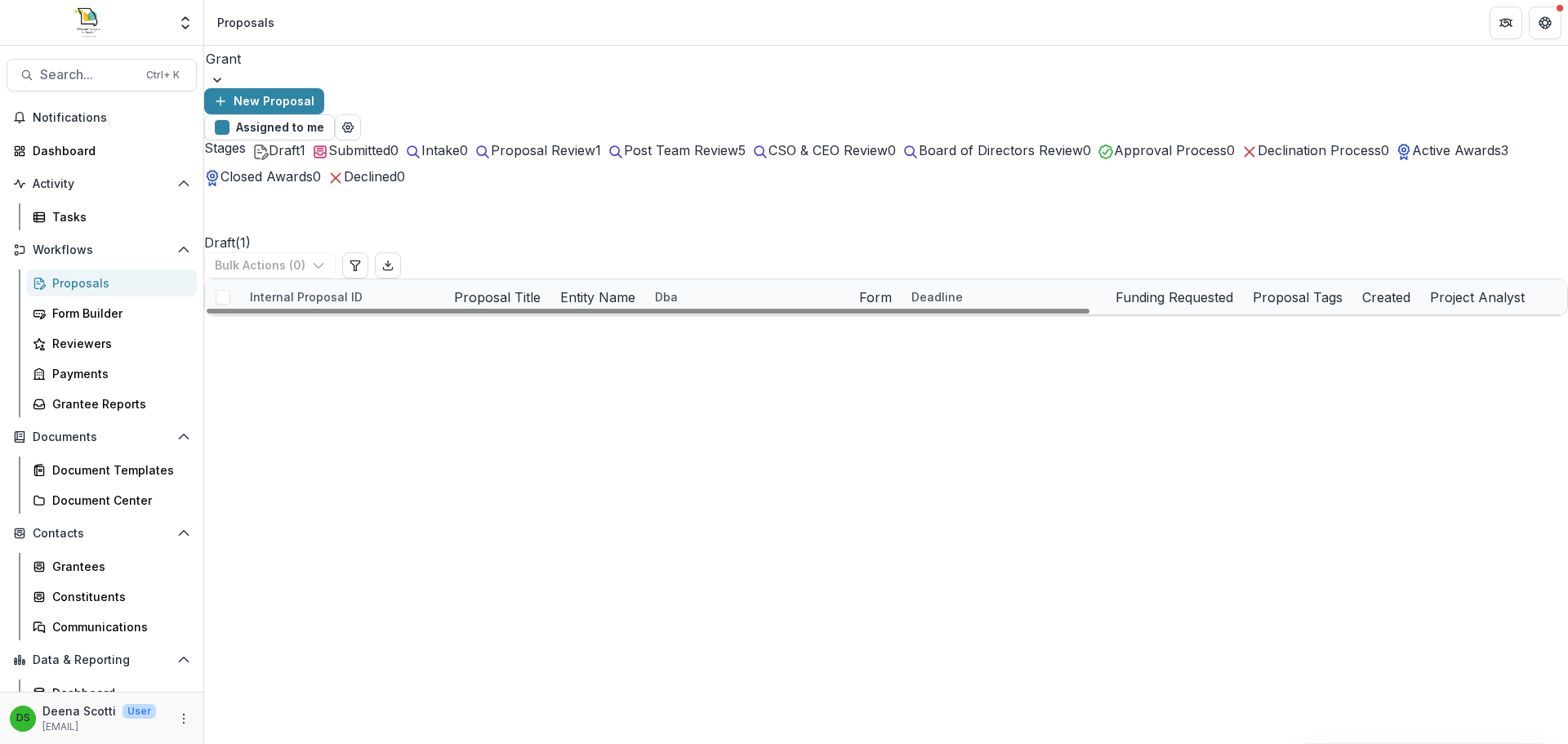 click on "Building MO Communications Infrastructure" at bounding box center [579, 332] 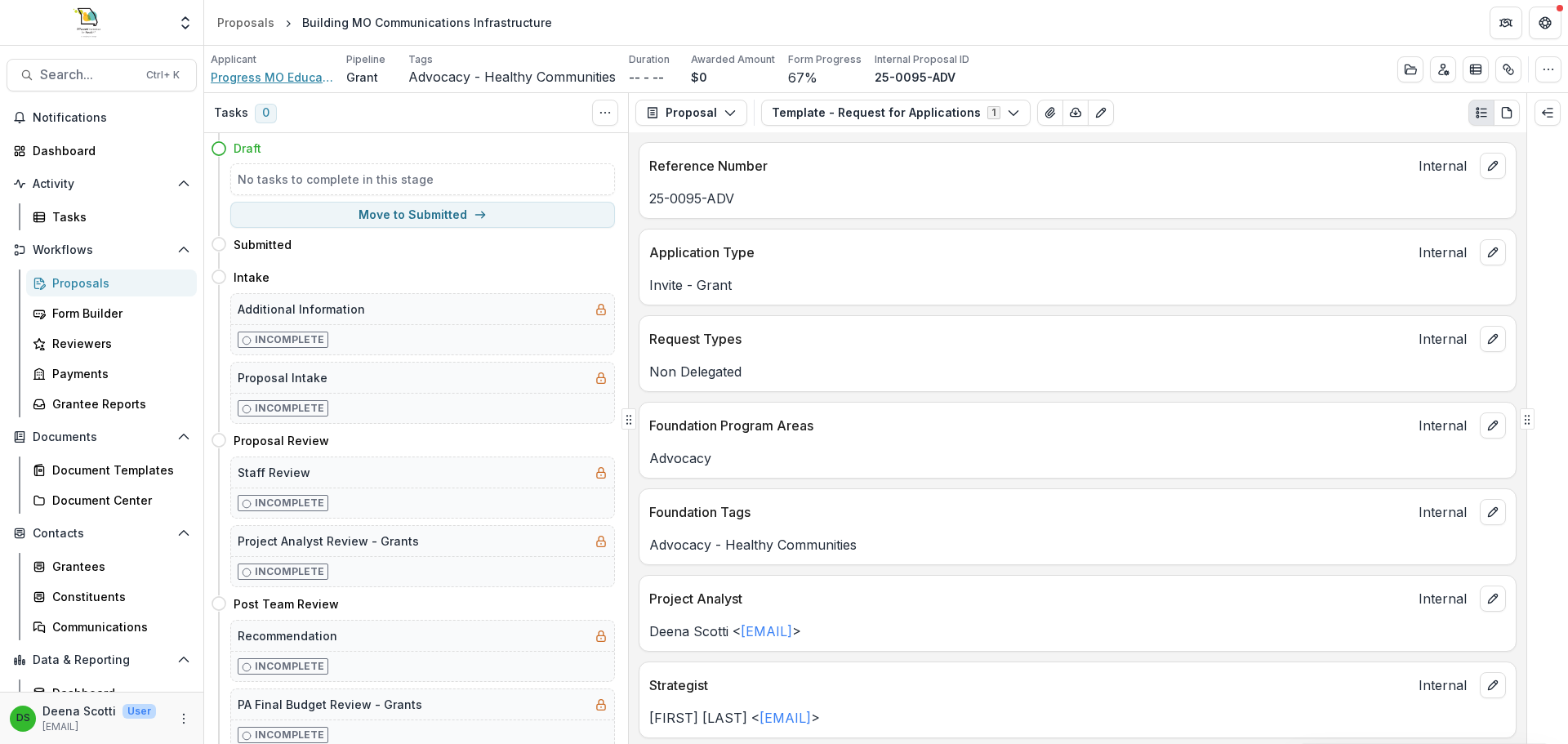 click on "Progress MO Education Fund" at bounding box center [272, 77] 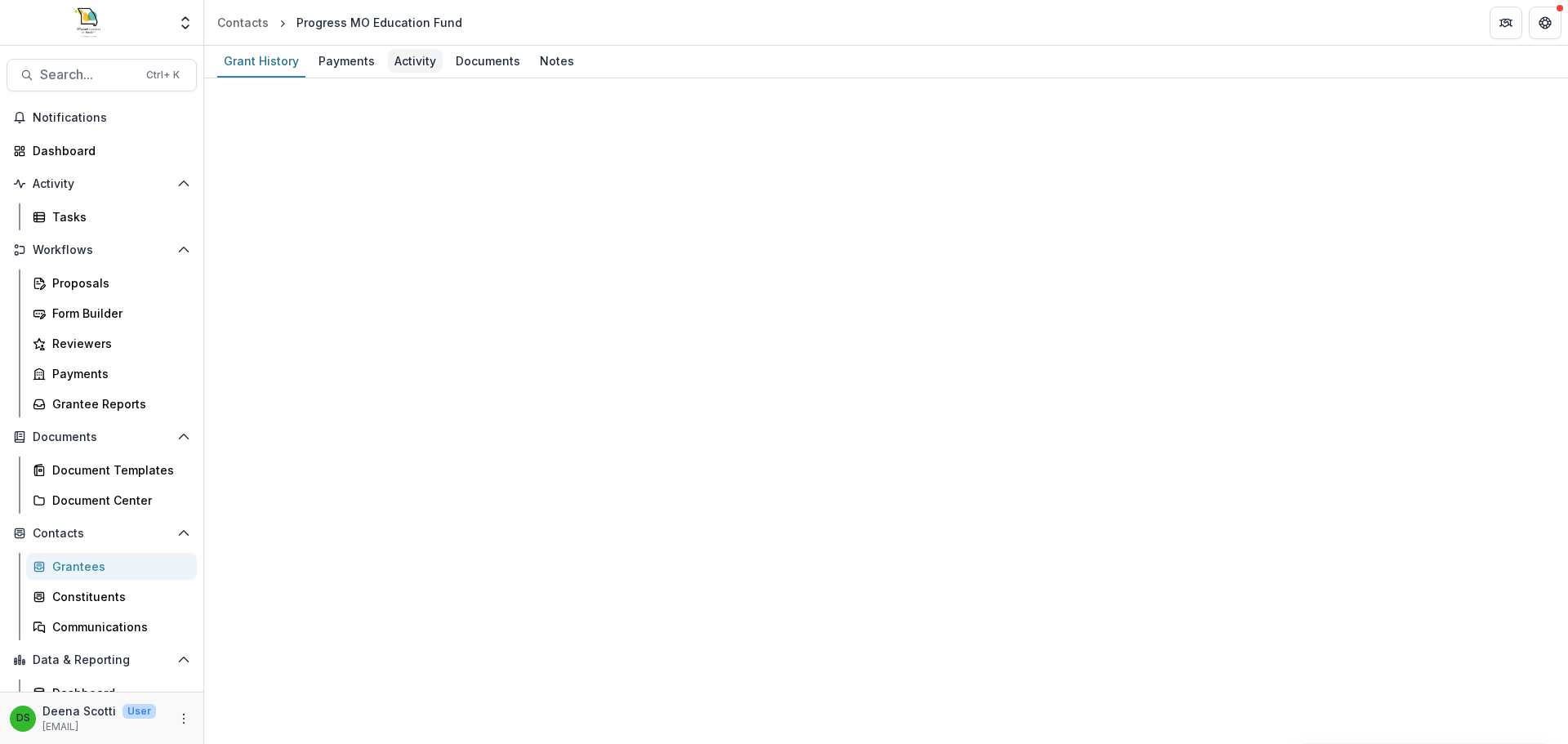 click on "Activity" at bounding box center (415, 60) 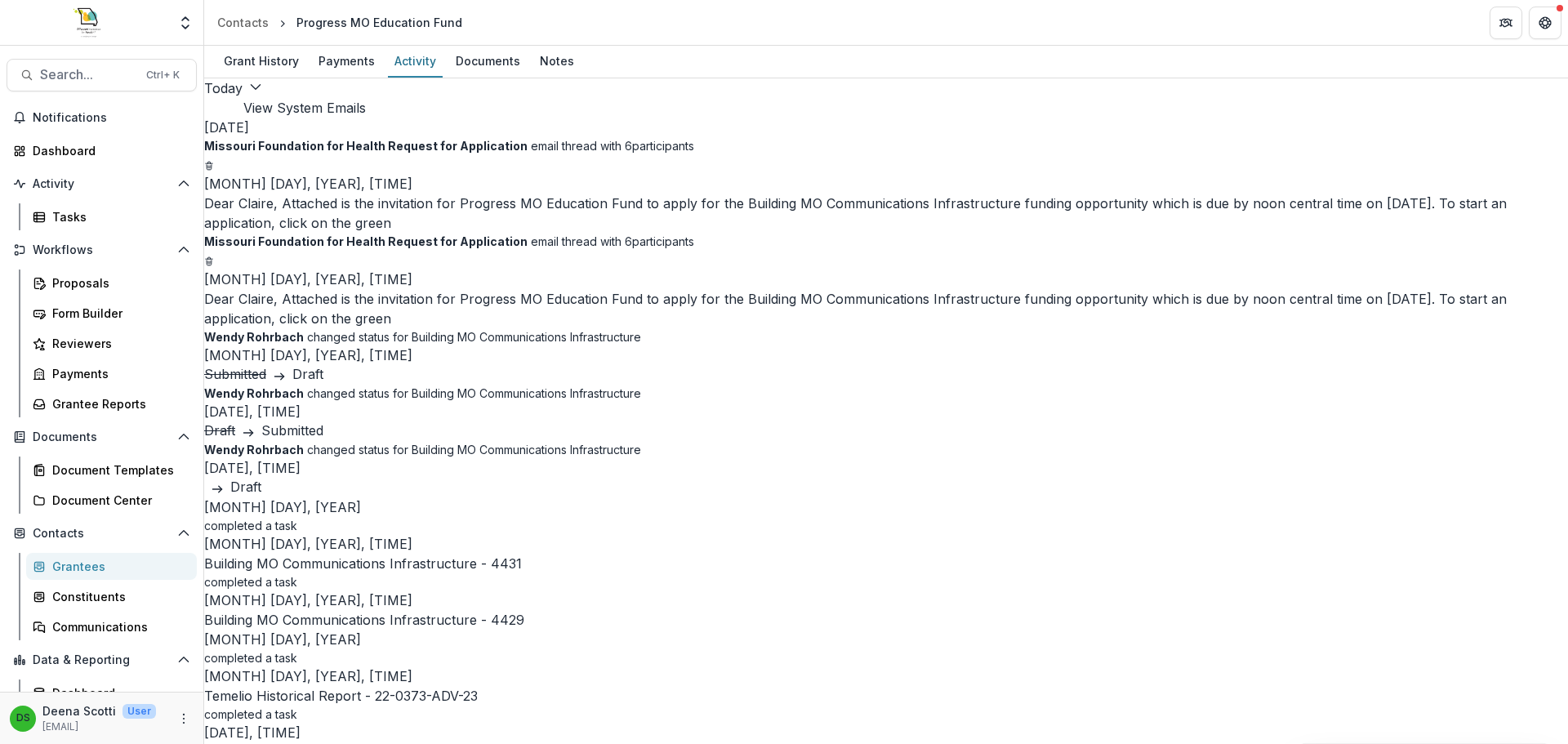 click on "View System Emails" at bounding box center [305, 108] 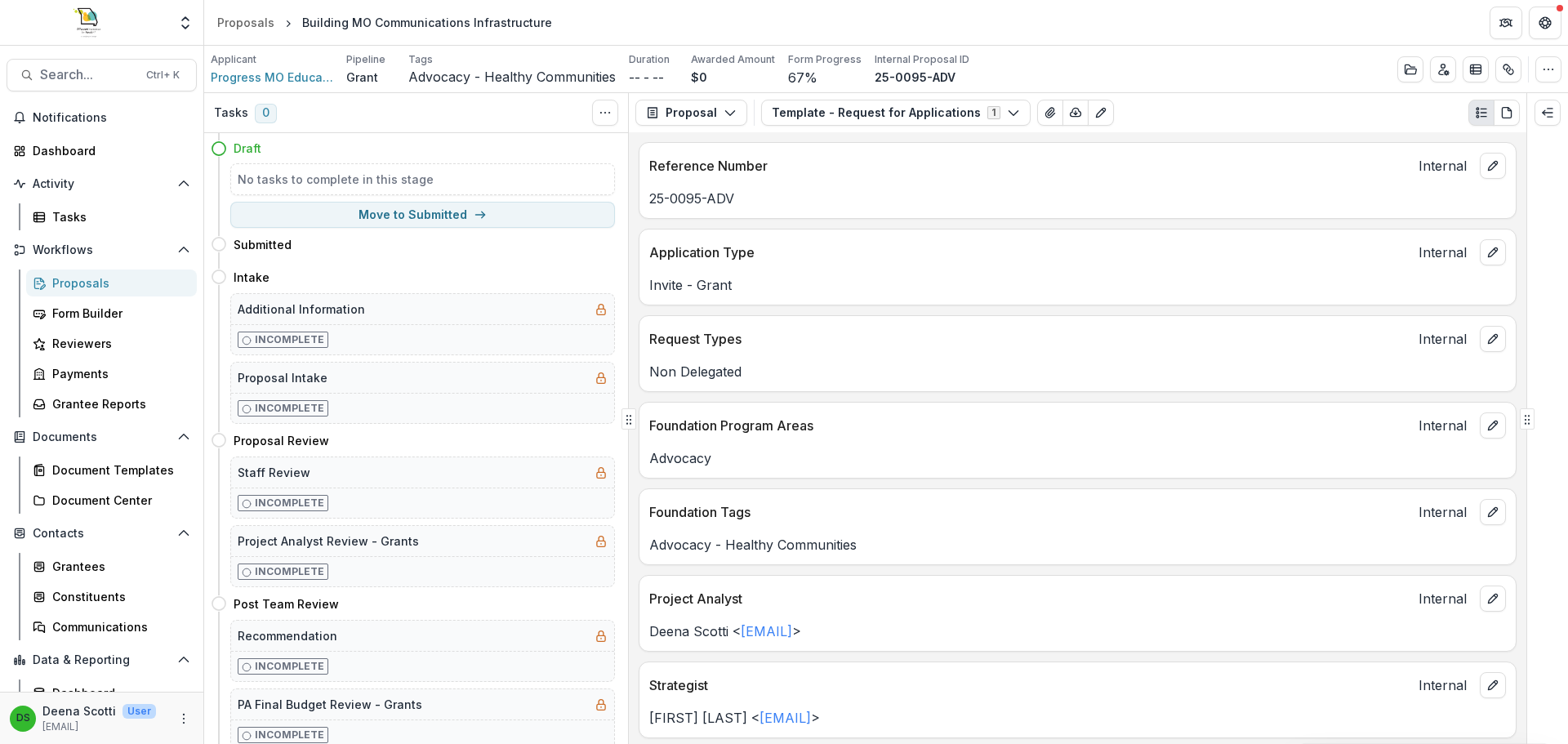 click on "Proposals" at bounding box center [118, 283] 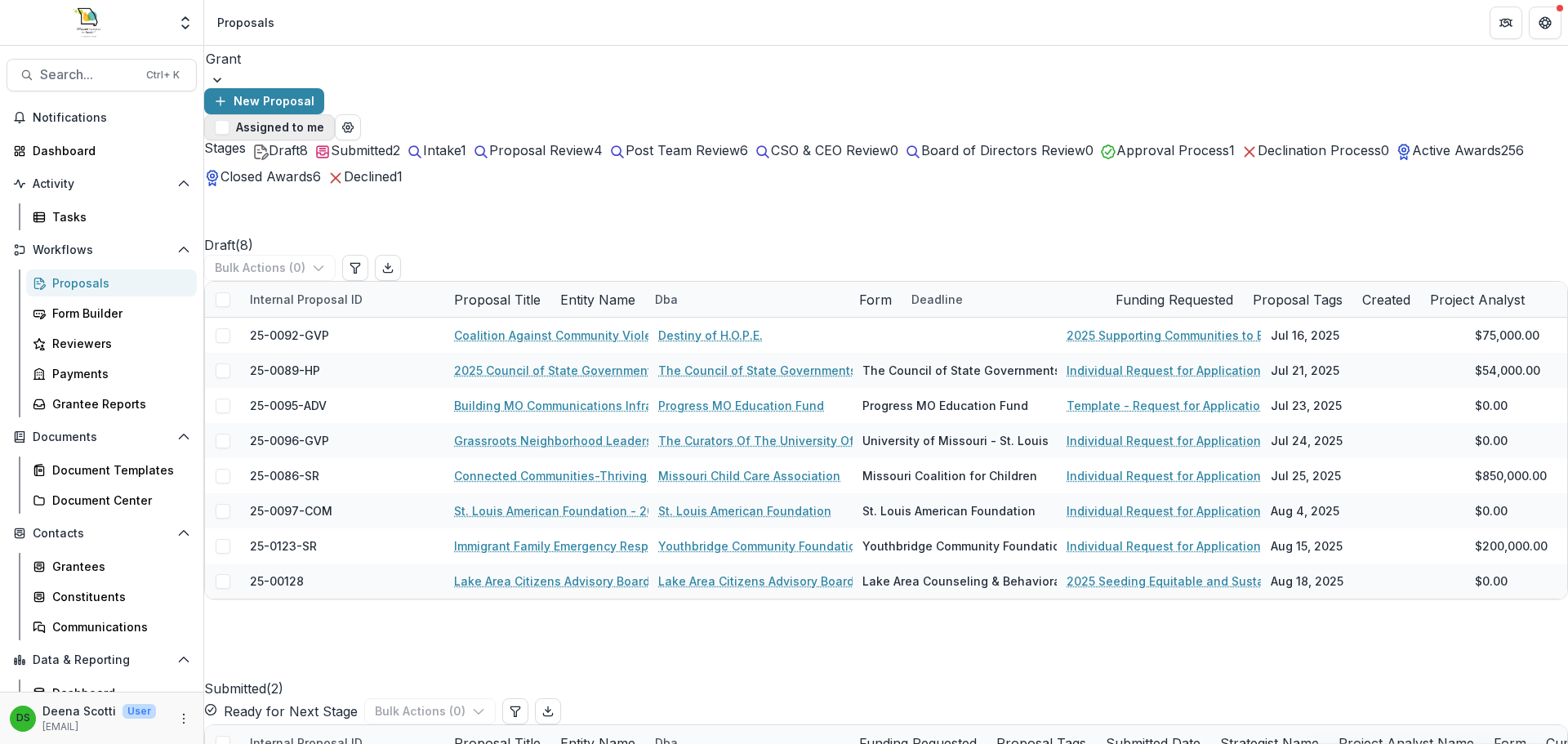 click on "Assigned to me" at bounding box center (270, 127) 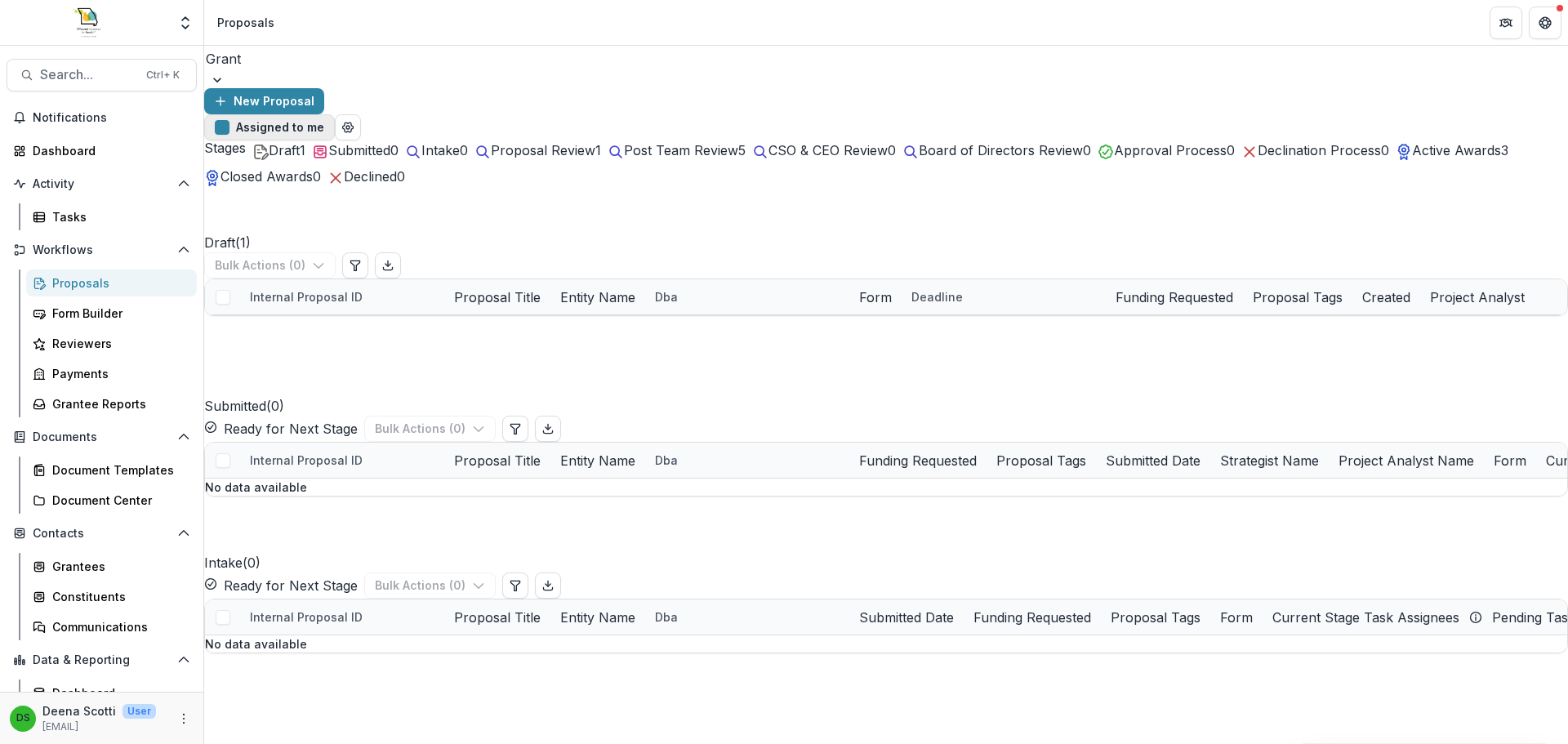 click on "Assigned to me" at bounding box center (270, 127) 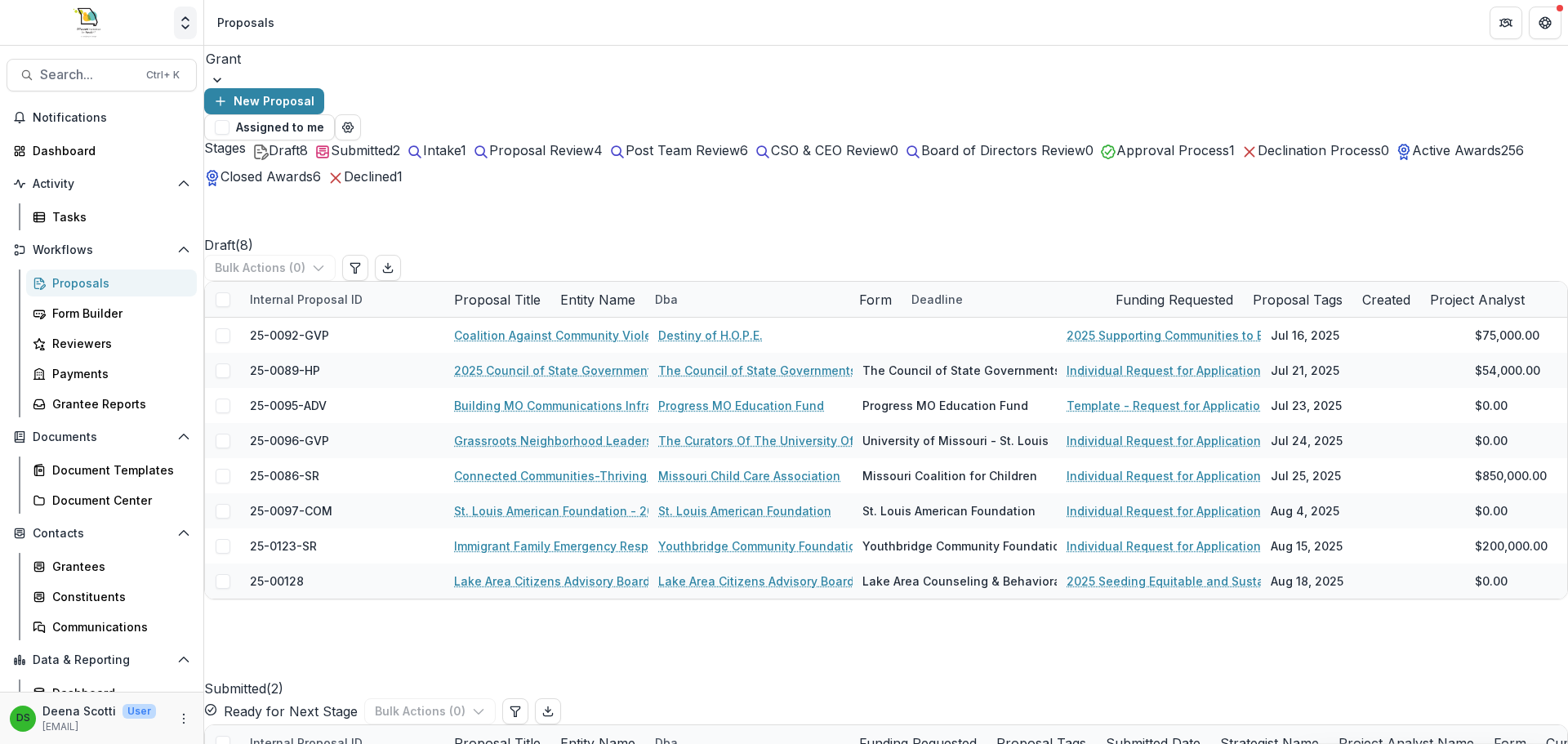 click 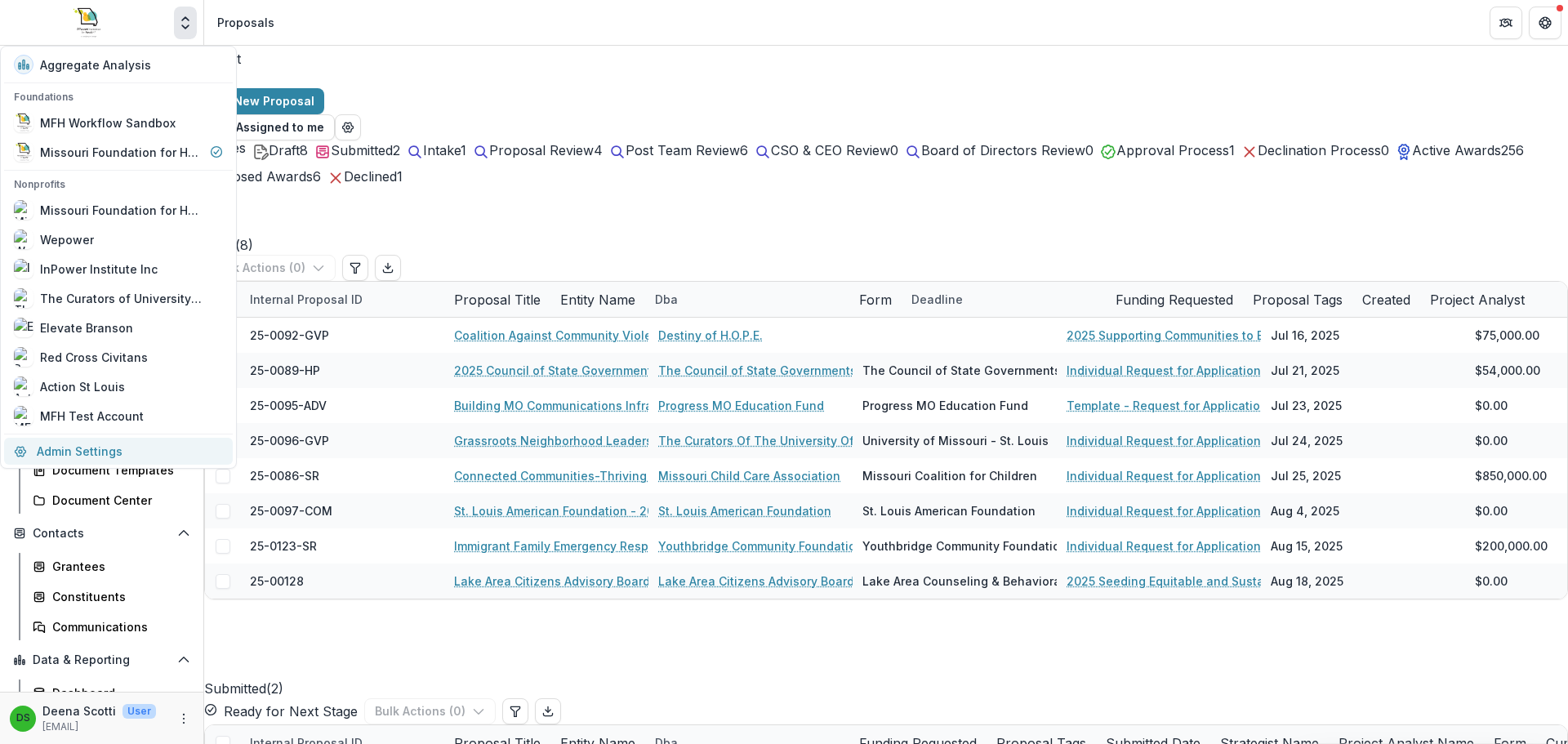 click on "Admin Settings" at bounding box center [118, 451] 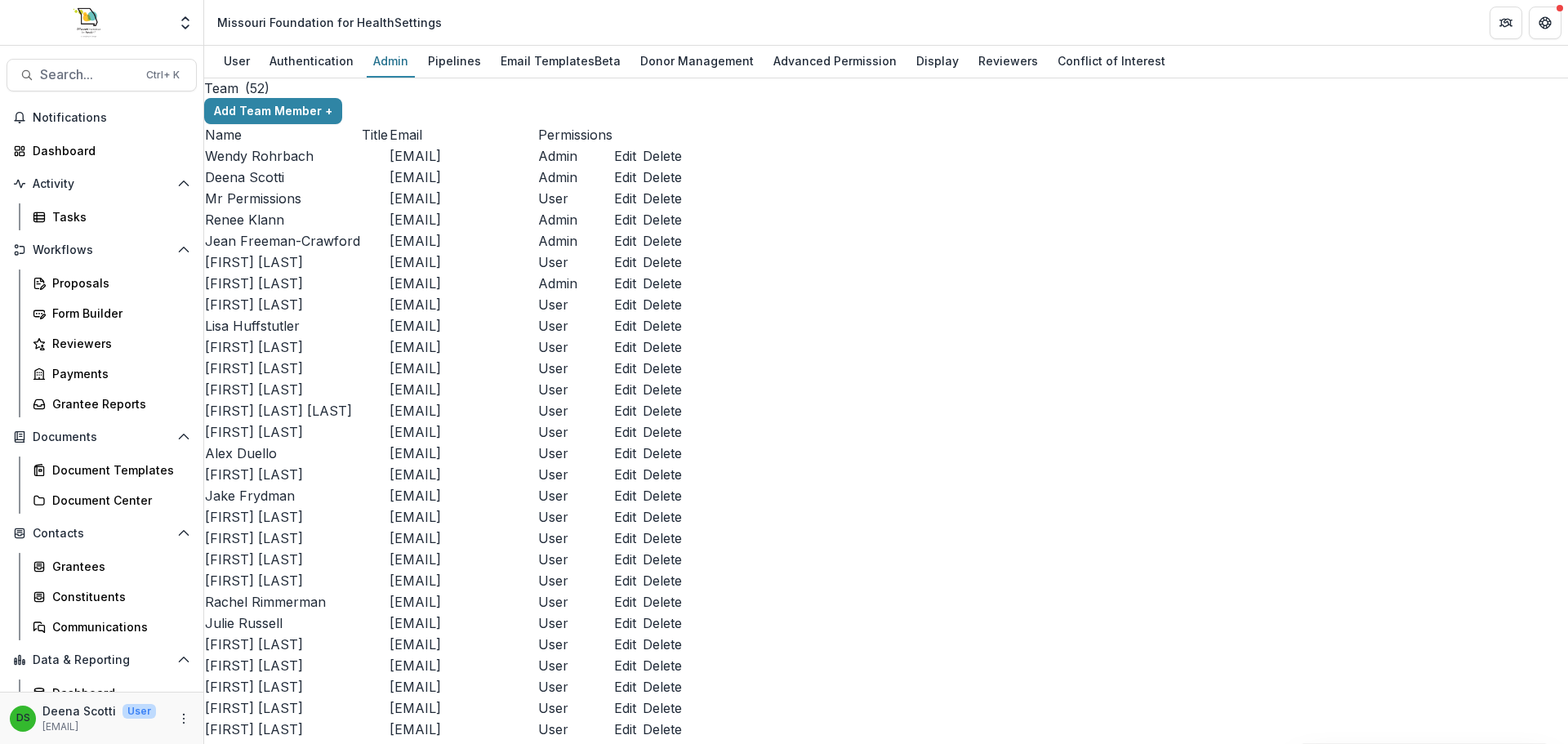 scroll, scrollTop: 6061, scrollLeft: 0, axis: vertical 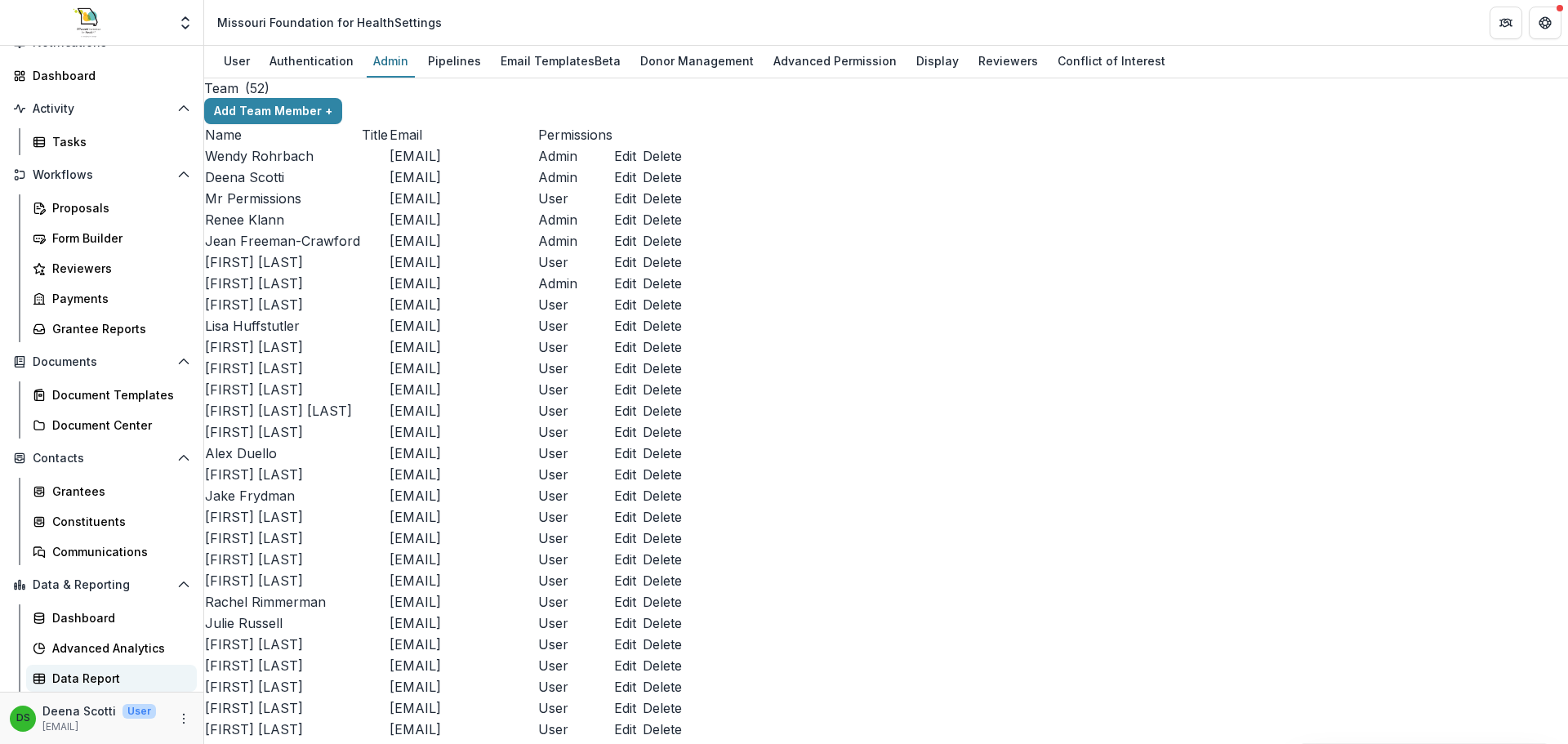 click on "Data Report" at bounding box center (118, 678) 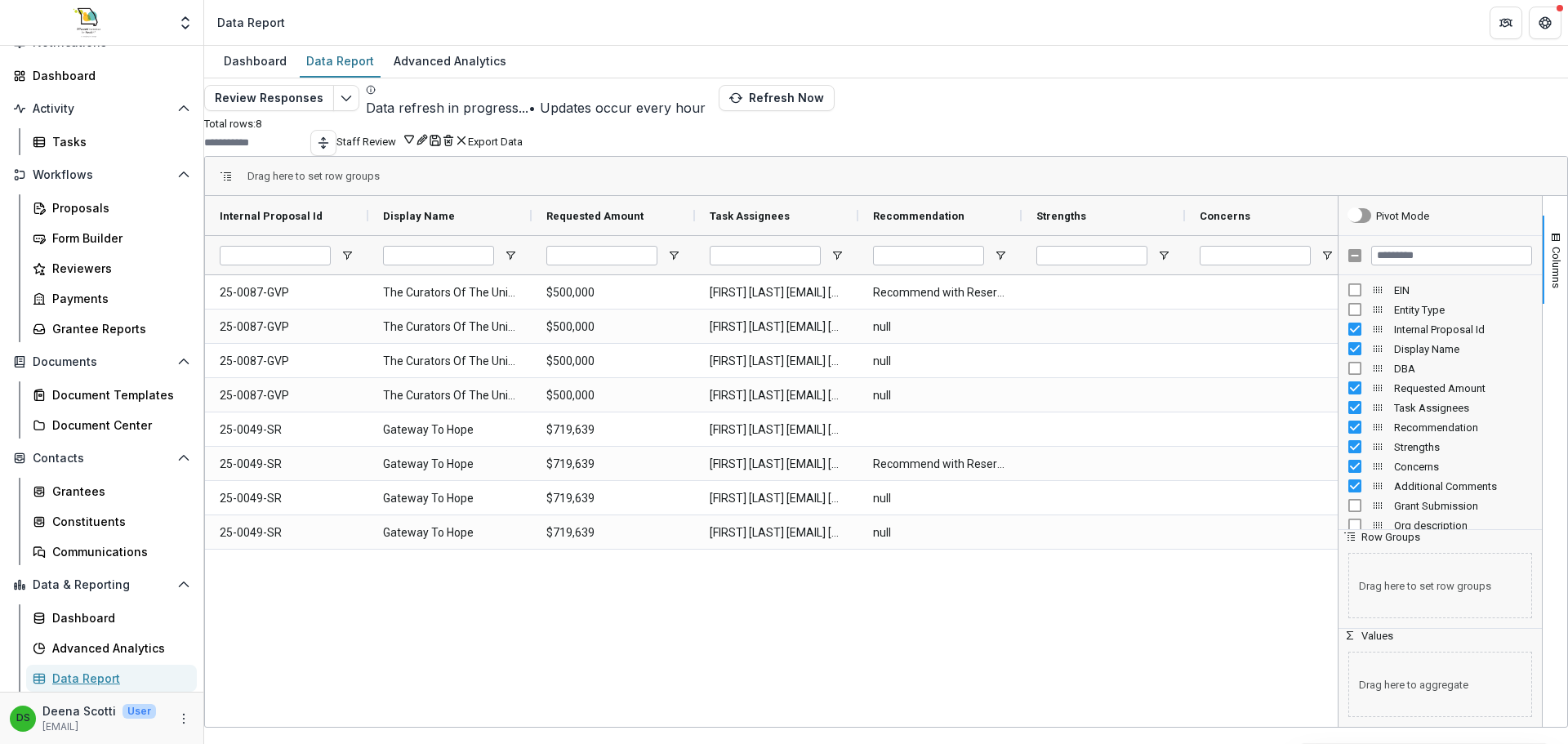 scroll, scrollTop: 0, scrollLeft: 0, axis: both 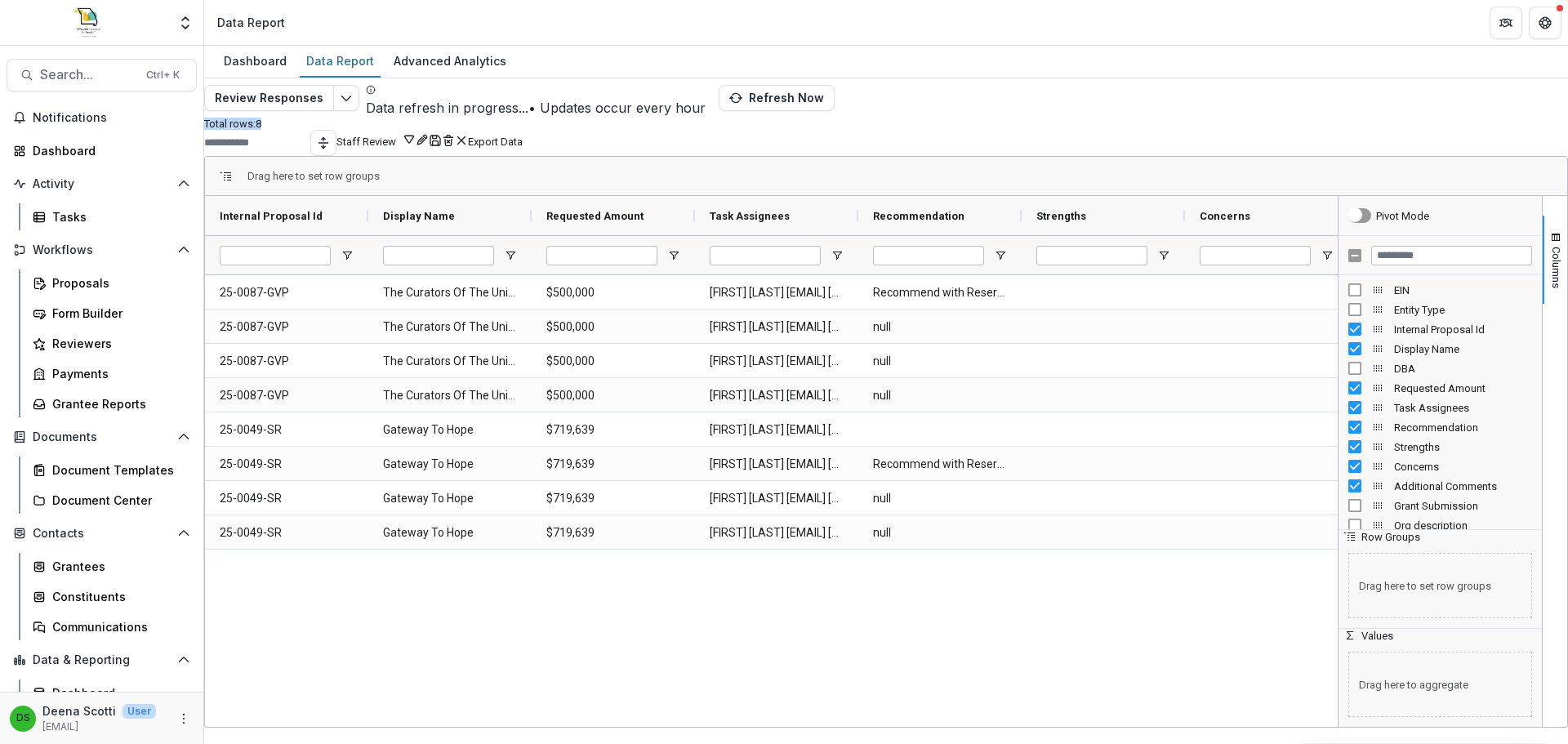 drag, startPoint x: 231, startPoint y: 145, endPoint x: 301, endPoint y: 143, distance: 70.02857 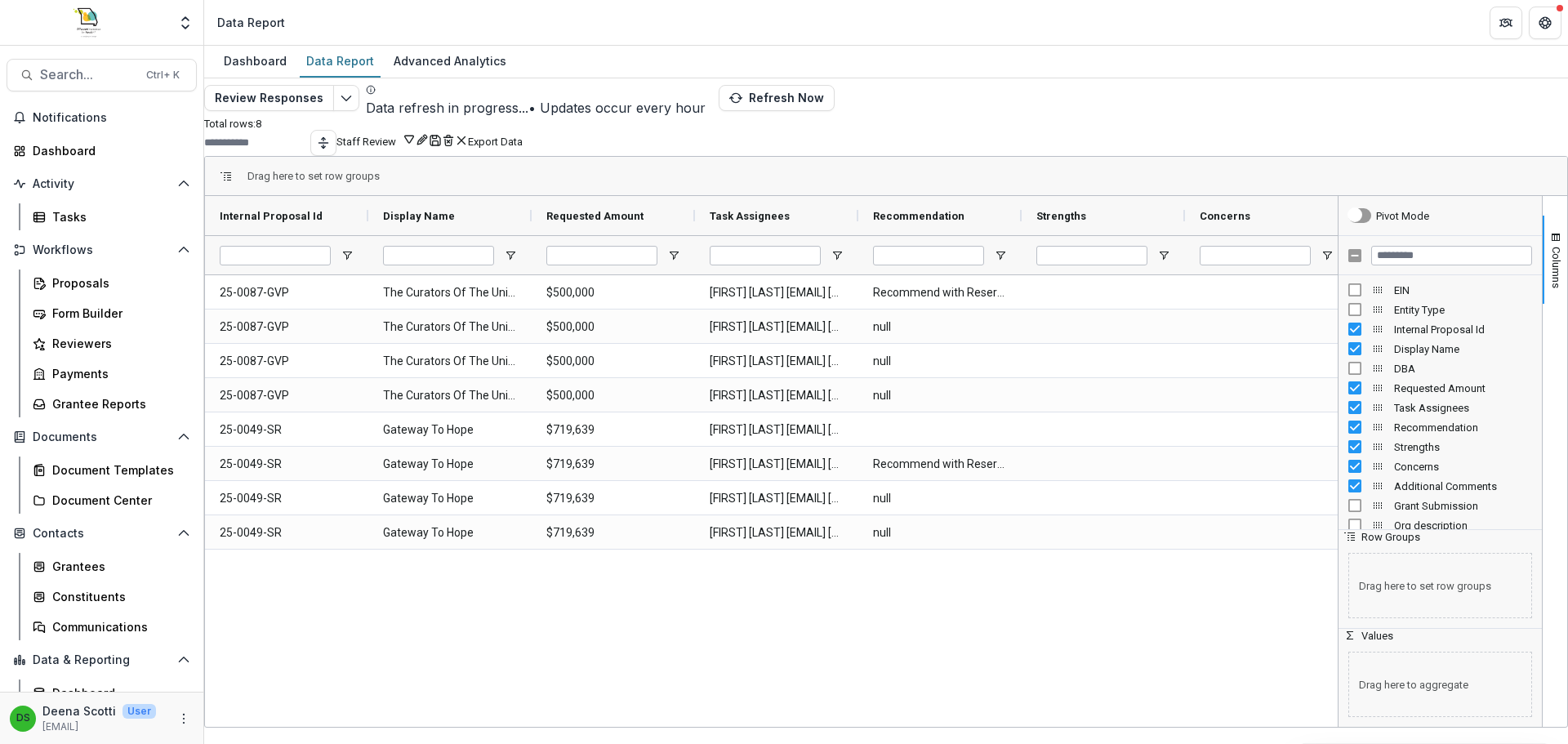 click on "Total rows:  8 Staff Review Personal Filters Team Filters Temelio Filters Filter 18  (Proposals Report (All Data)) Unscheduled Balances  (Proposals Report (All Data)) DLS Review  (Review Responses) Add Personal Filter Organizations with COIs  (CRM Profile Report) Outstanding Invoices  (Payments Report) Active Awards  (Proposals Report (All Data)) Contract Balances  (Proposals Report (All Data)) CSO Approved  (Proposals Report (All Data)) Delegated Approvals  (Proposals Report (All Data)) DLS Default  (Proposals Report (All Data)) Grant Metadata  (Proposals Report (All Data)) Intake Review Pull  (Proposals Report (All Data)) JFC View  (Proposals Report (All Data)) Non-Recommends  (Proposals Report (All Data)) Pending with Dates  (Proposals Report (All Data)) Proposal Comments  (Proposals Report (All Data)) Recommends  (Proposals Report (All Data)) Team/CEO/Board Review Dates  (Proposals Report (All Data)) Wendy Test Filter  (Proposals Report (All Data)) Staff Review  (Review Responses) Add Team Filter  ( )  (" at bounding box center (886, 136) 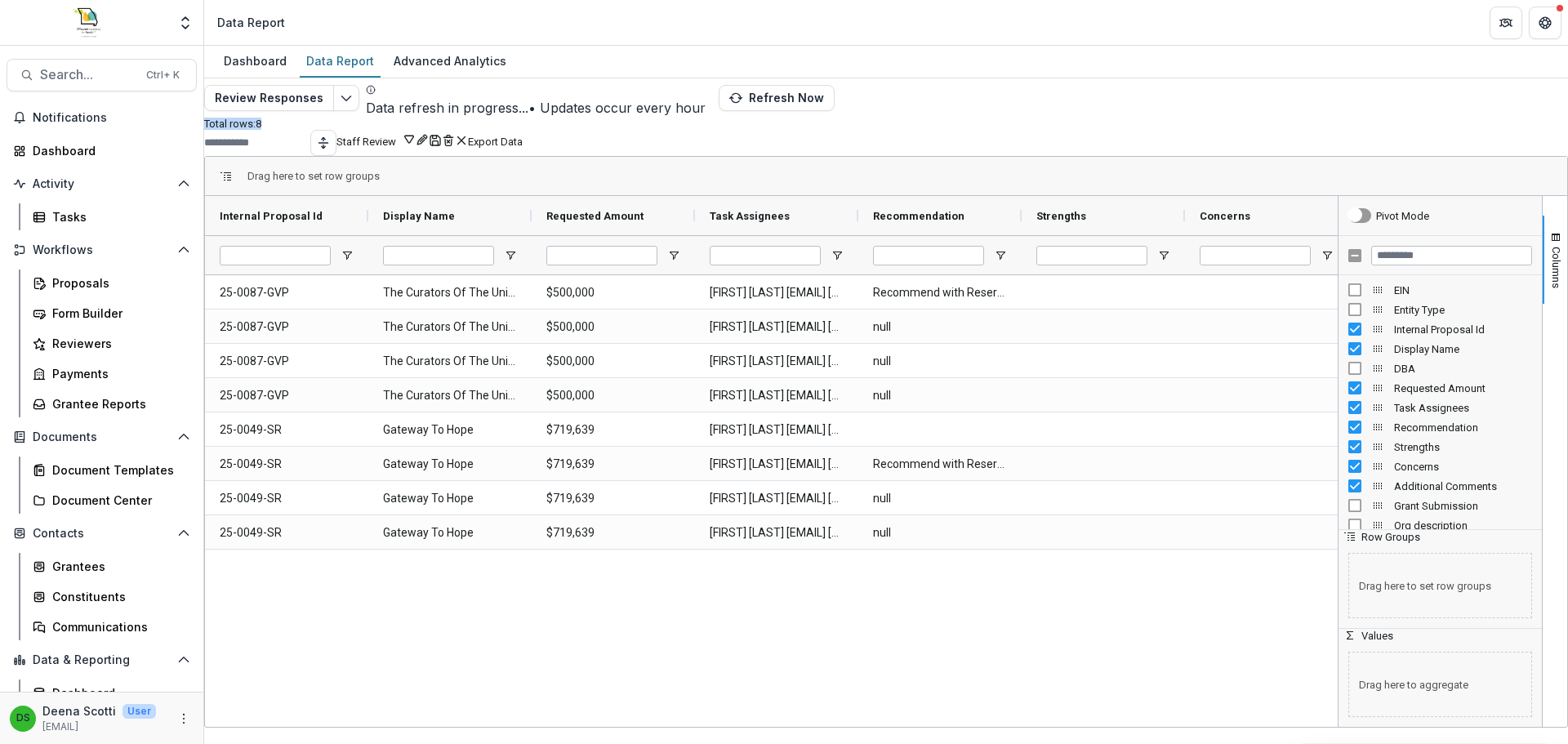 drag, startPoint x: 230, startPoint y: 145, endPoint x: 305, endPoint y: 145, distance: 75 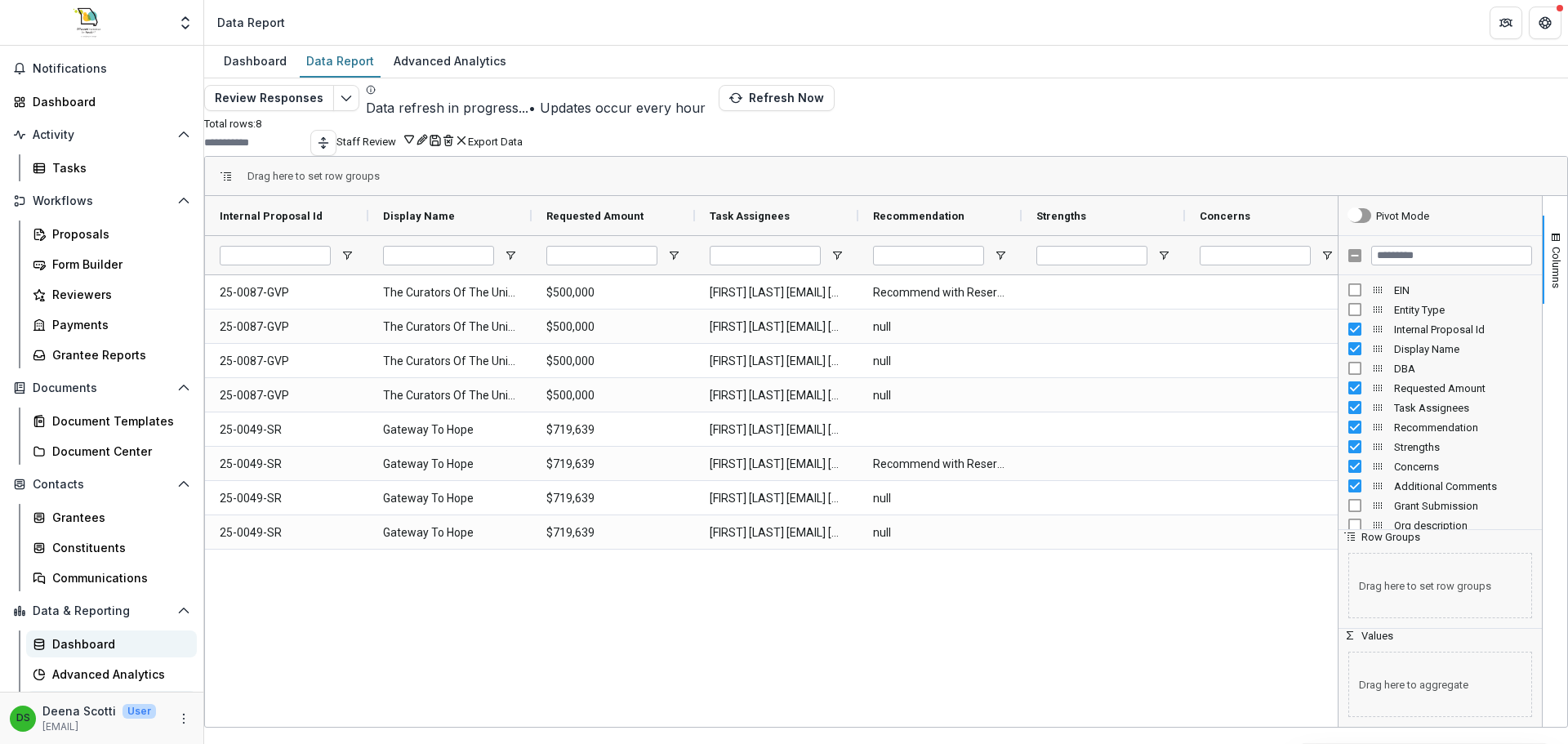 scroll, scrollTop: 75, scrollLeft: 0, axis: vertical 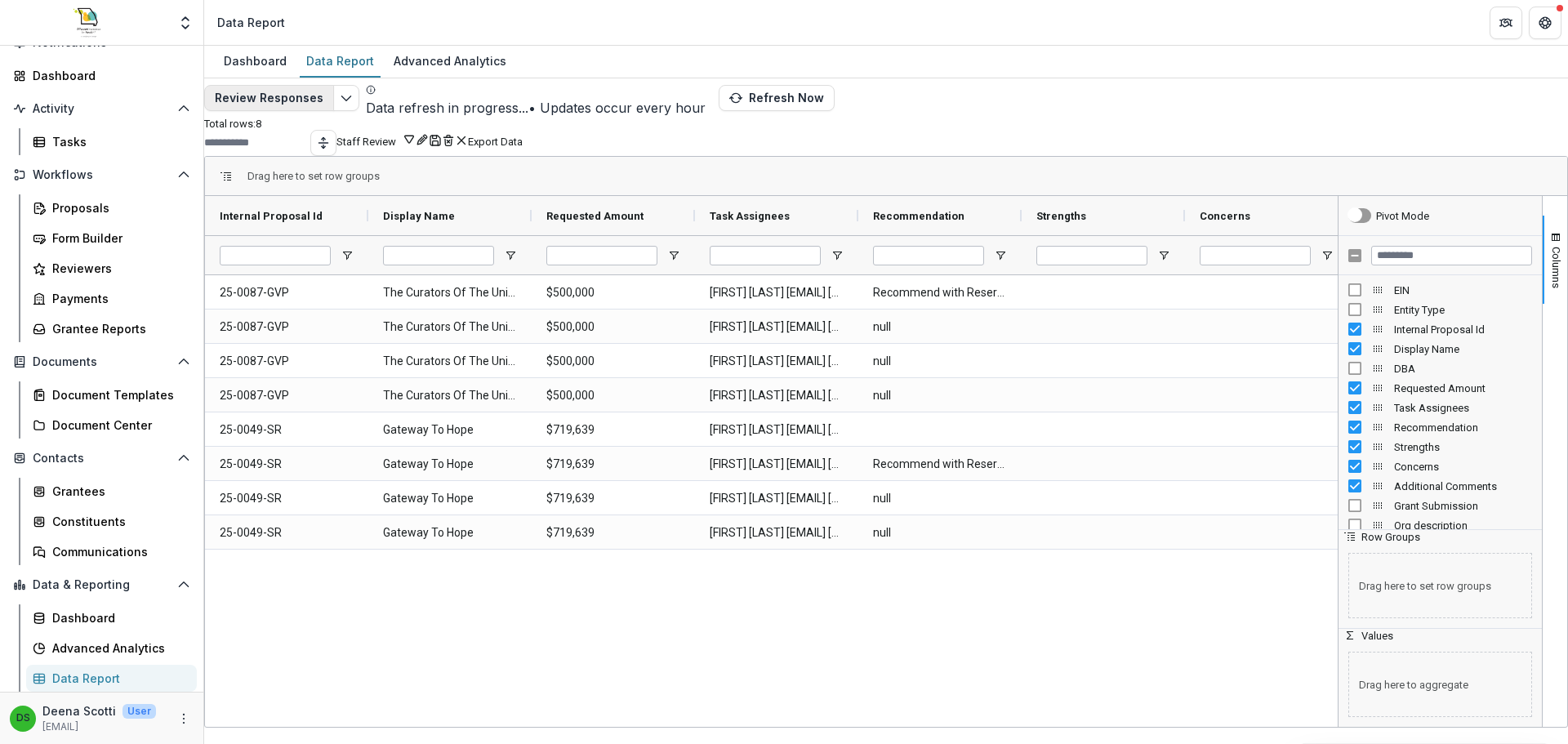 click on "Review Responses" at bounding box center [269, 98] 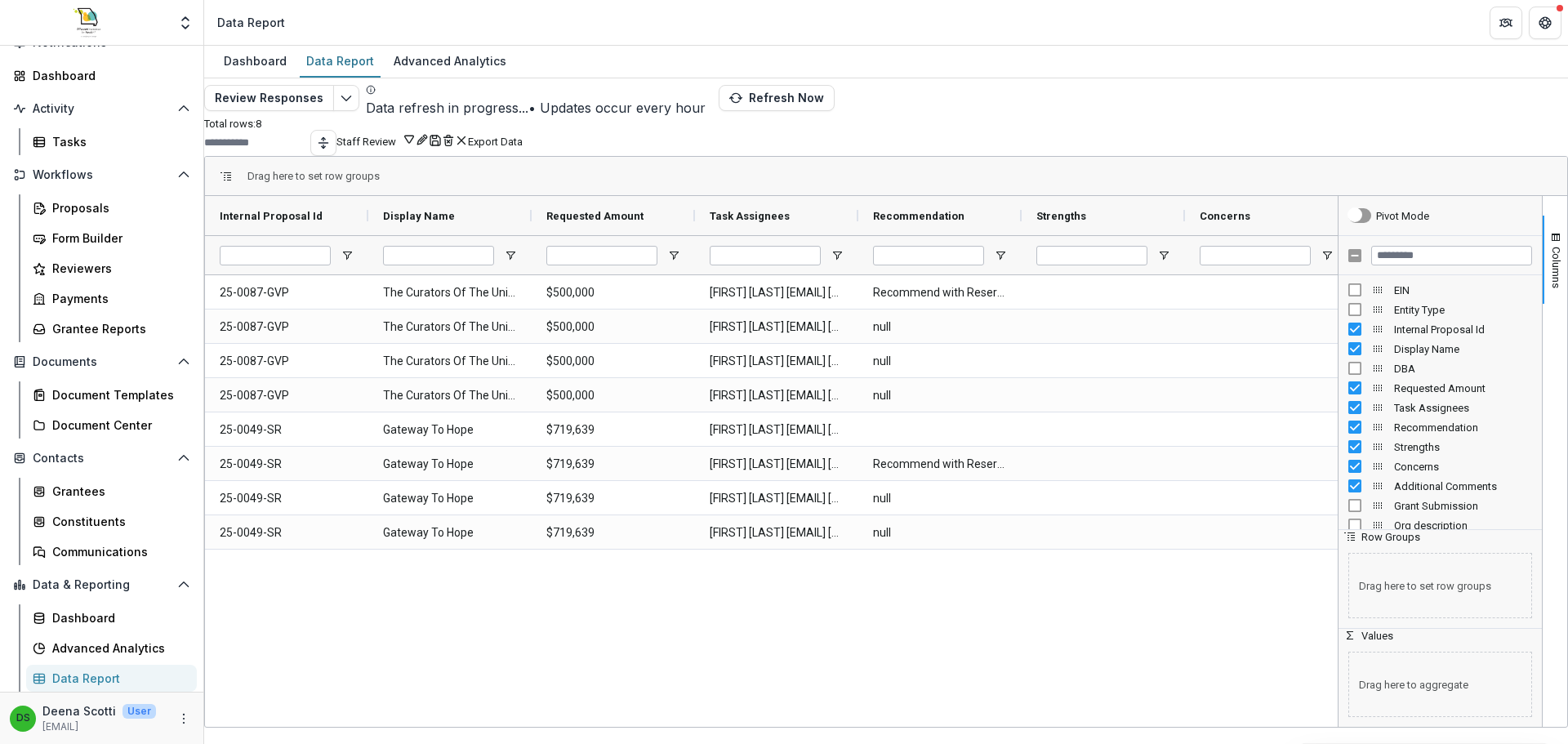 click on "Proposals Report (All Data)" at bounding box center (194, 2363) 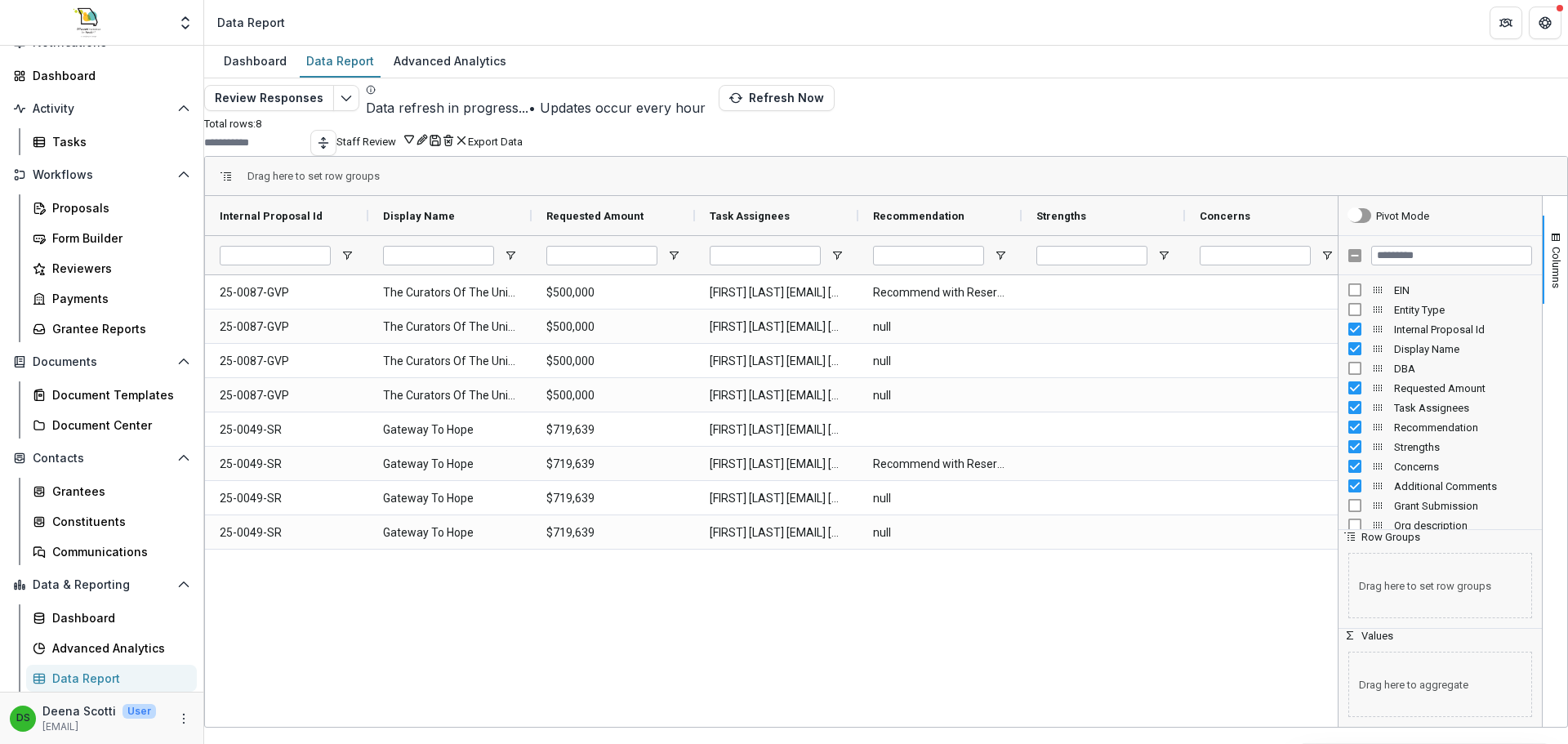click on "All Contact List" at bounding box center [680, 2363] 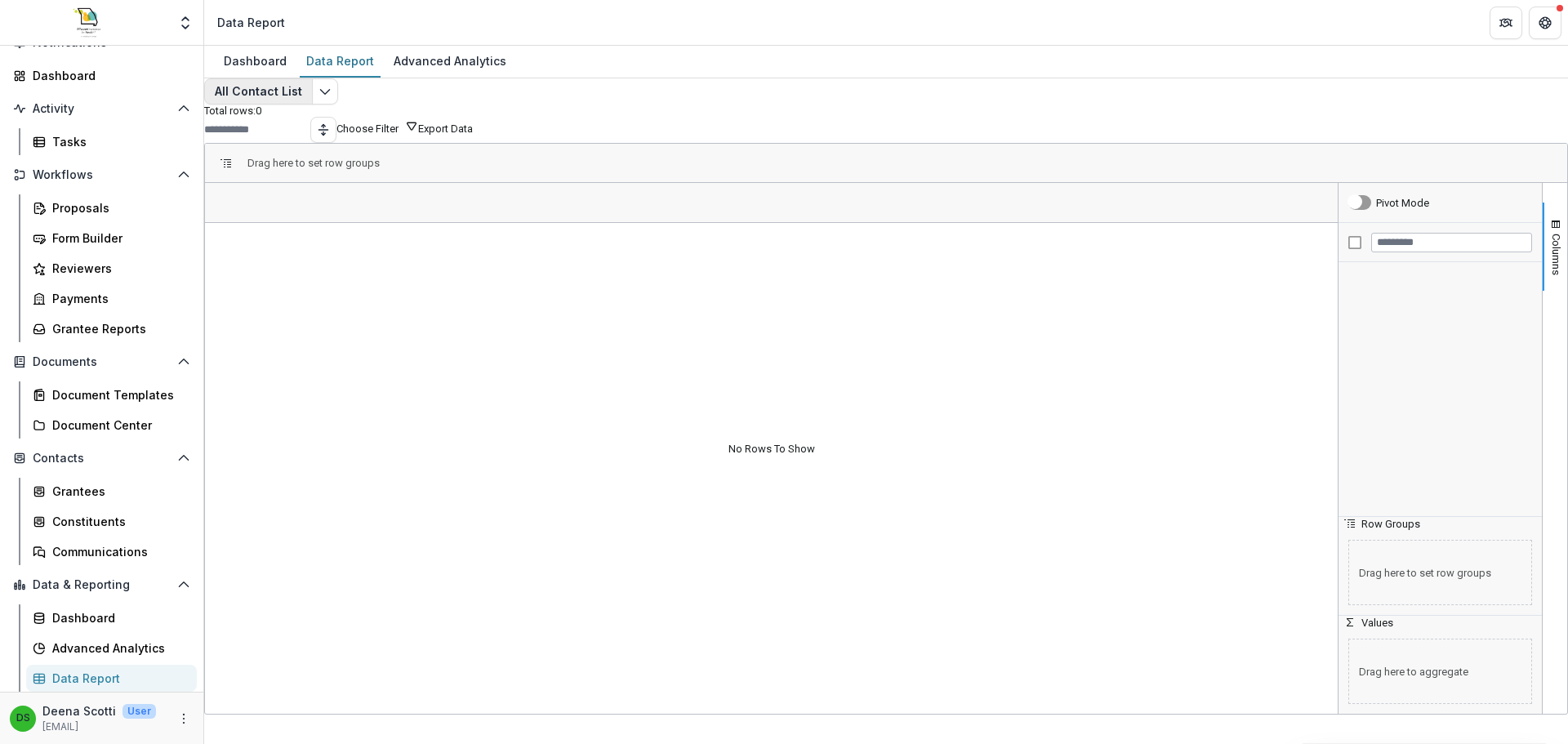 click on "All Contact List" at bounding box center (258, 91) 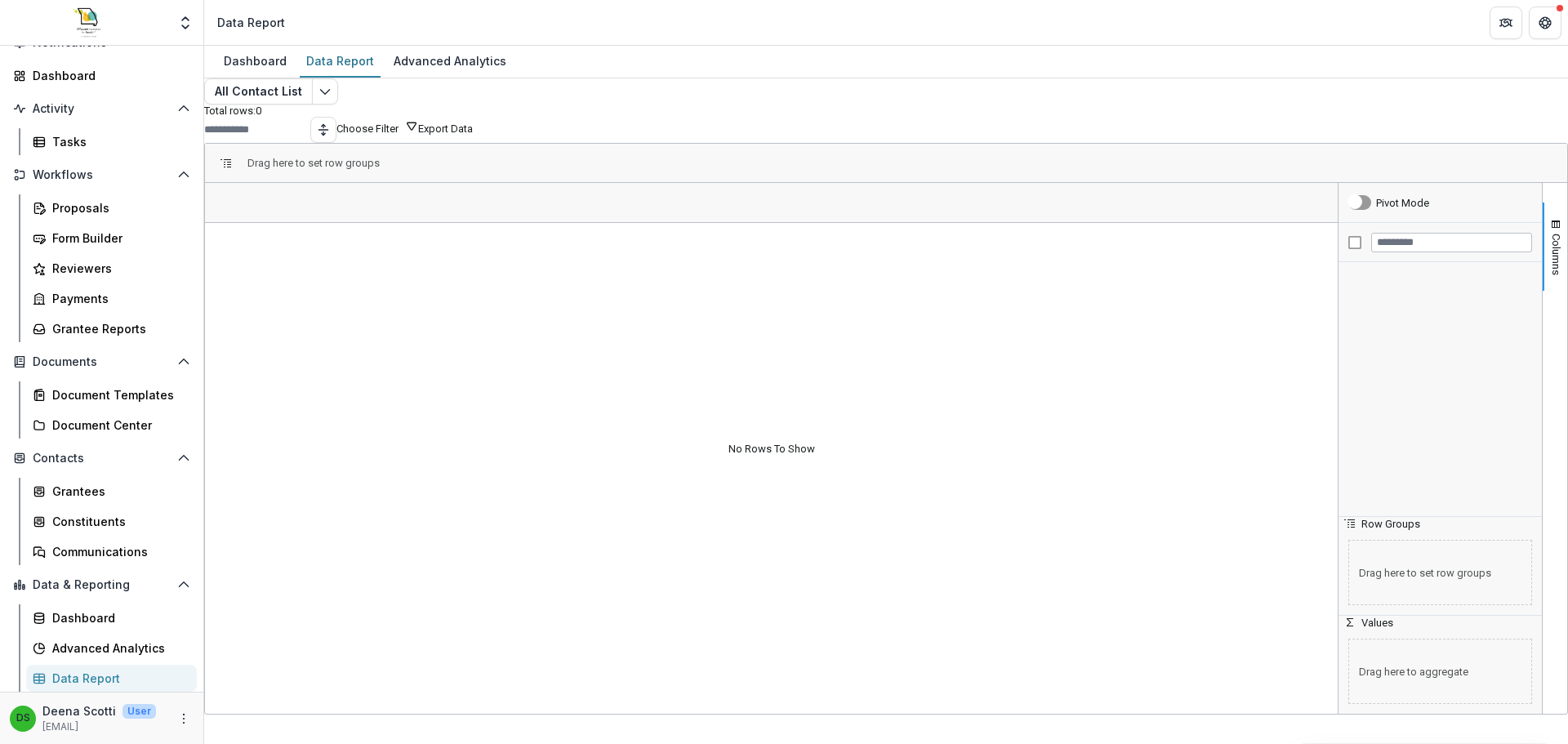 click on "Proposals Report (All Data)" at bounding box center [194, 2363] 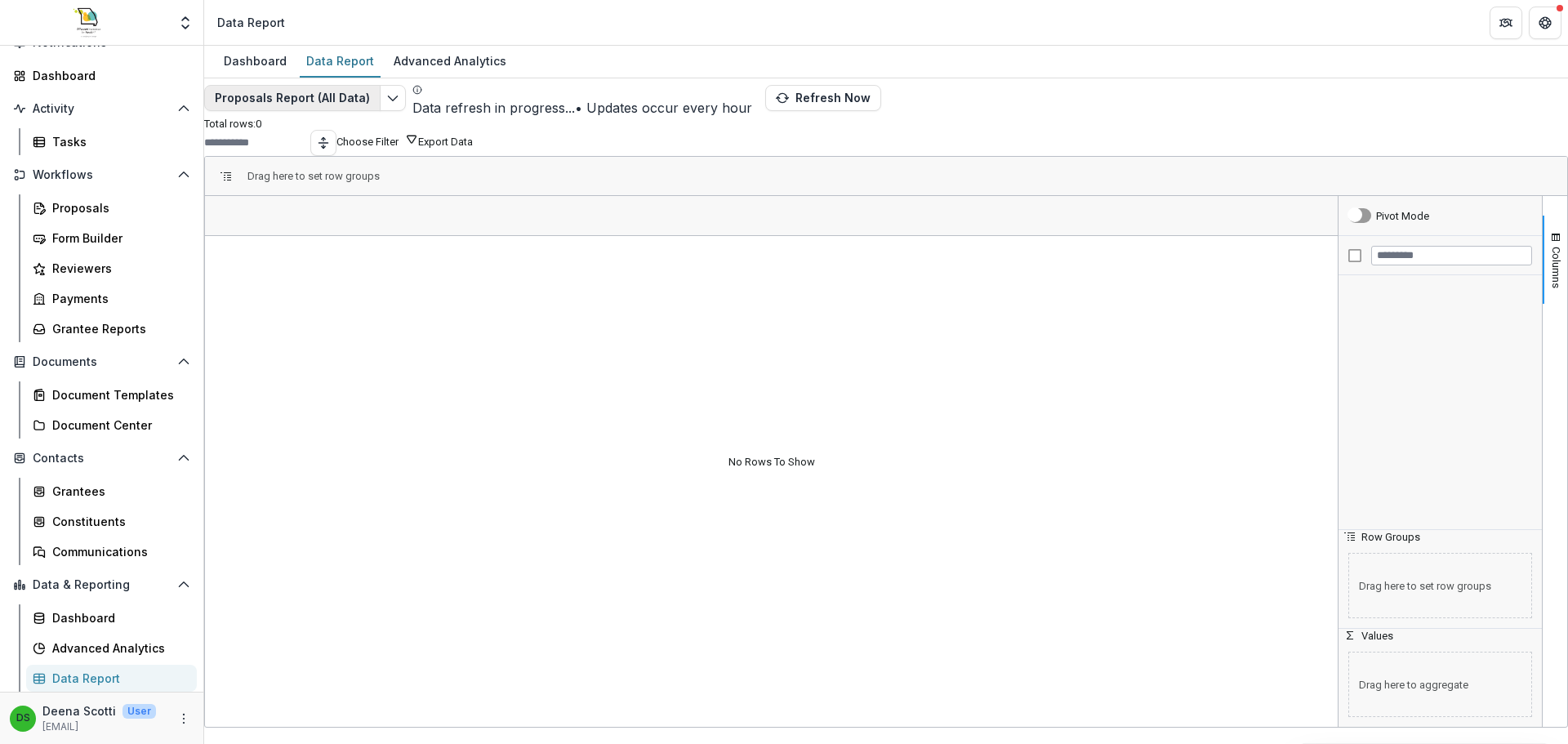 click on "Proposals Report (All Data)" at bounding box center [292, 98] 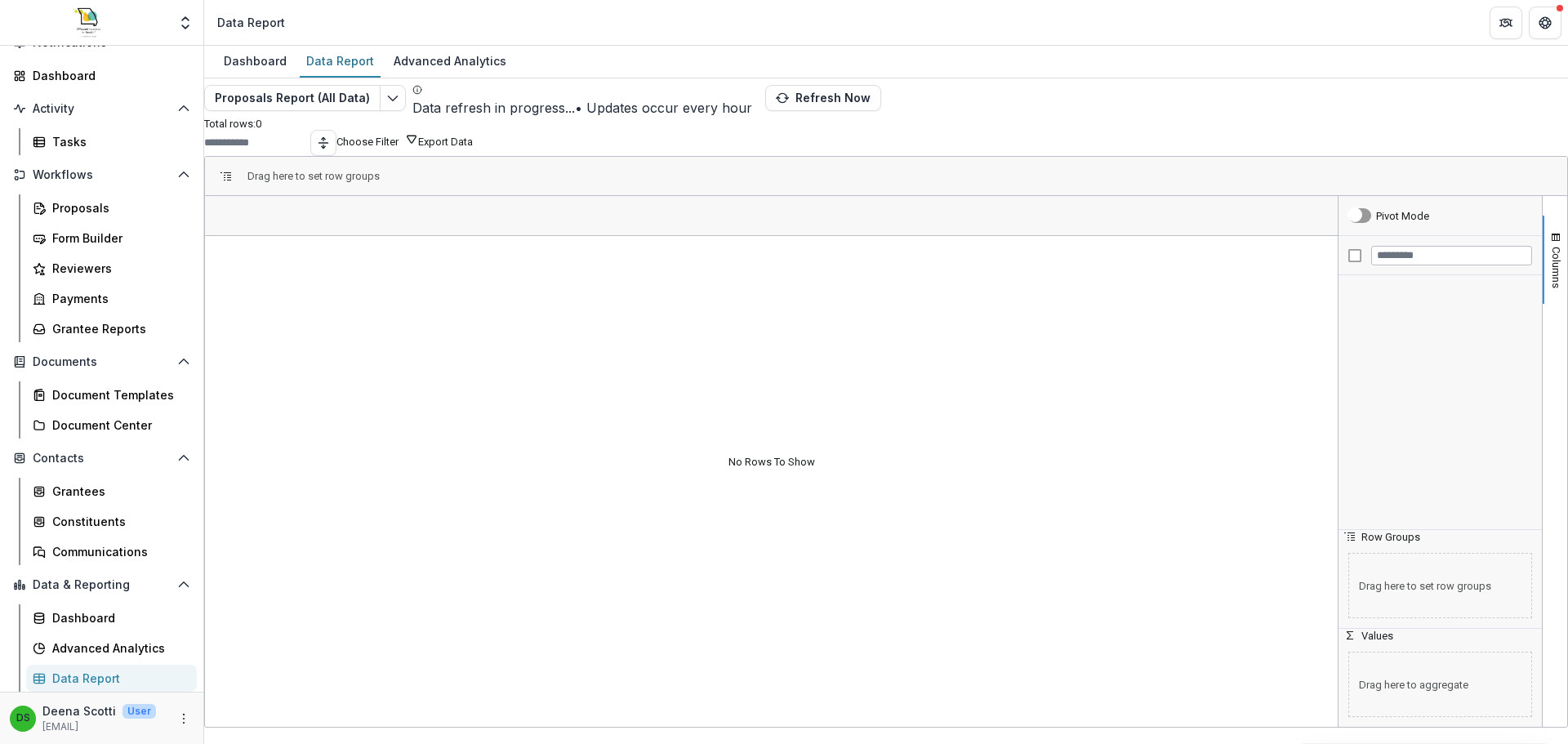 click on "Full Grants Contact List" at bounding box center (561, 2363) 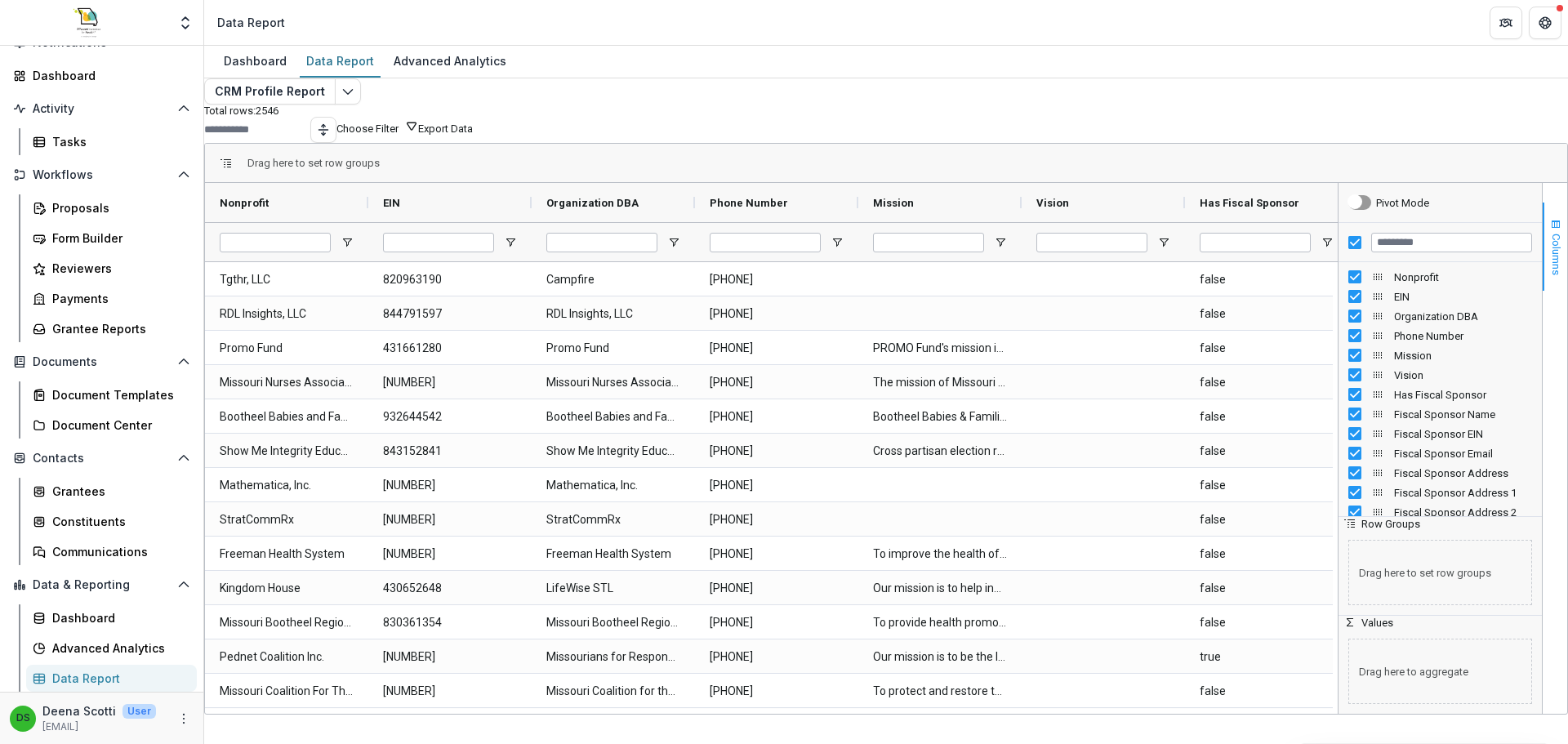 click on "Columns" at bounding box center [1555, 247] 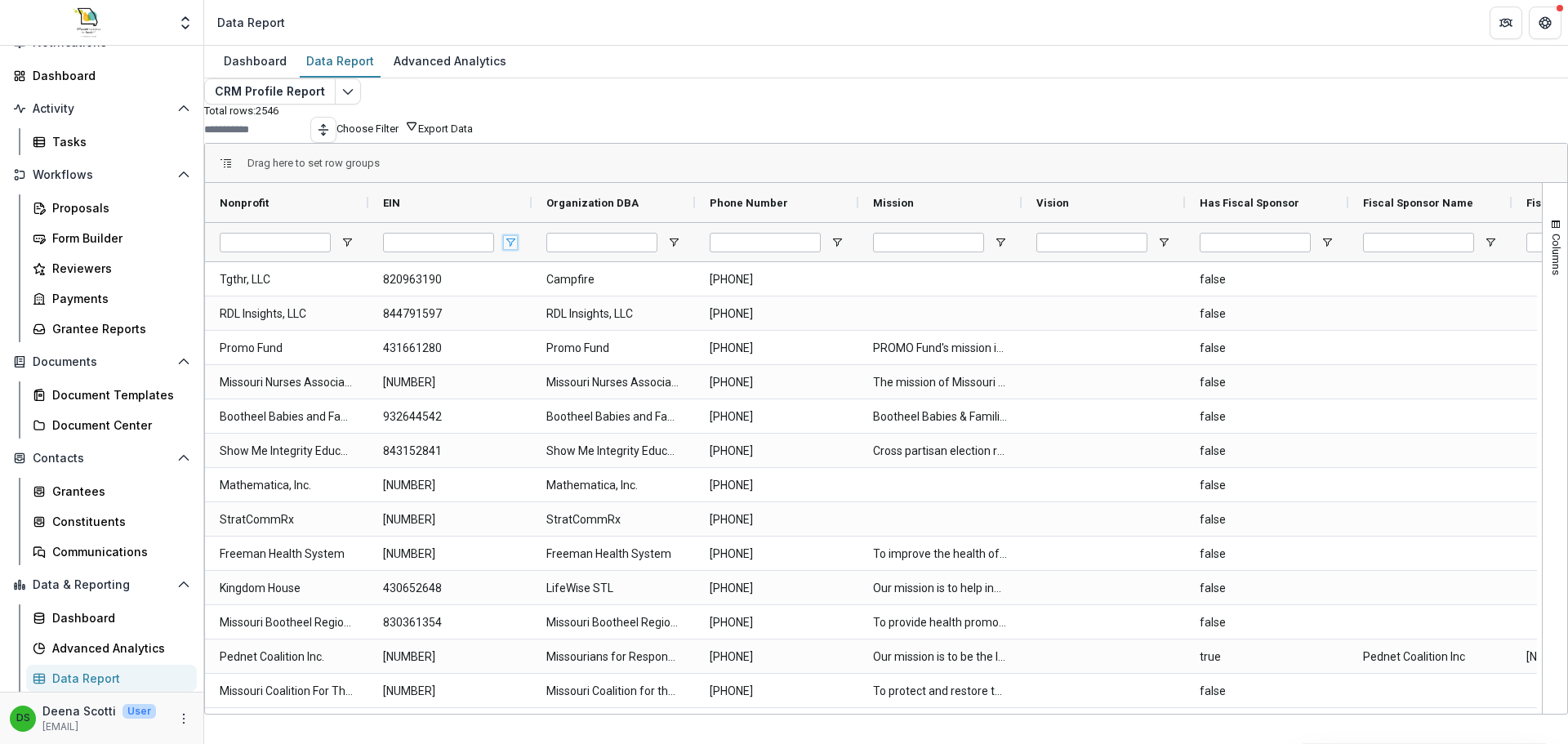 click at bounding box center (510, 243) 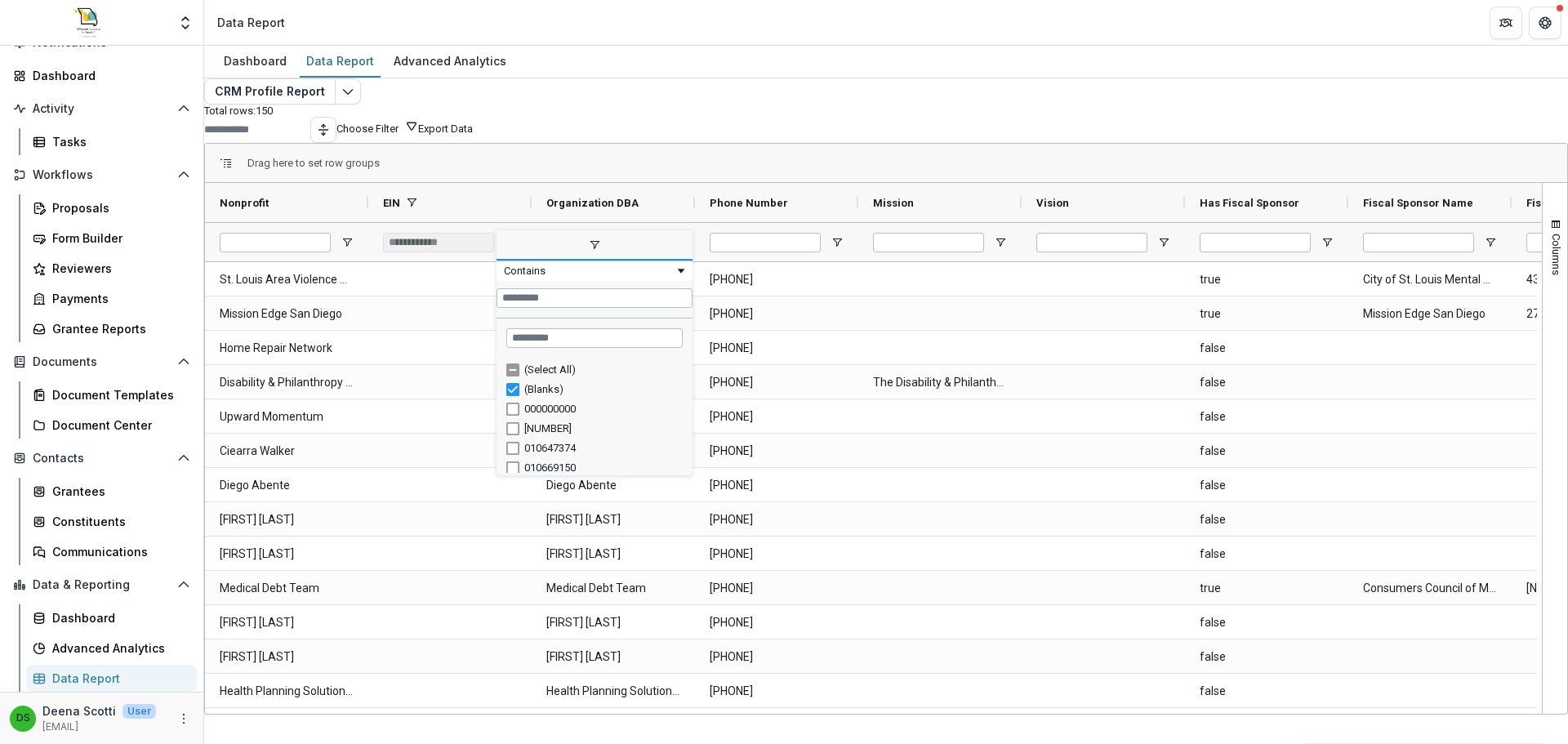click on "Total rows:  150 Choose Filter Personal Filters Team Filters Temelio Filters Filter 18  (Proposals Report (All Data)) Unscheduled Balances  (Proposals Report (All Data)) DLS Review  (Review Responses) Add Personal Filter Organizations with COIs  (CRM Profile Report) Outstanding Invoices  (Payments Report) Active Awards  (Proposals Report (All Data)) Contract Balances  (Proposals Report (All Data)) CSO Approved  (Proposals Report (All Data)) Delegated Approvals  (Proposals Report (All Data)) DLS Default  (Proposals Report (All Data)) Grant Metadata  (Proposals Report (All Data)) Intake Review Pull  (Proposals Report (All Data)) JFC View  (Proposals Report (All Data)) Non-Recommends  (Proposals Report (All Data)) Pending with Dates  (Proposals Report (All Data)) Proposal Comments  (Proposals Report (All Data)) Recommends  (Proposals Report (All Data)) Team/CEO/Board Review Dates  (Proposals Report (All Data)) Wendy Test Filter  (Proposals Report (All Data)) Staff Review  (Review Responses) Add Team Filter  ( )" at bounding box center [886, 123] 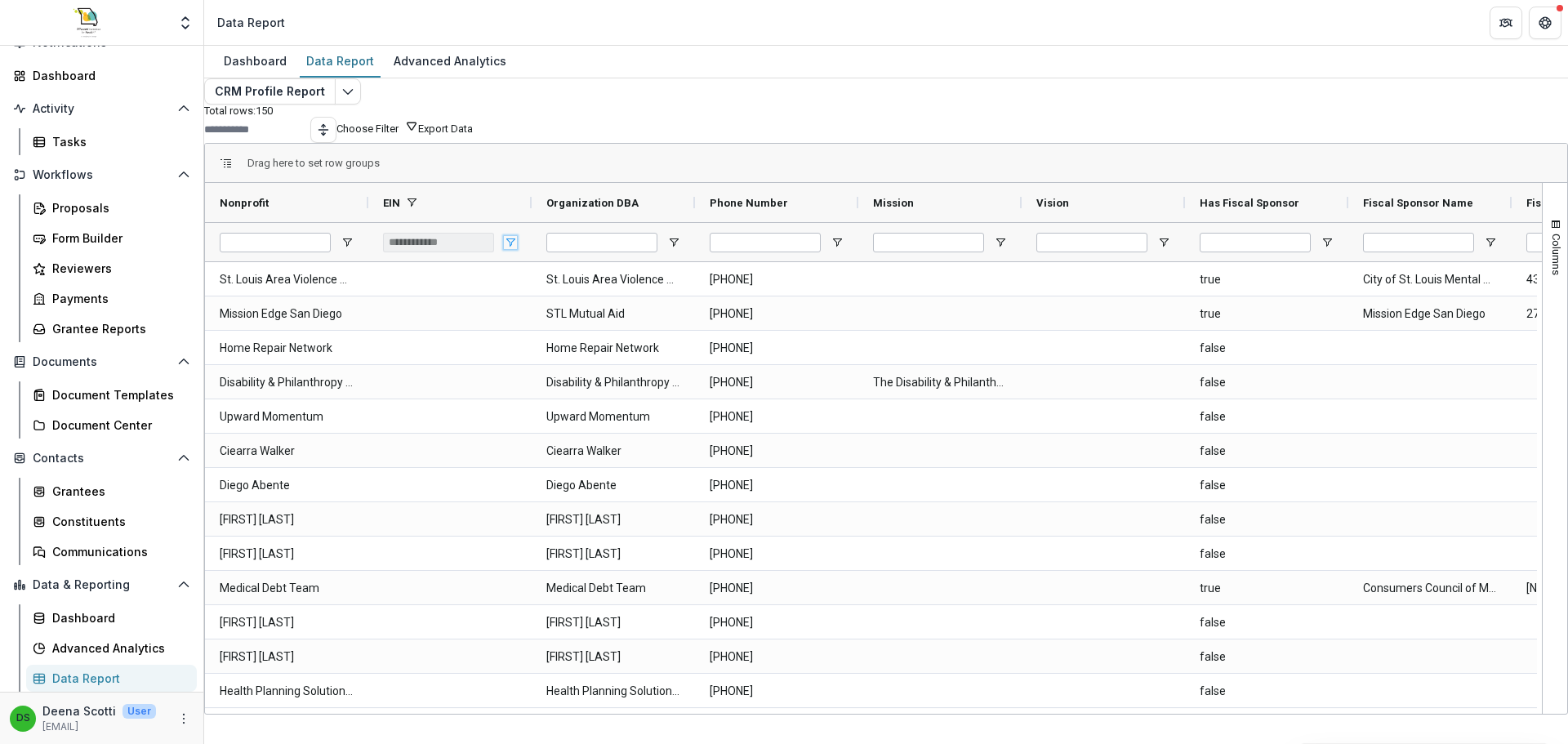 click at bounding box center (510, 243) 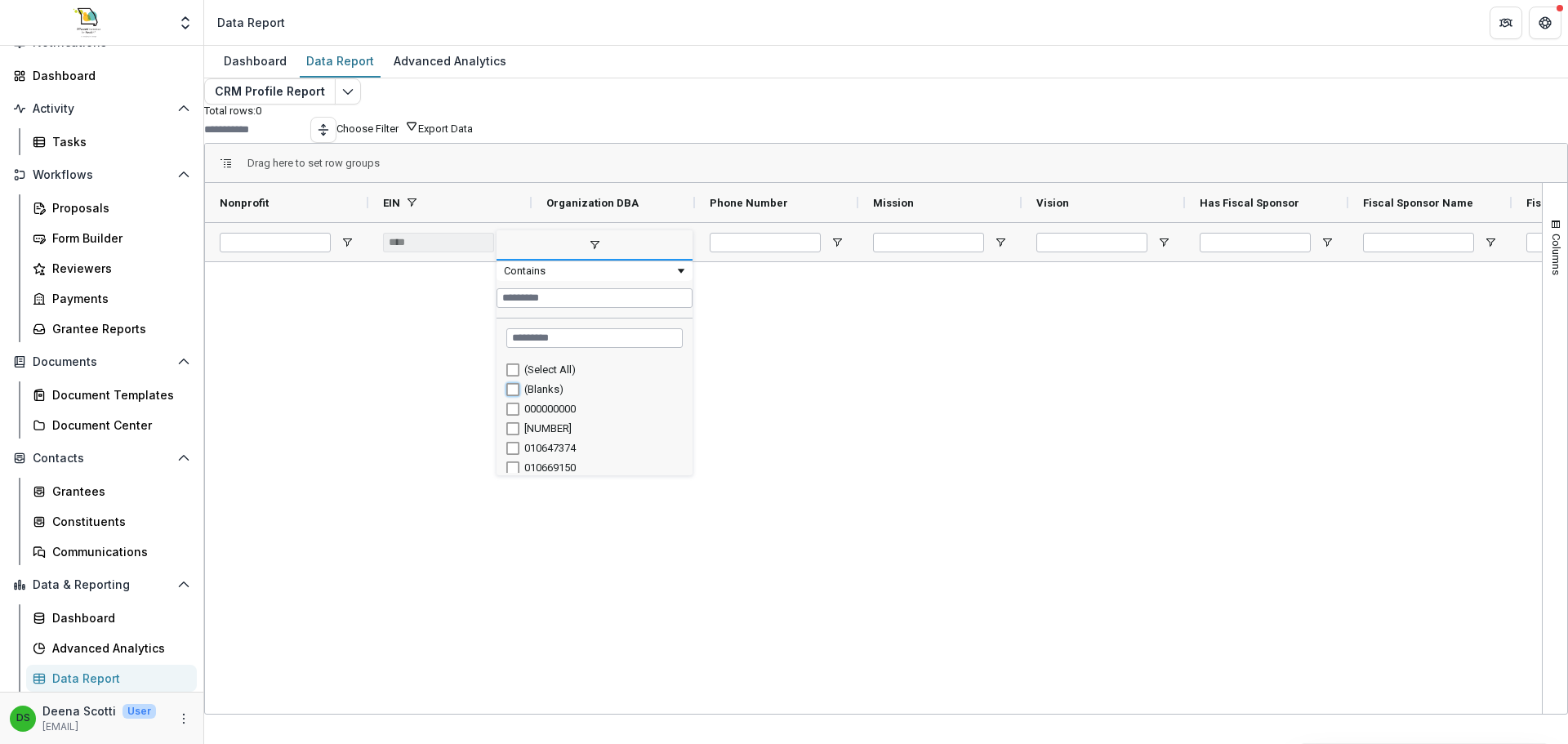 type on "**********" 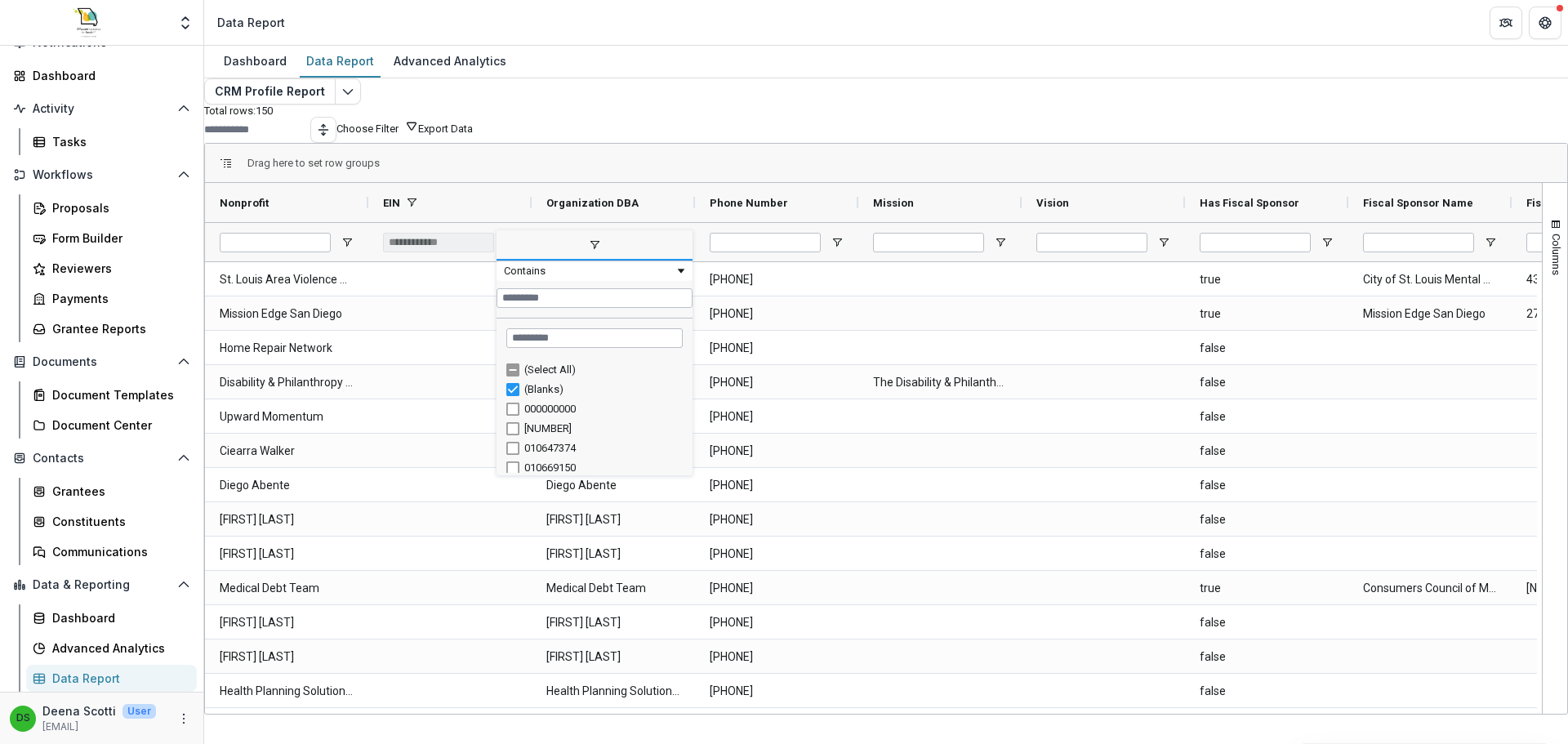 click on "Dashboard Data Report Advanced Analytics" at bounding box center [886, 62] 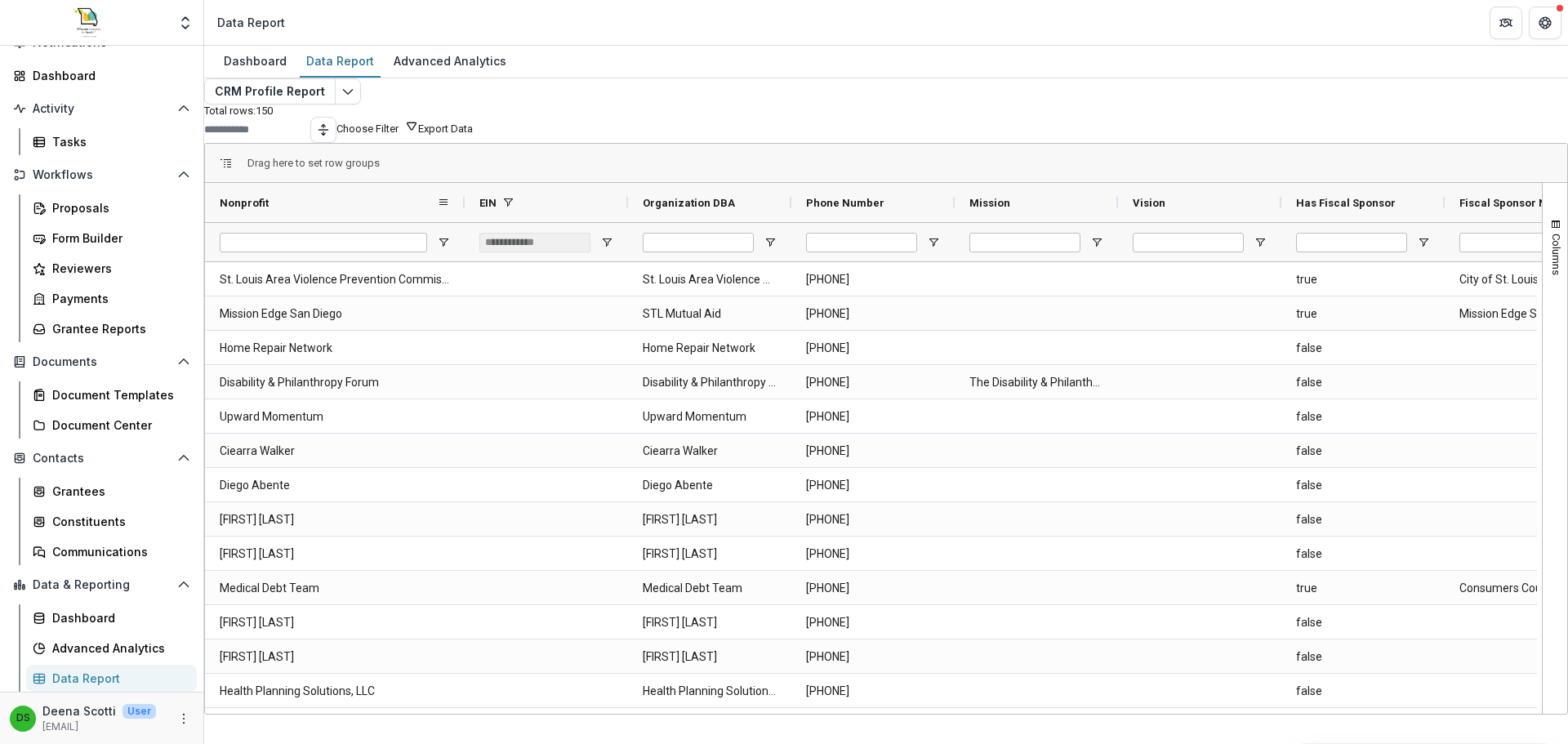 drag, startPoint x: 379, startPoint y: 229, endPoint x: 475, endPoint y: 205, distance: 98.95454 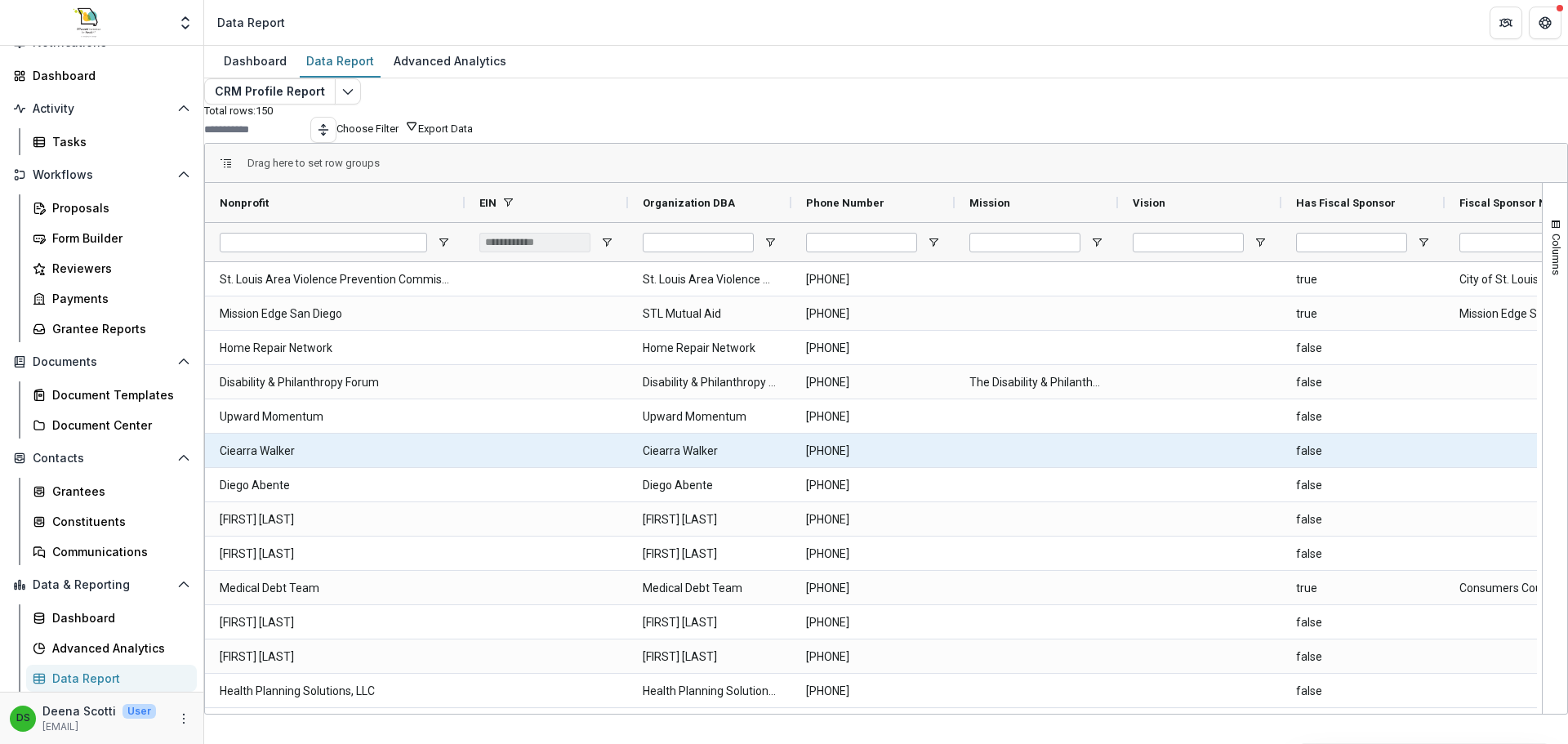 scroll, scrollTop: 165, scrollLeft: 0, axis: vertical 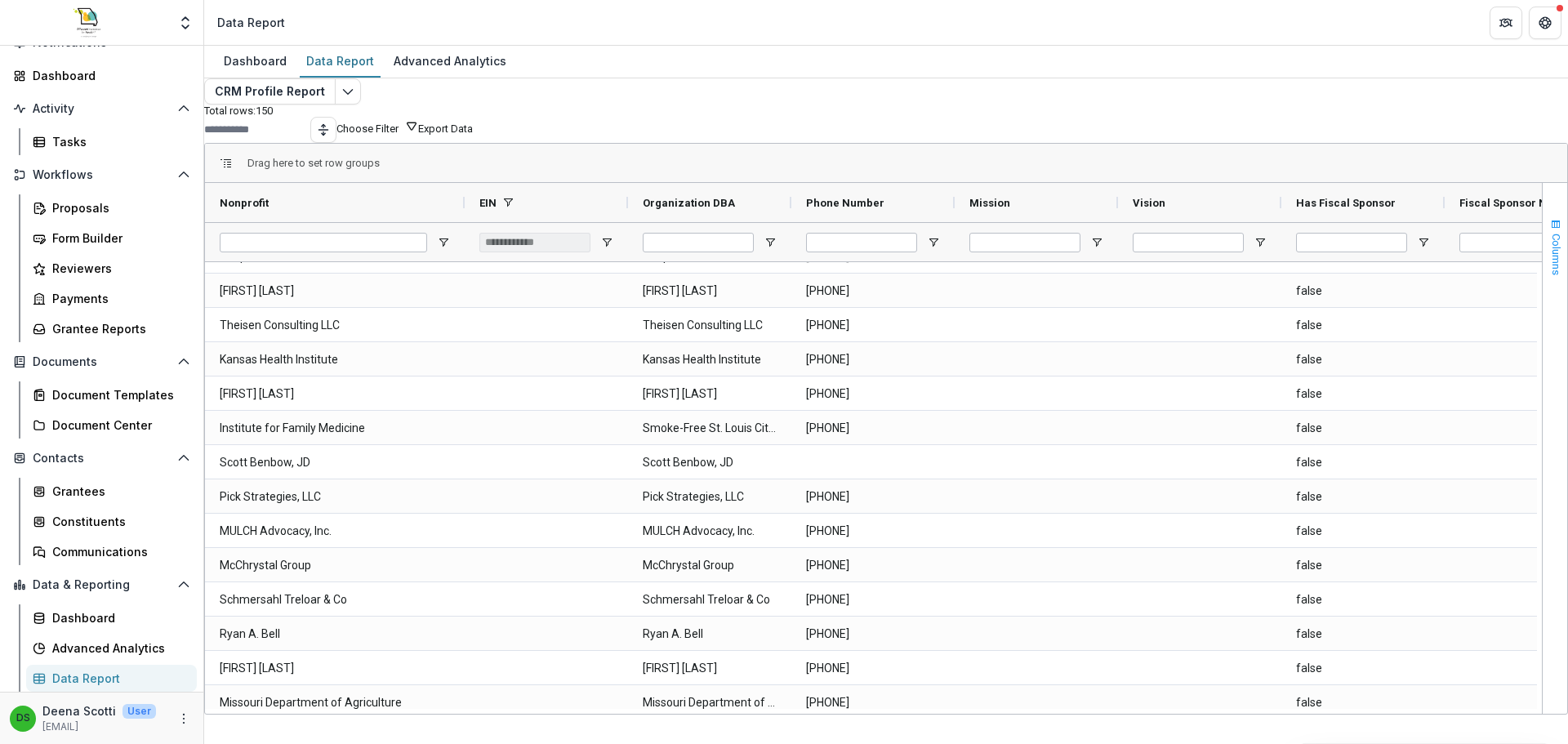 click at bounding box center (1556, 225) 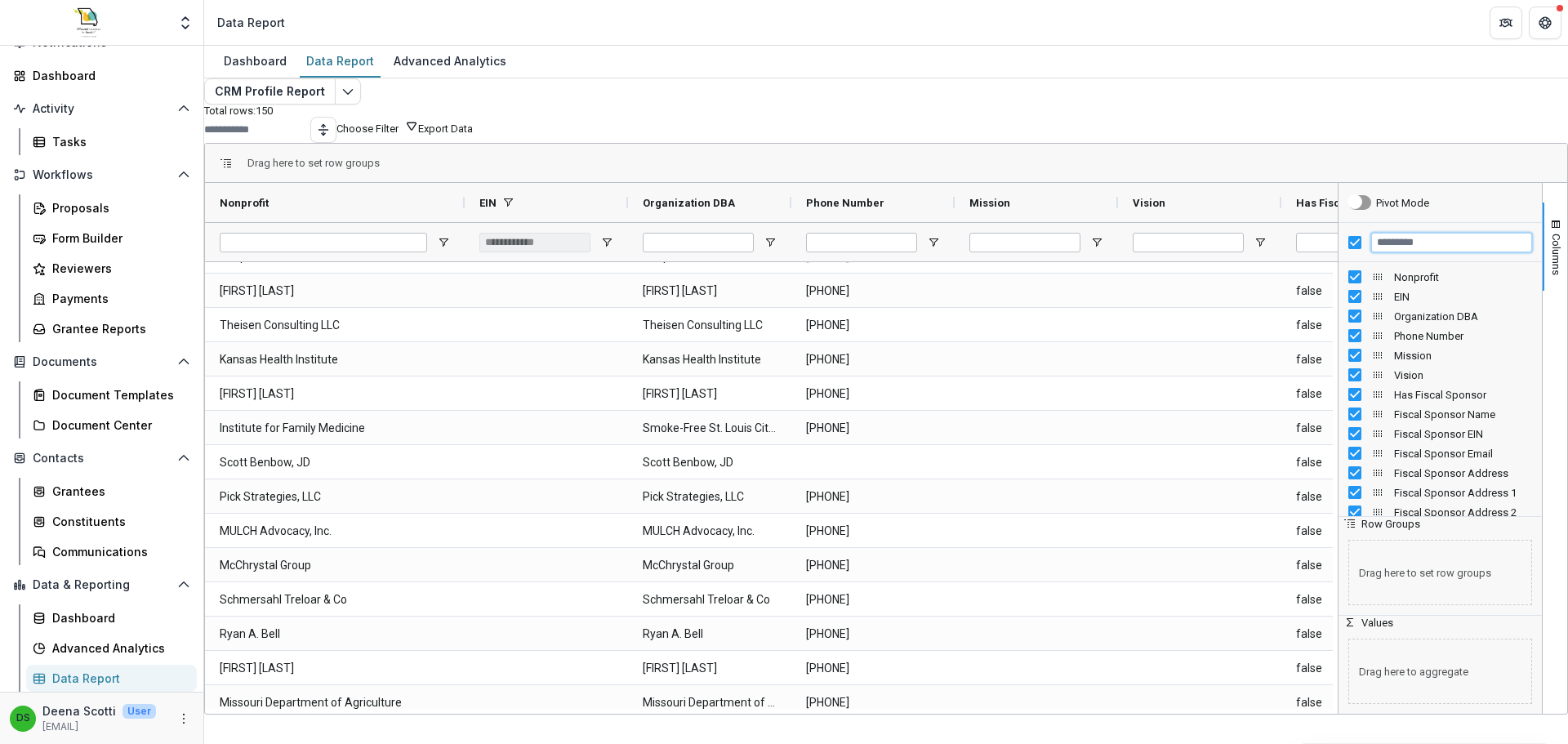 click at bounding box center [1451, 243] 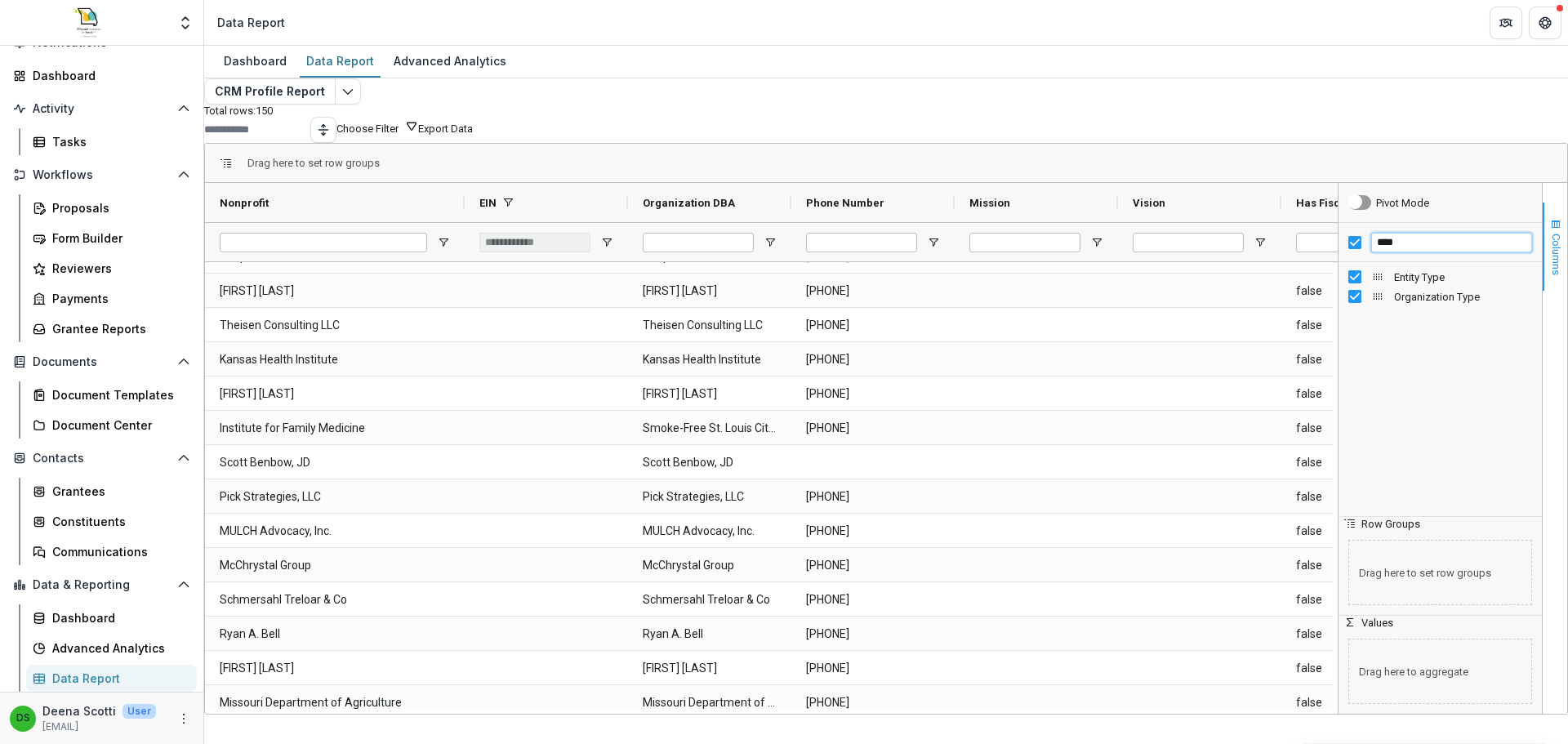 type on "****" 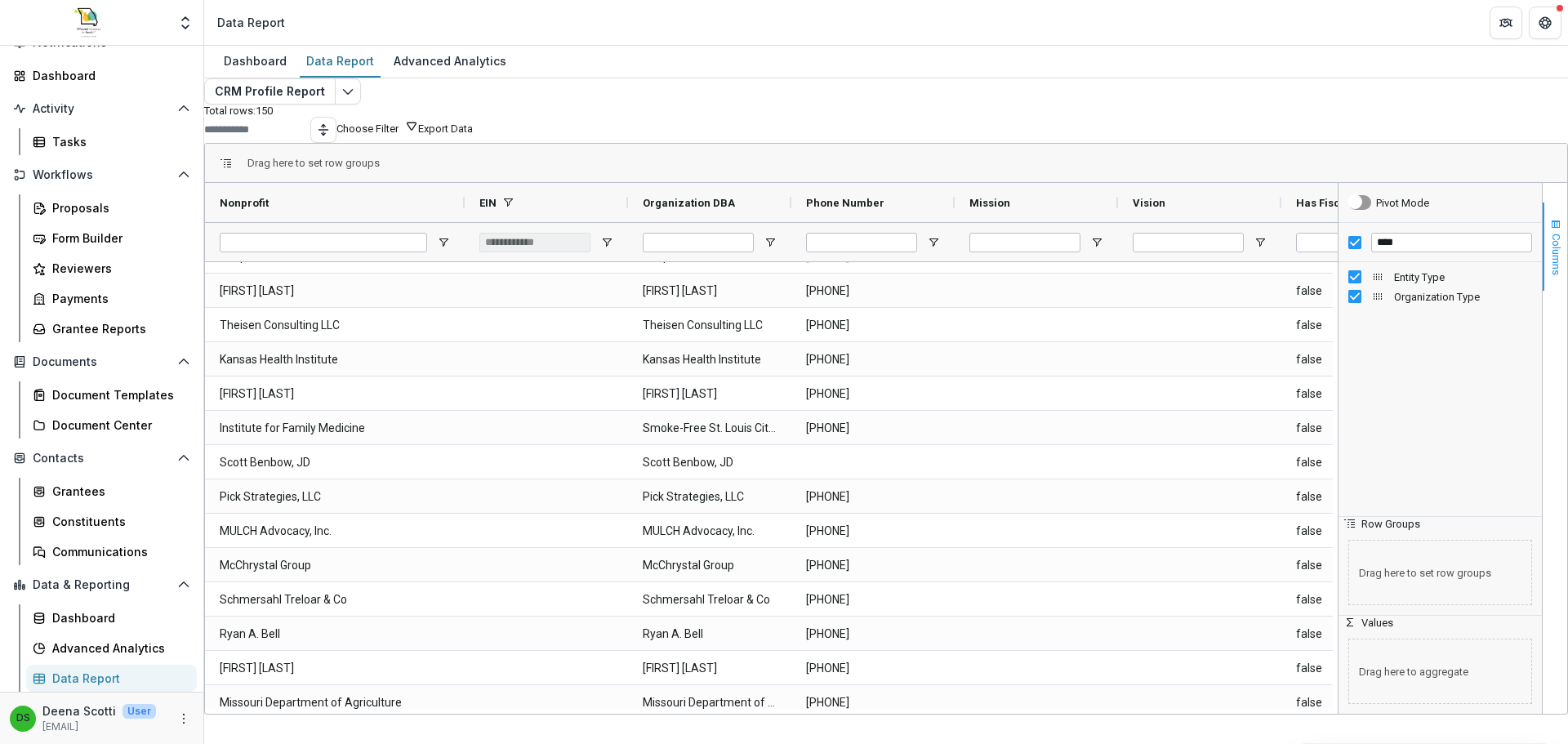 click at bounding box center (1556, 225) 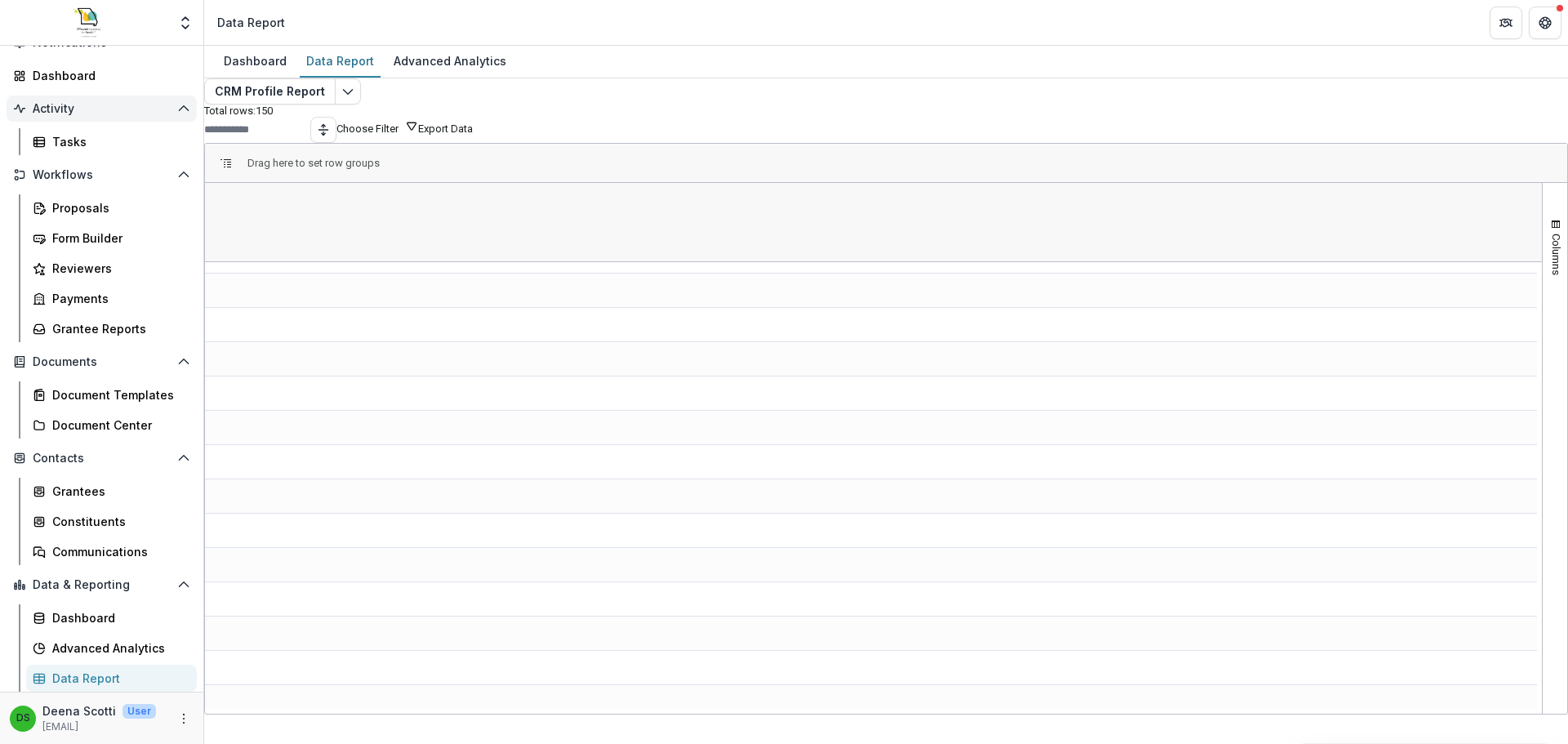 scroll, scrollTop: 0, scrollLeft: 3442, axis: horizontal 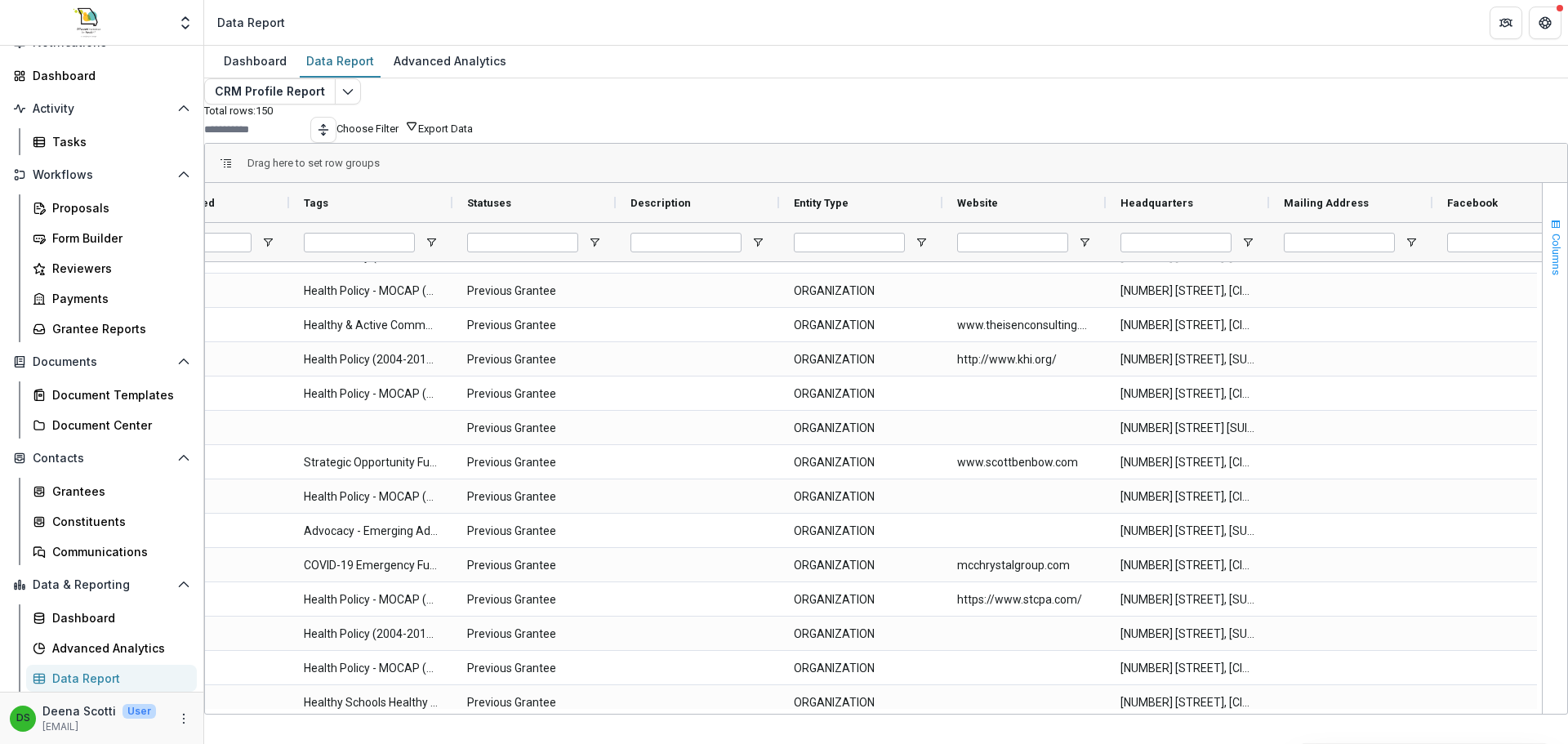 click at bounding box center [1556, 225] 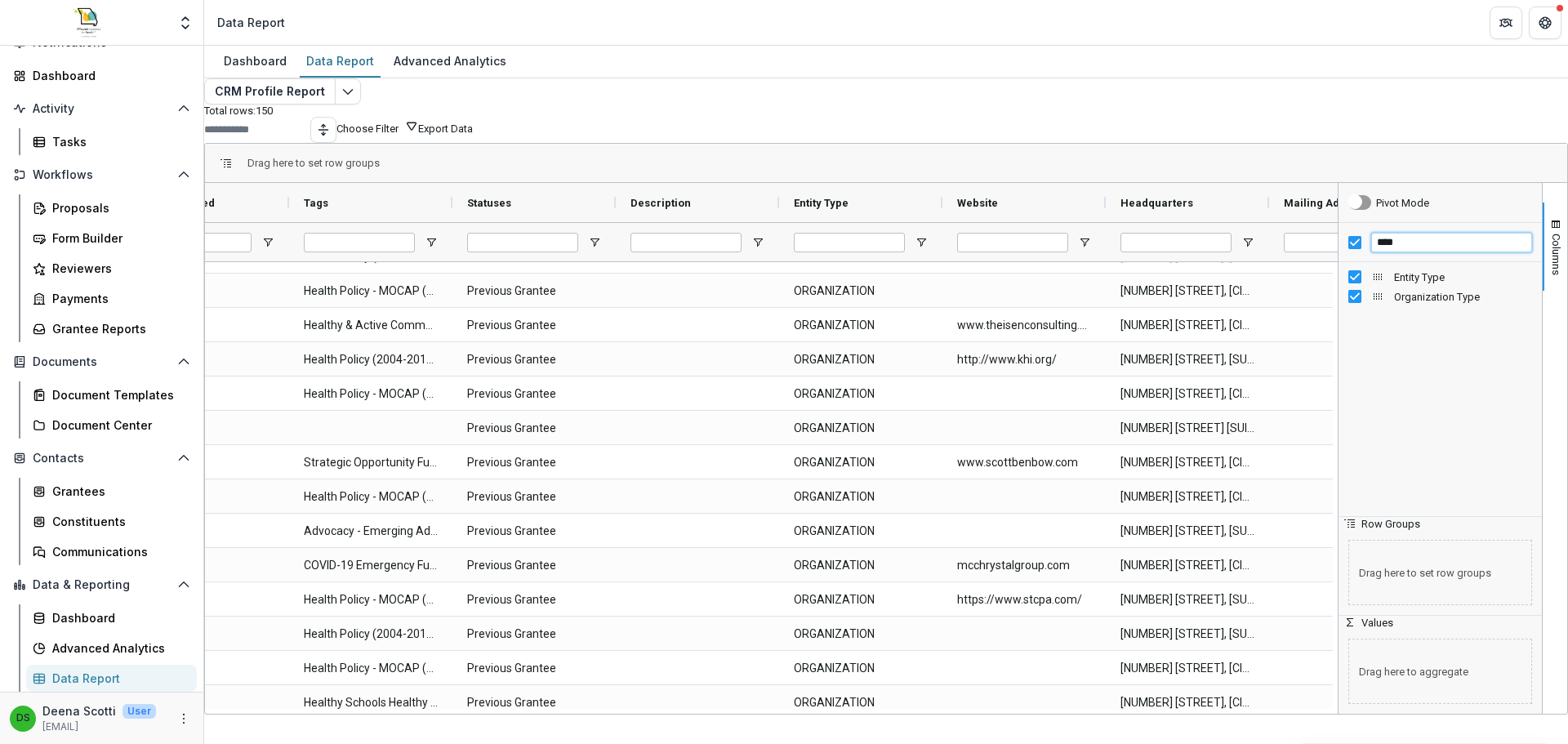 click on "****" at bounding box center (1451, 243) 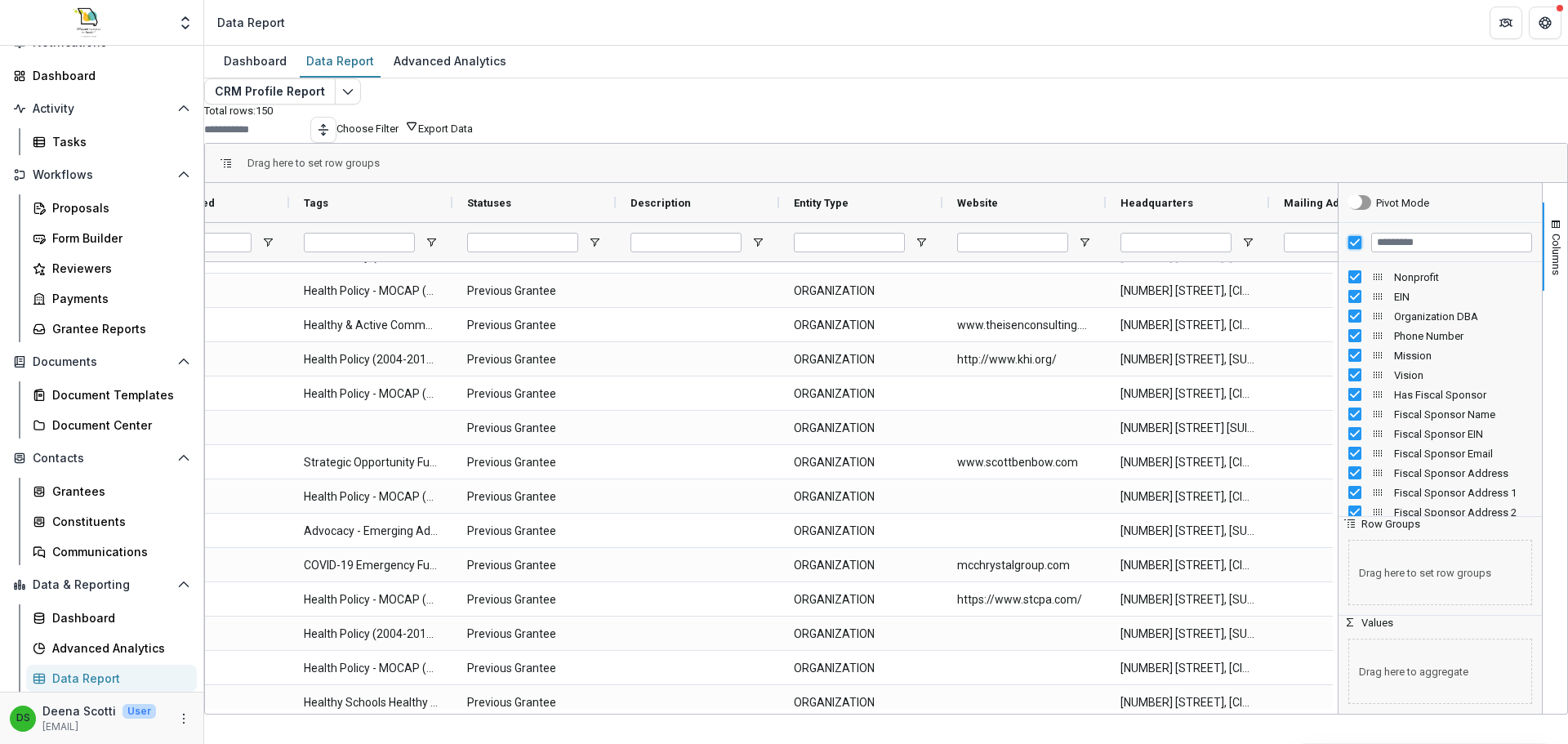 scroll, scrollTop: 0, scrollLeft: 0, axis: both 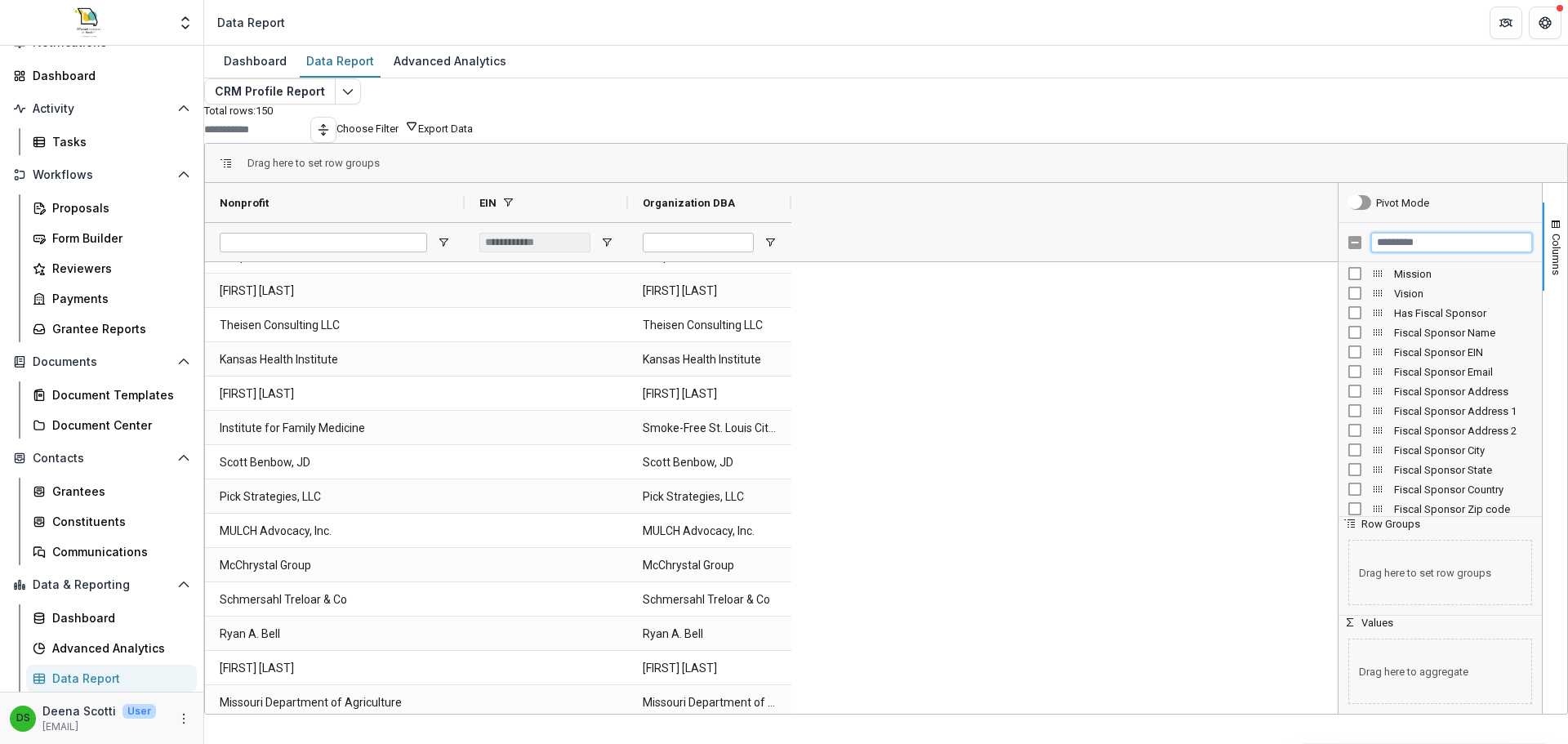 click at bounding box center [1451, 243] 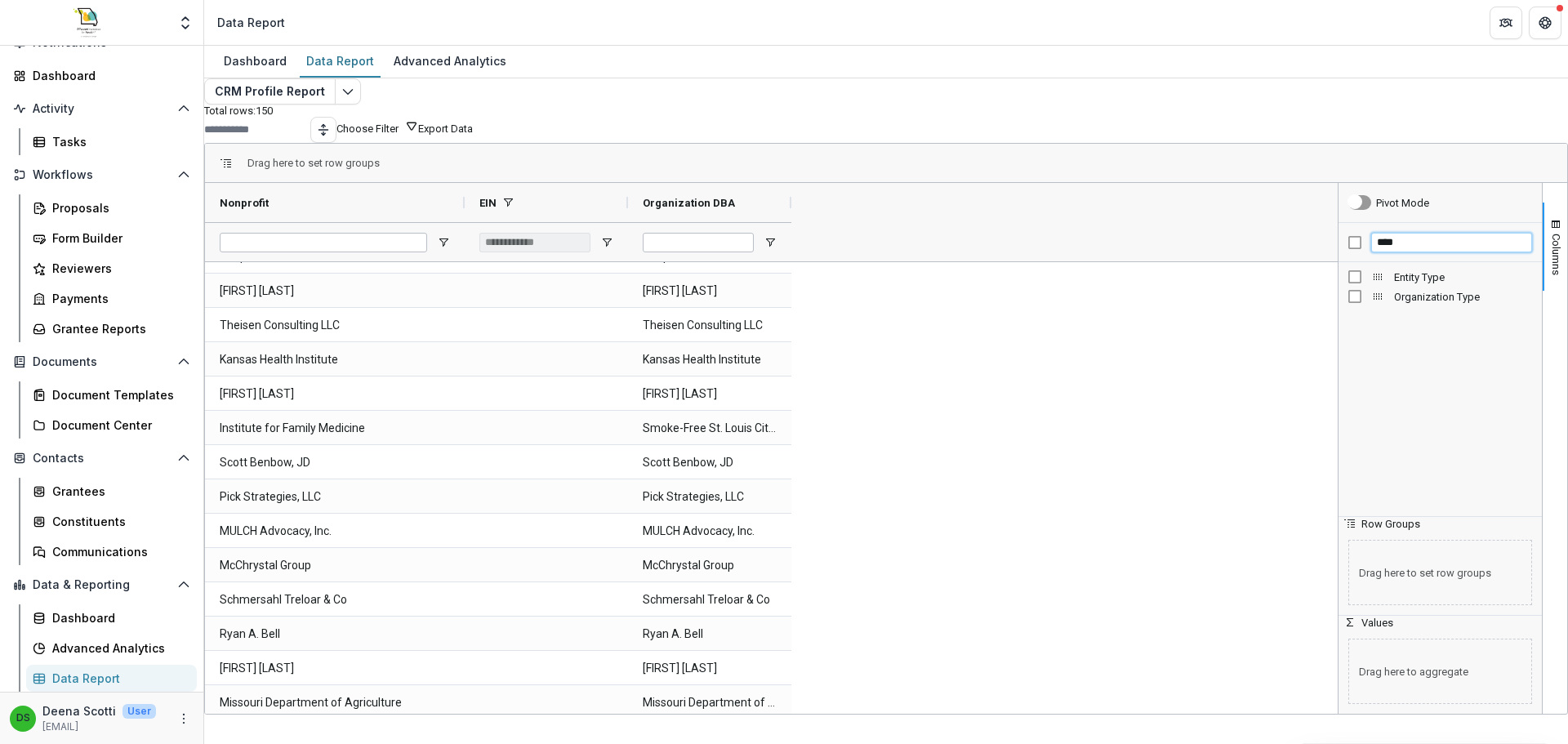 scroll, scrollTop: 0, scrollLeft: 0, axis: both 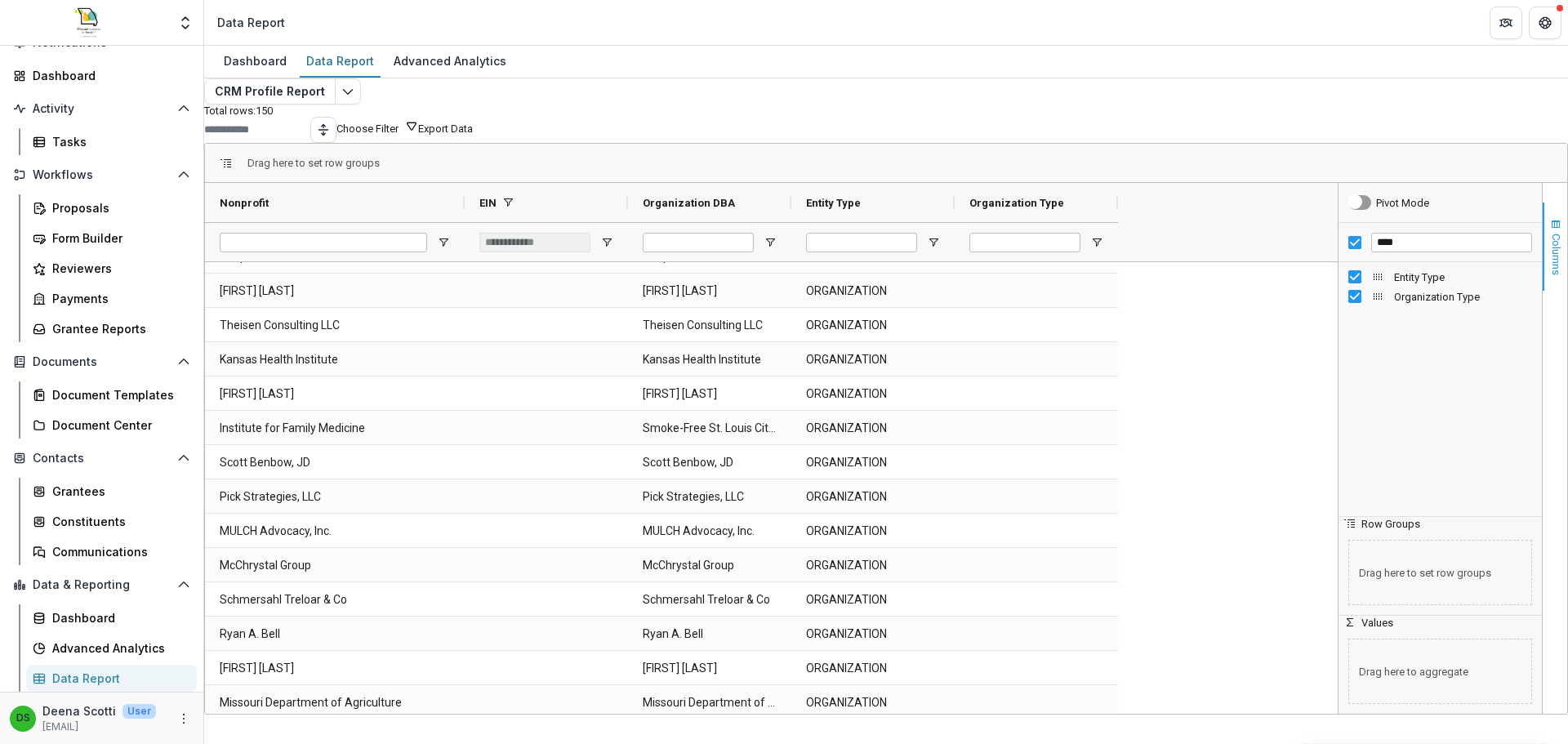 click on "Columns" at bounding box center [1555, 247] 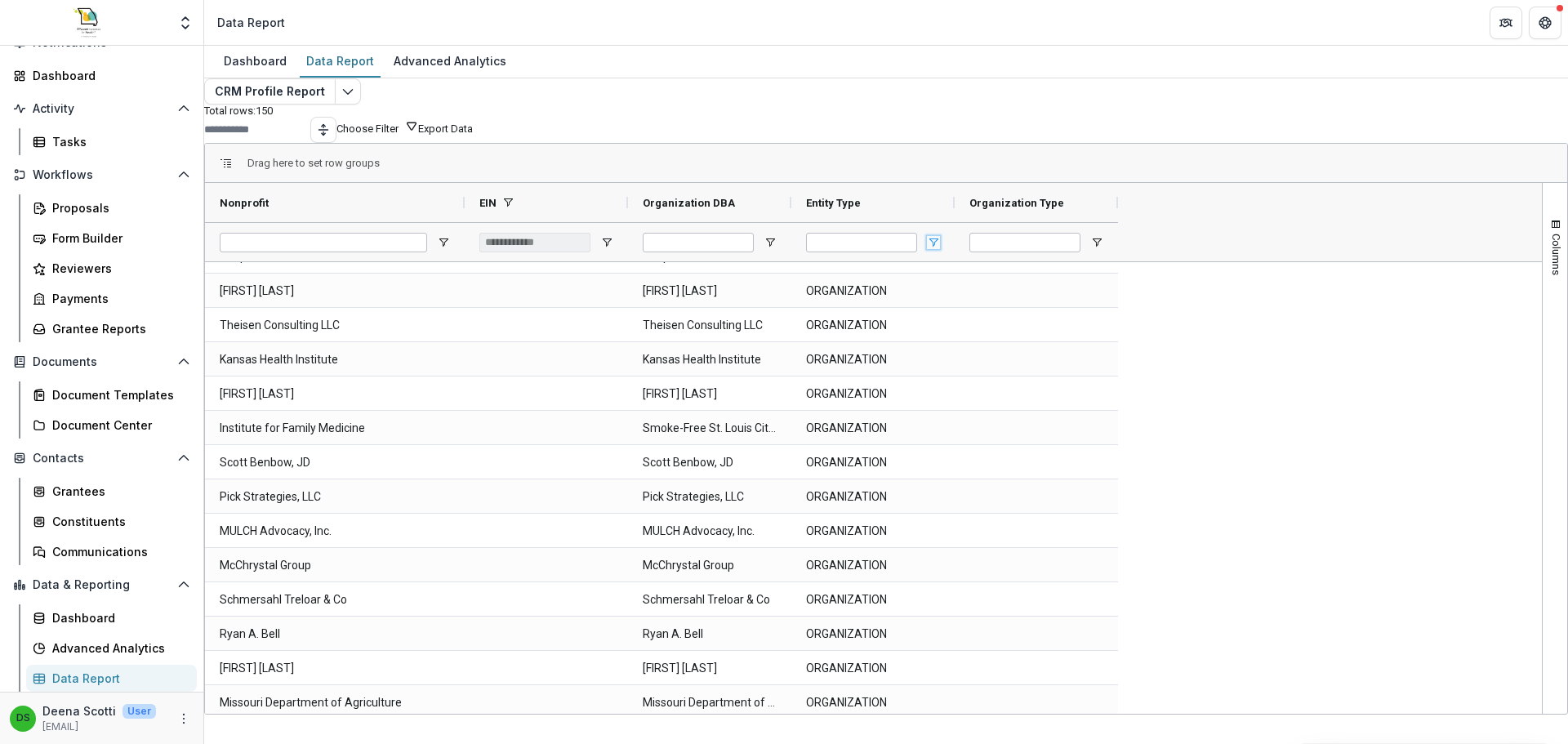click at bounding box center (933, 243) 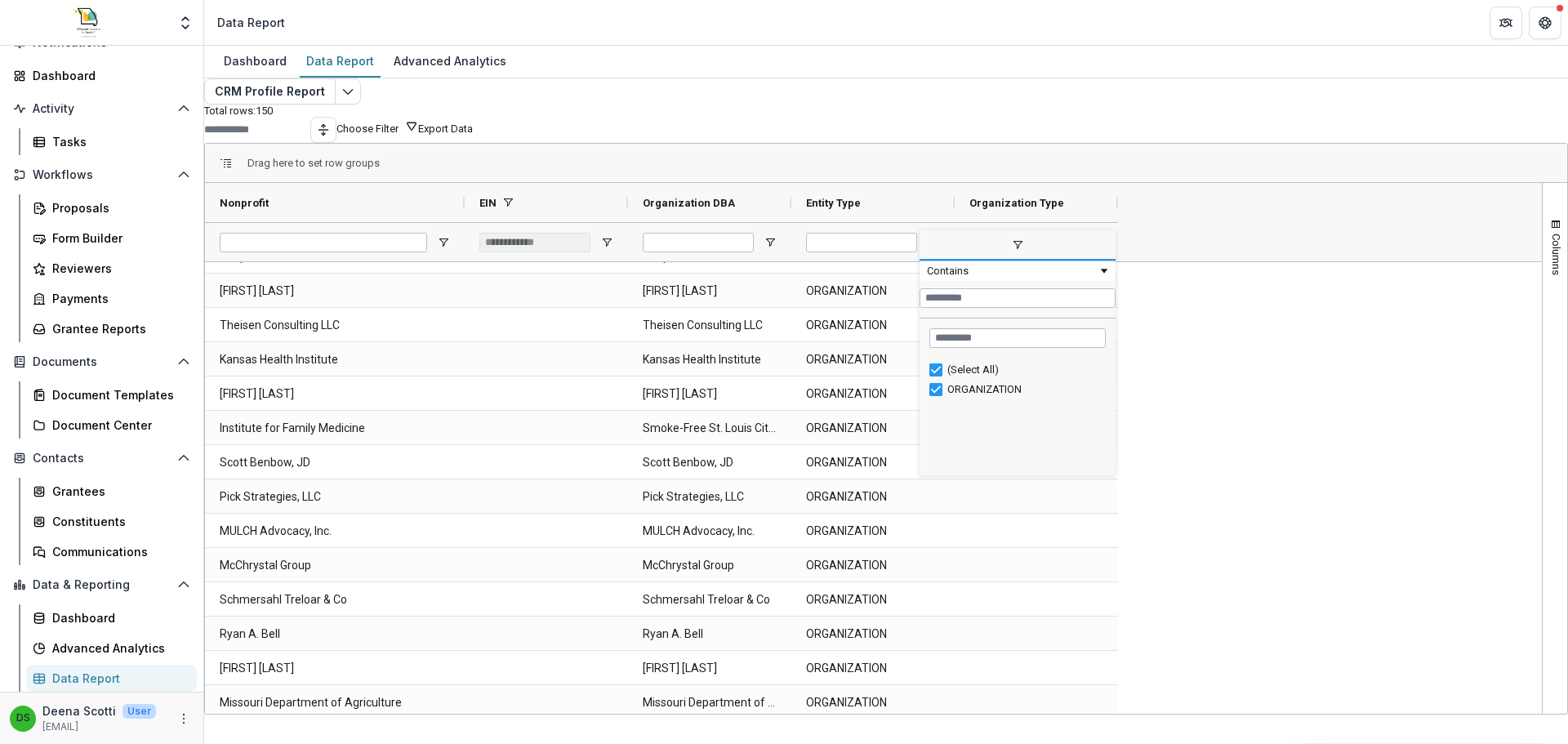 click at bounding box center (1018, 246) 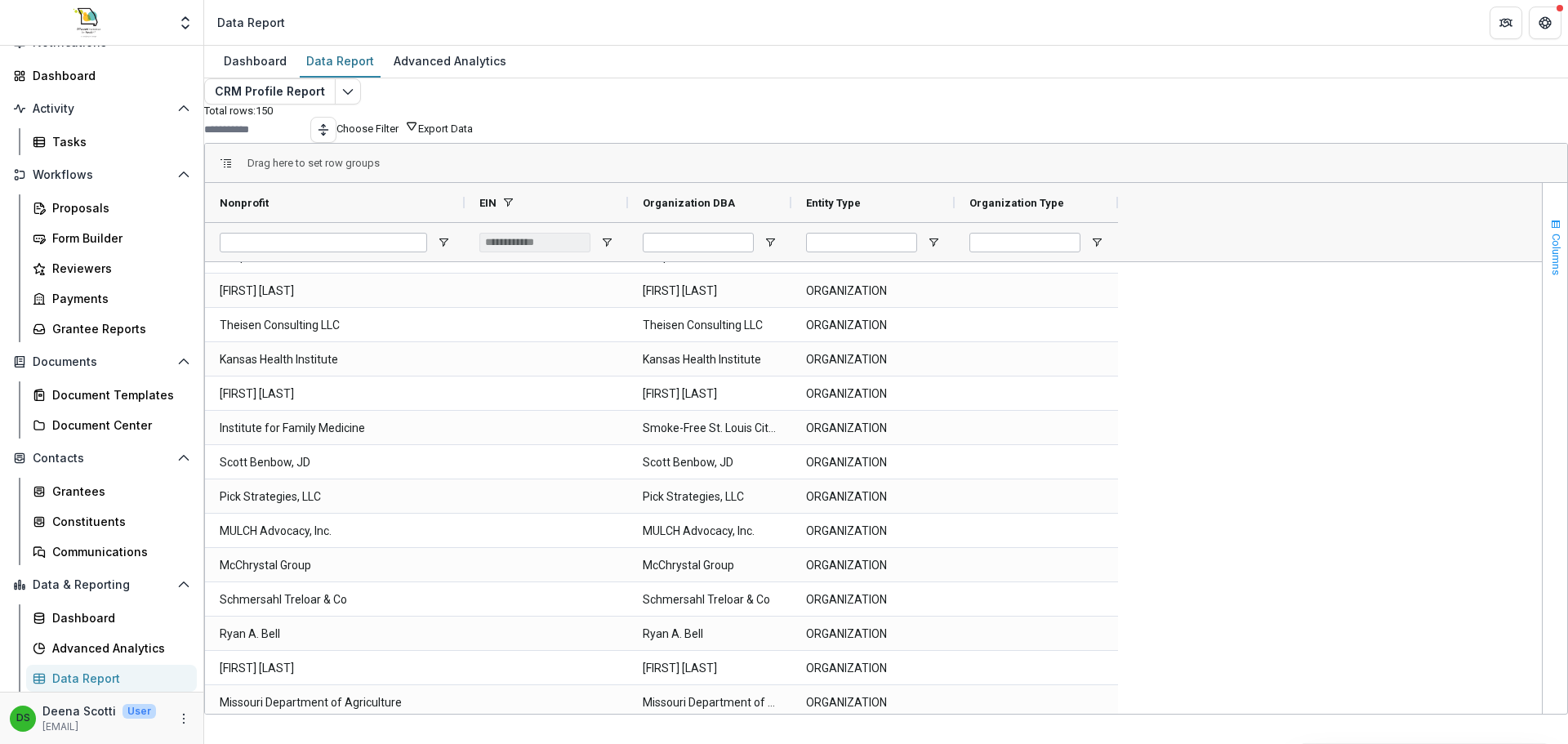 click at bounding box center (1556, 225) 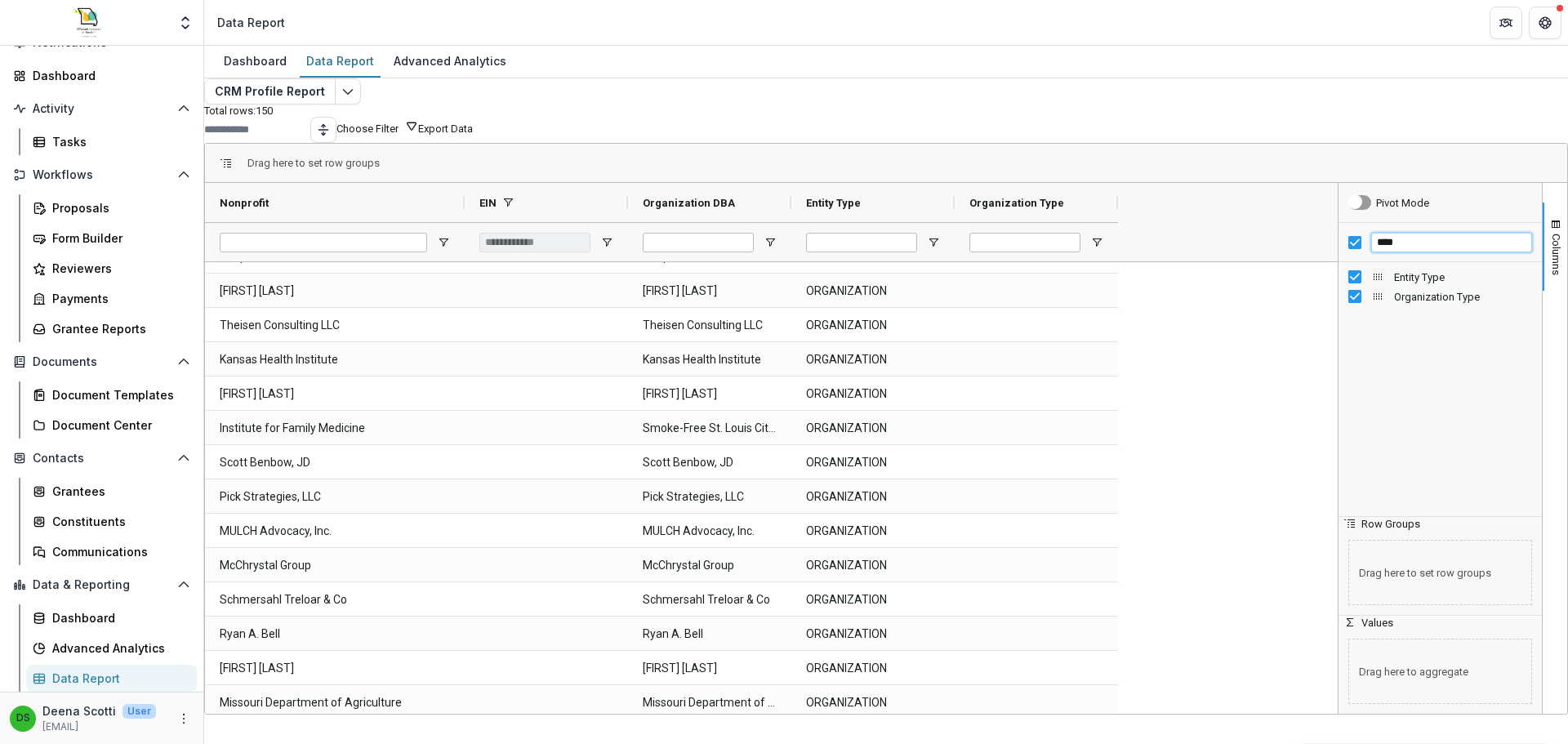drag, startPoint x: 1406, startPoint y: 265, endPoint x: 1357, endPoint y: 270, distance: 49.254441 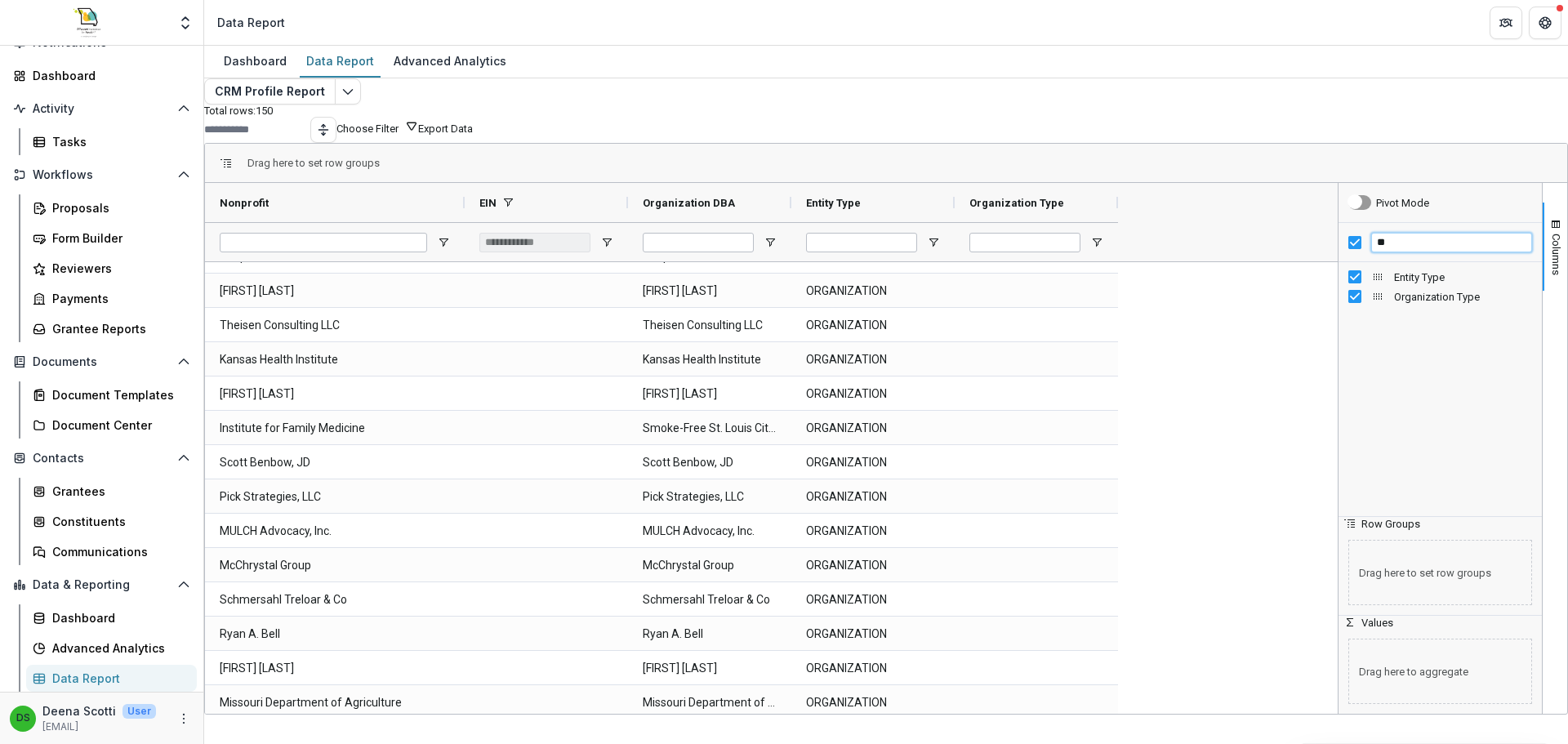 type on "***" 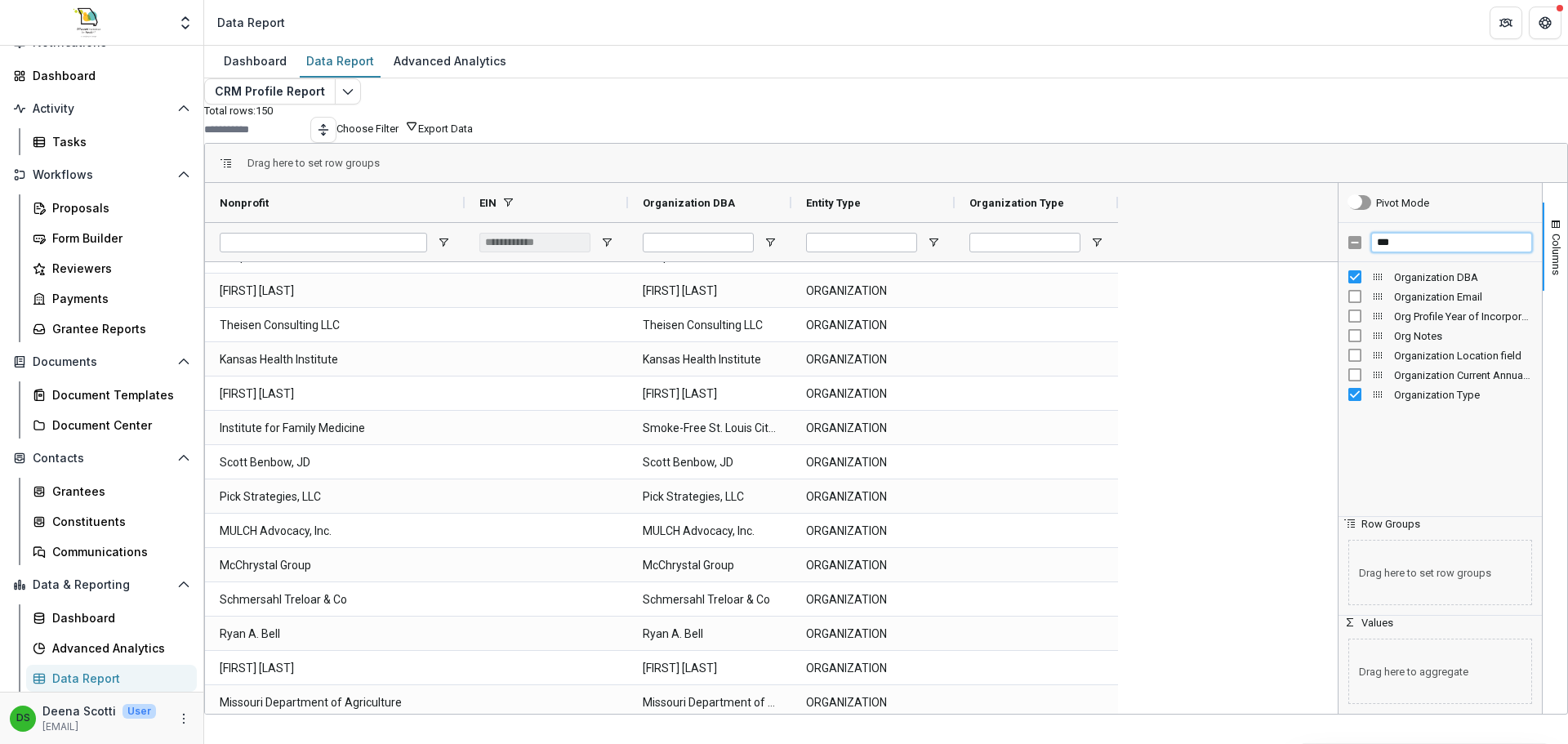 drag, startPoint x: 1386, startPoint y: 260, endPoint x: 1363, endPoint y: 264, distance: 23.345235 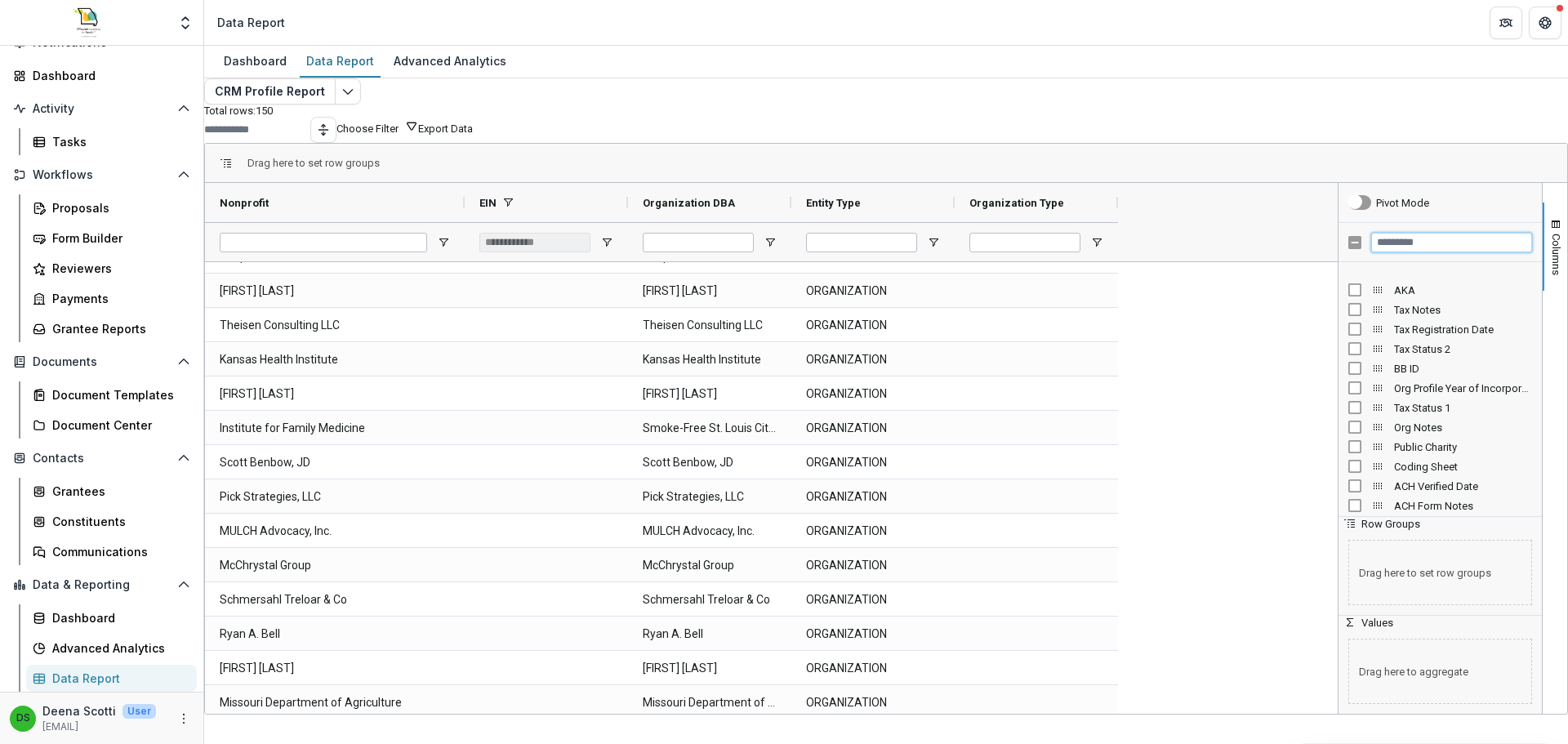 scroll, scrollTop: 1307, scrollLeft: 0, axis: vertical 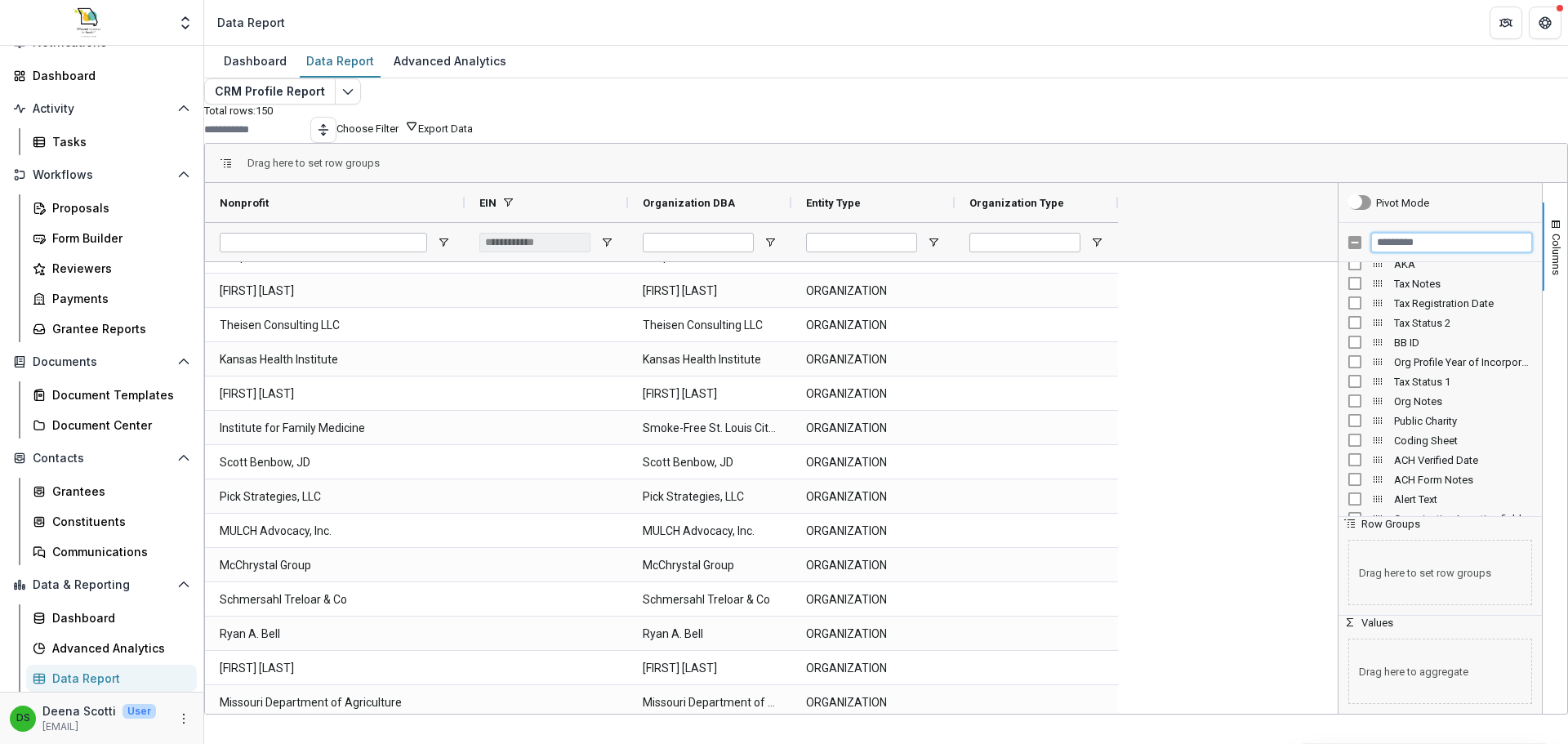 type 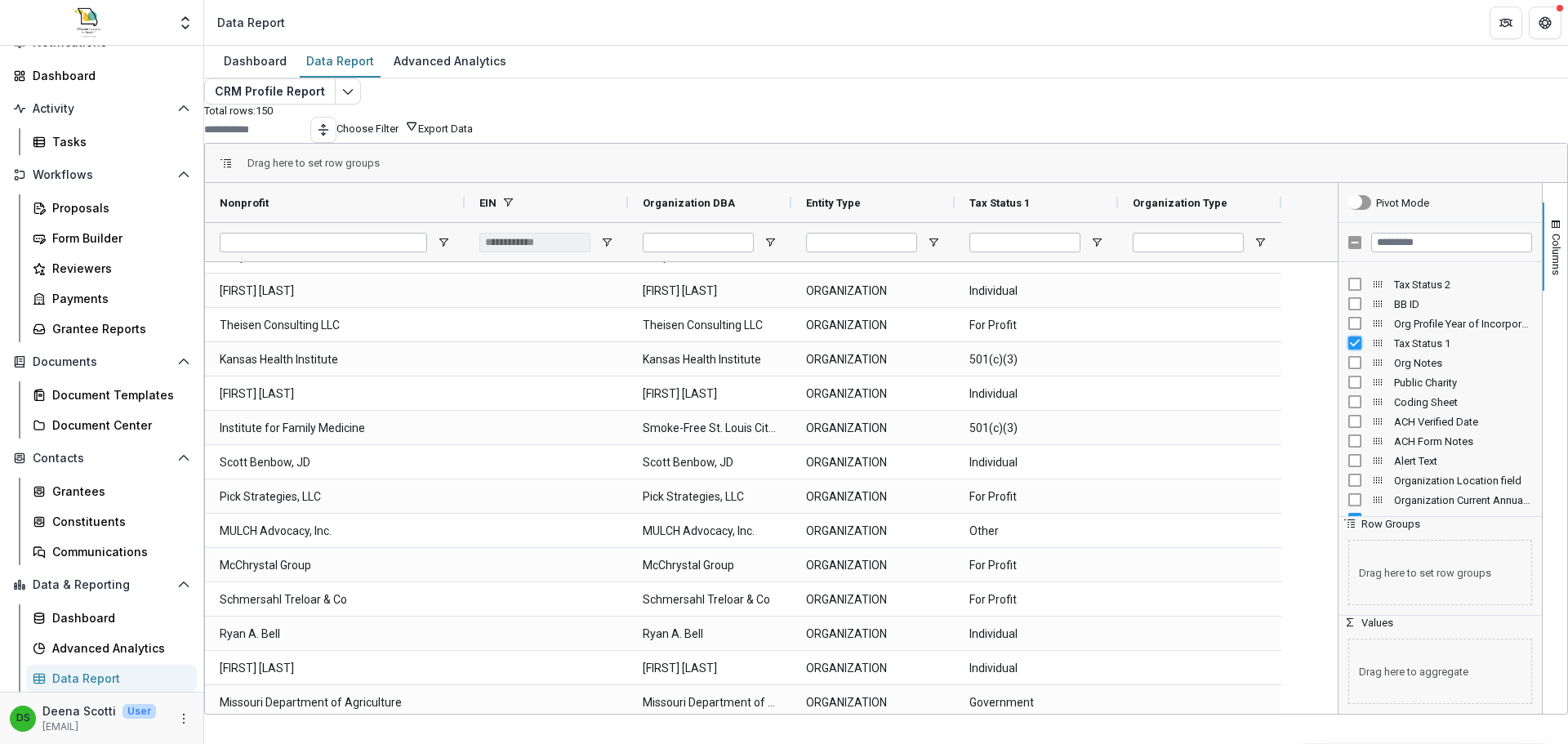 scroll, scrollTop: 1363, scrollLeft: 0, axis: vertical 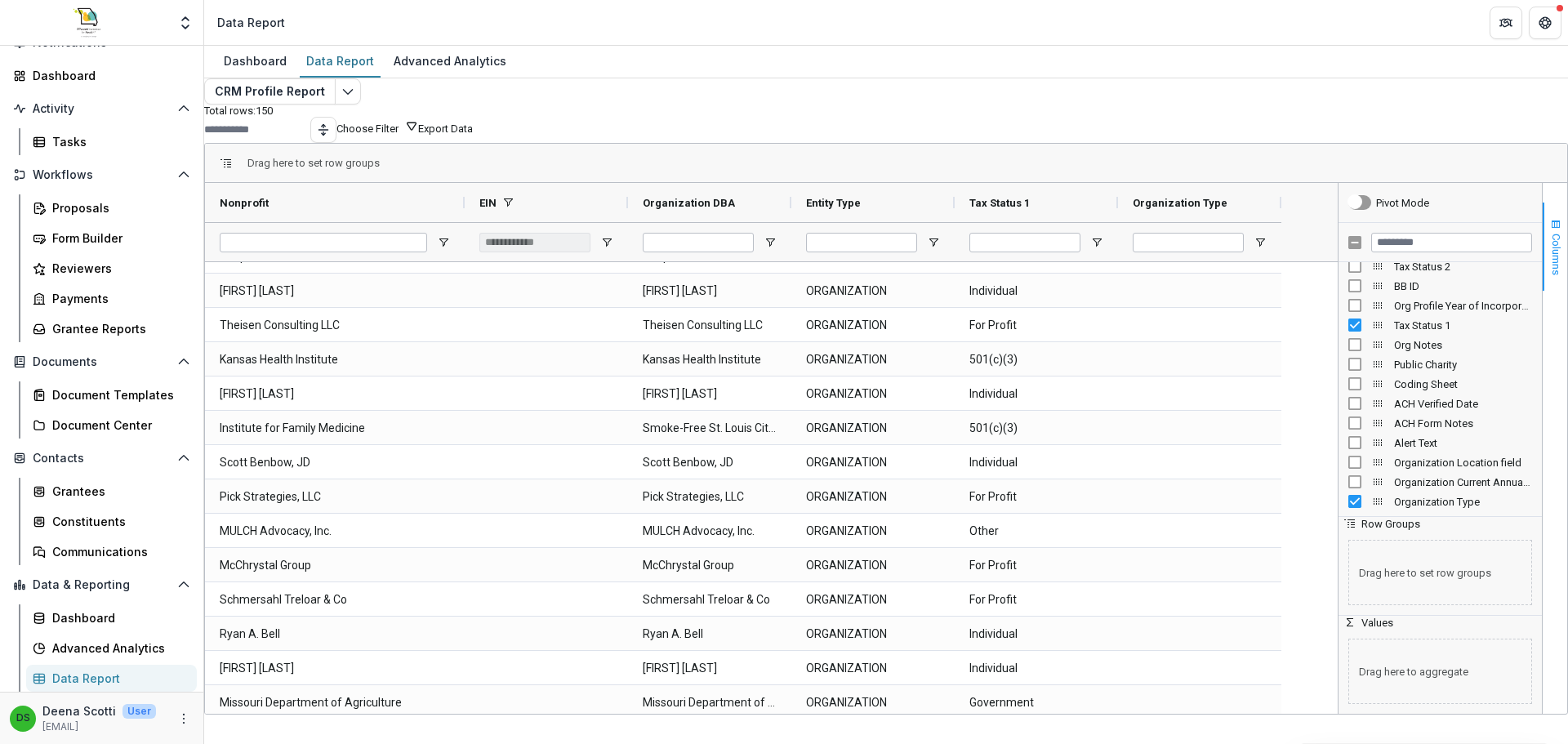 click on "Columns" at bounding box center [1555, 247] 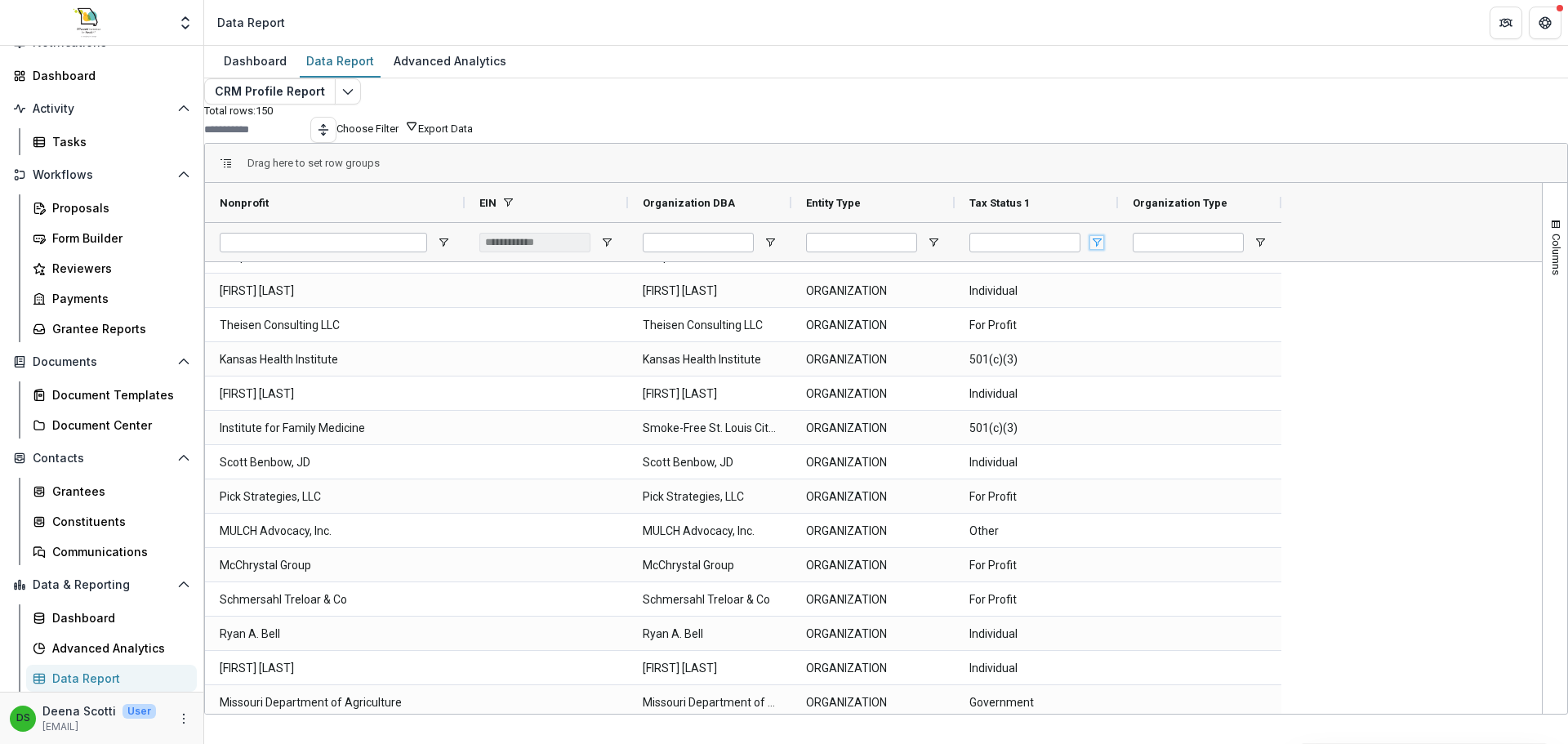 click at bounding box center (1097, 243) 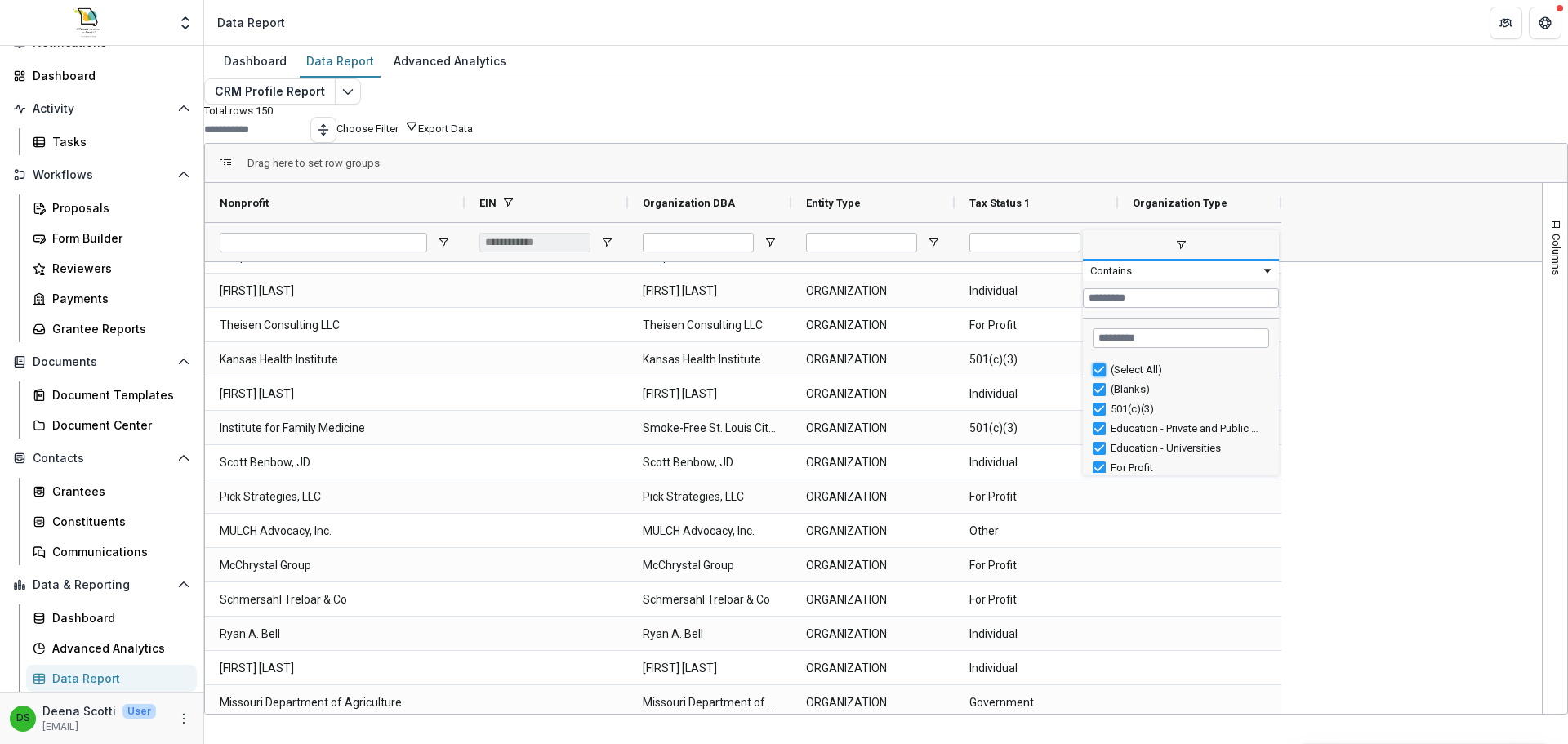 type on "***" 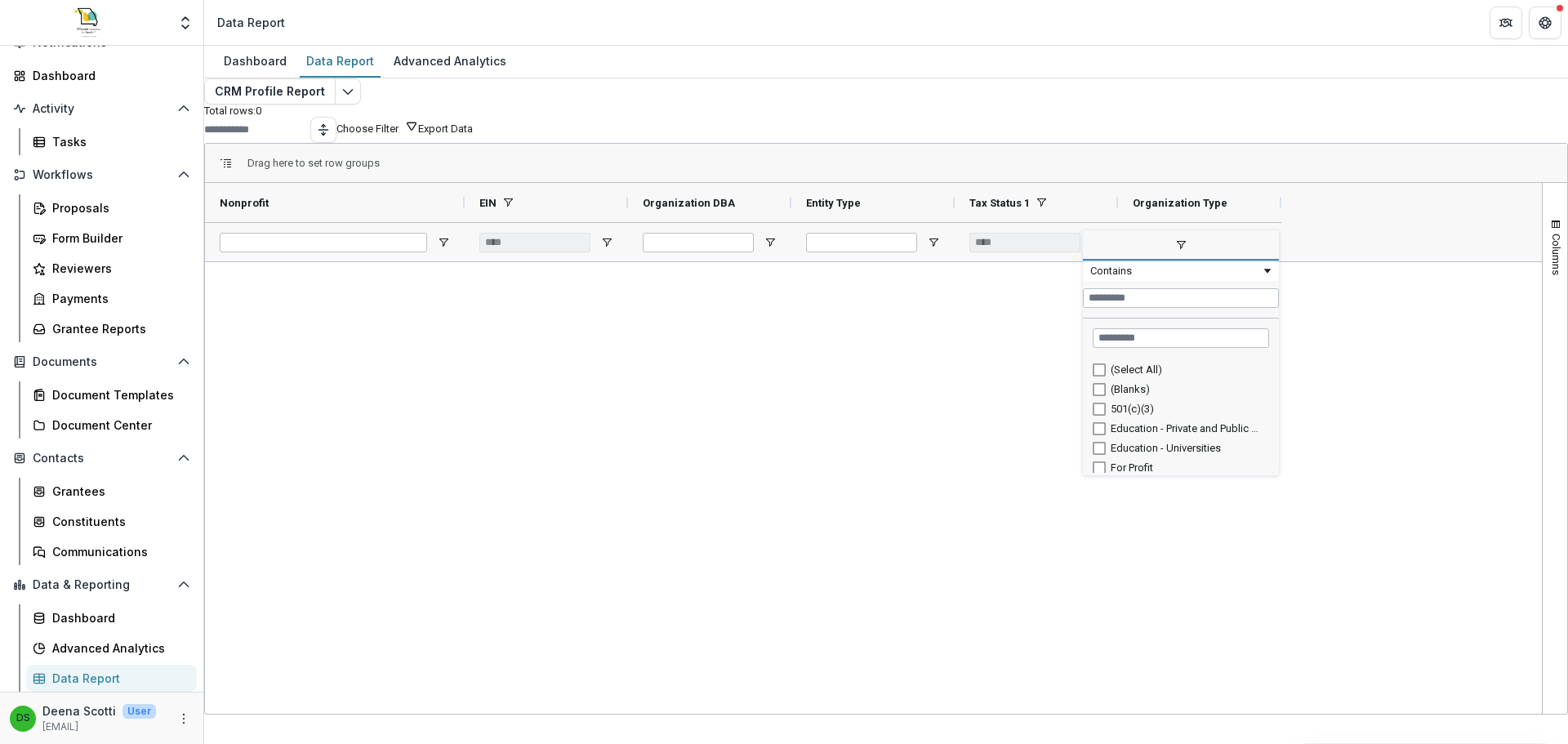 scroll, scrollTop: 0, scrollLeft: 0, axis: both 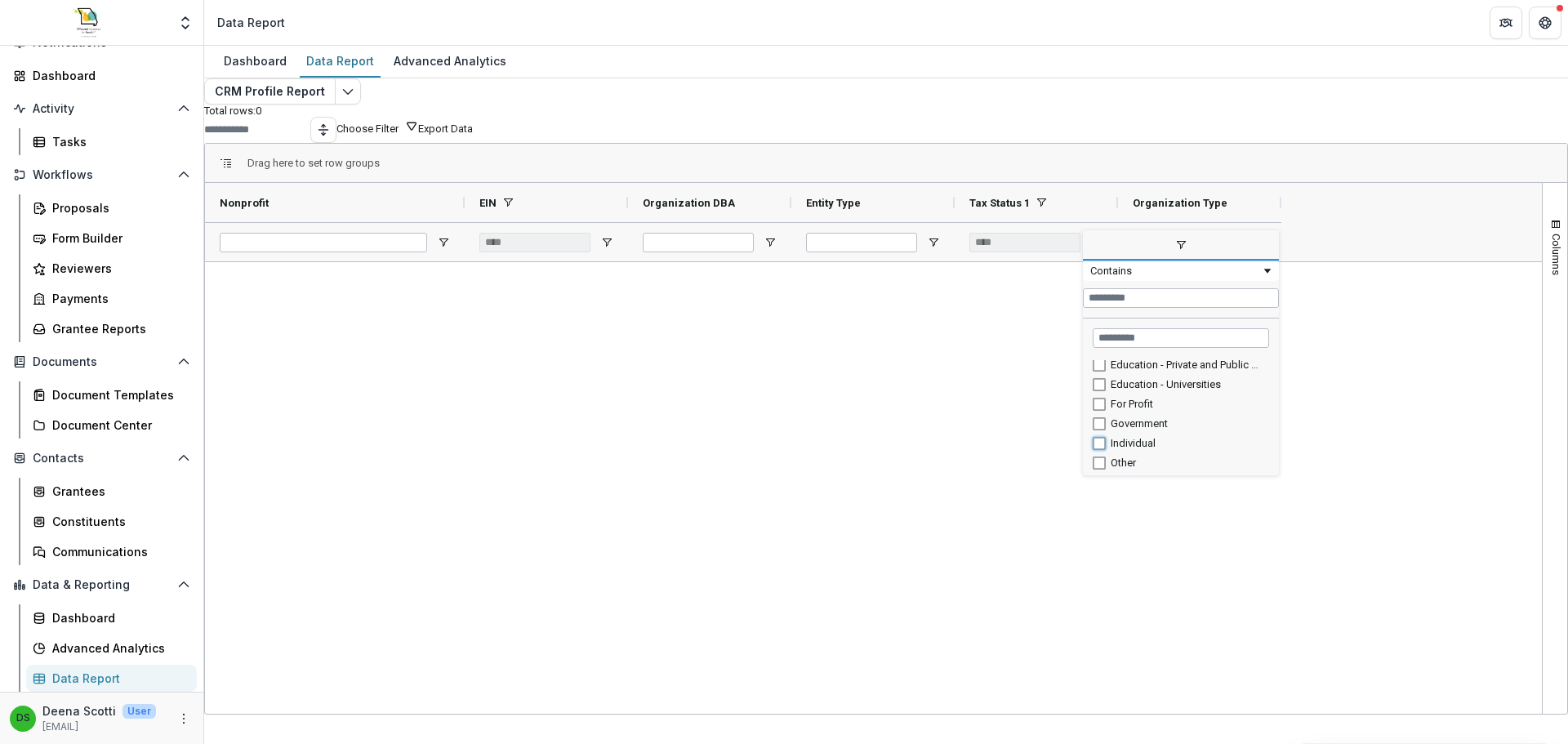type on "**********" 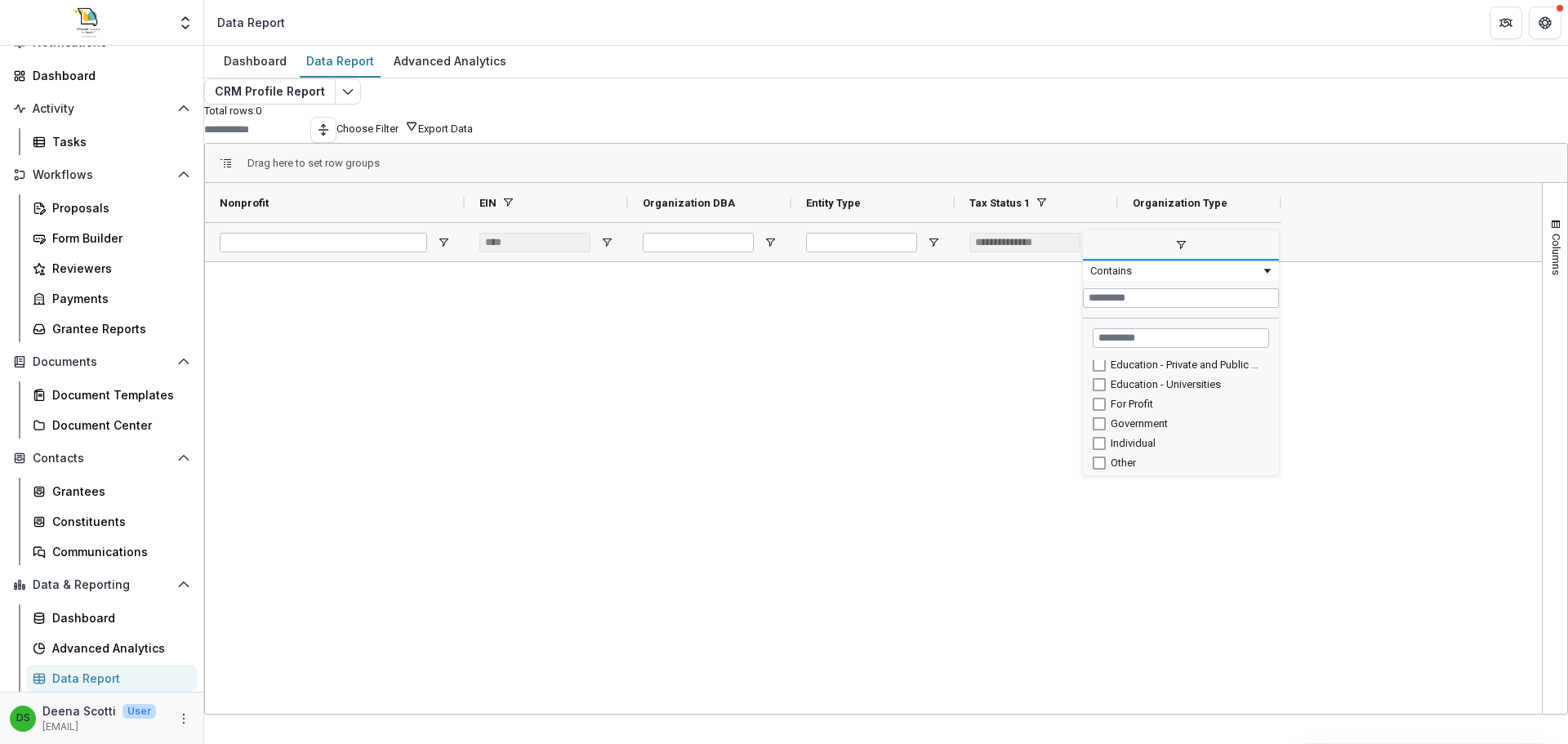 type on "**********" 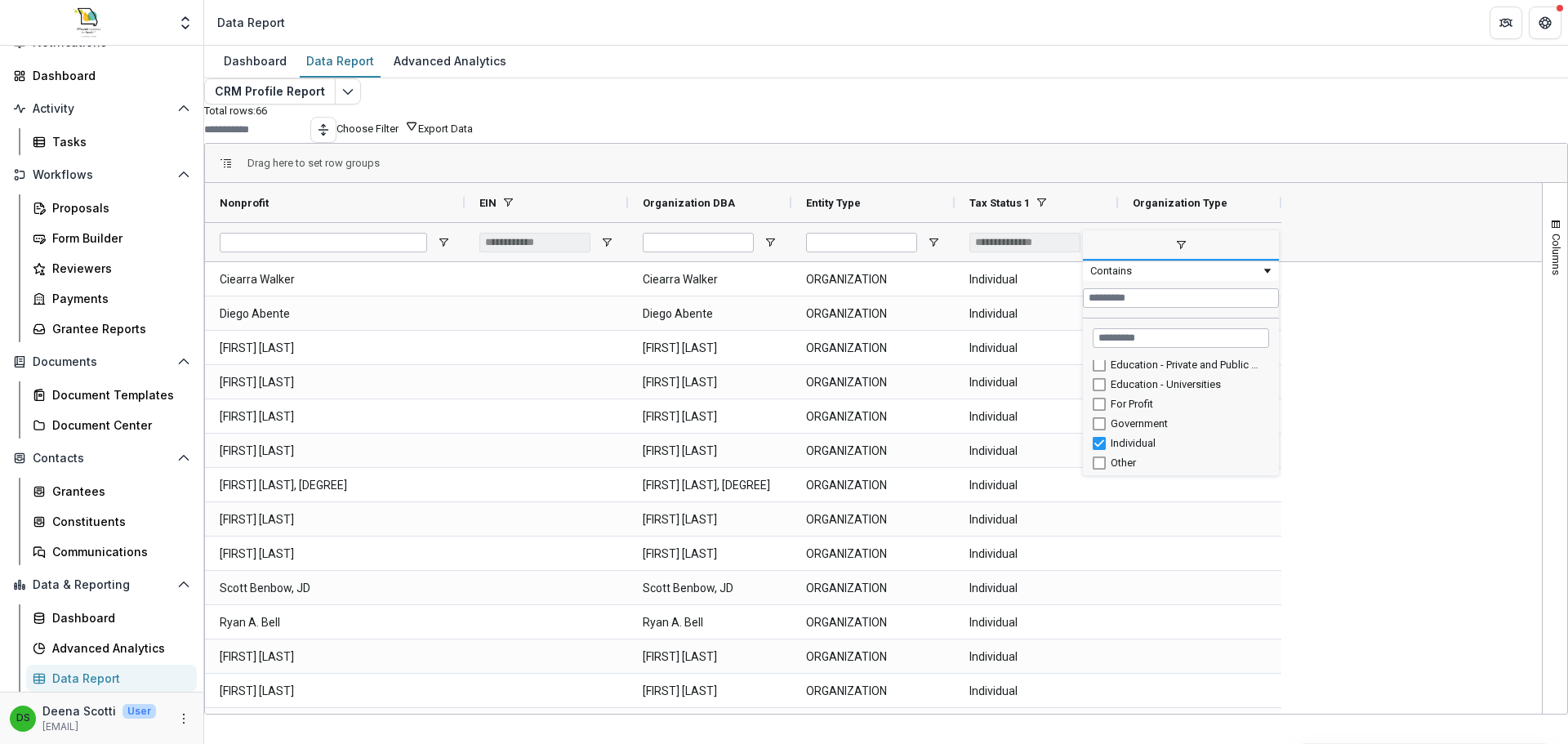 click on "Nonprofit
EIN
Organization DBA" at bounding box center (873, 222) 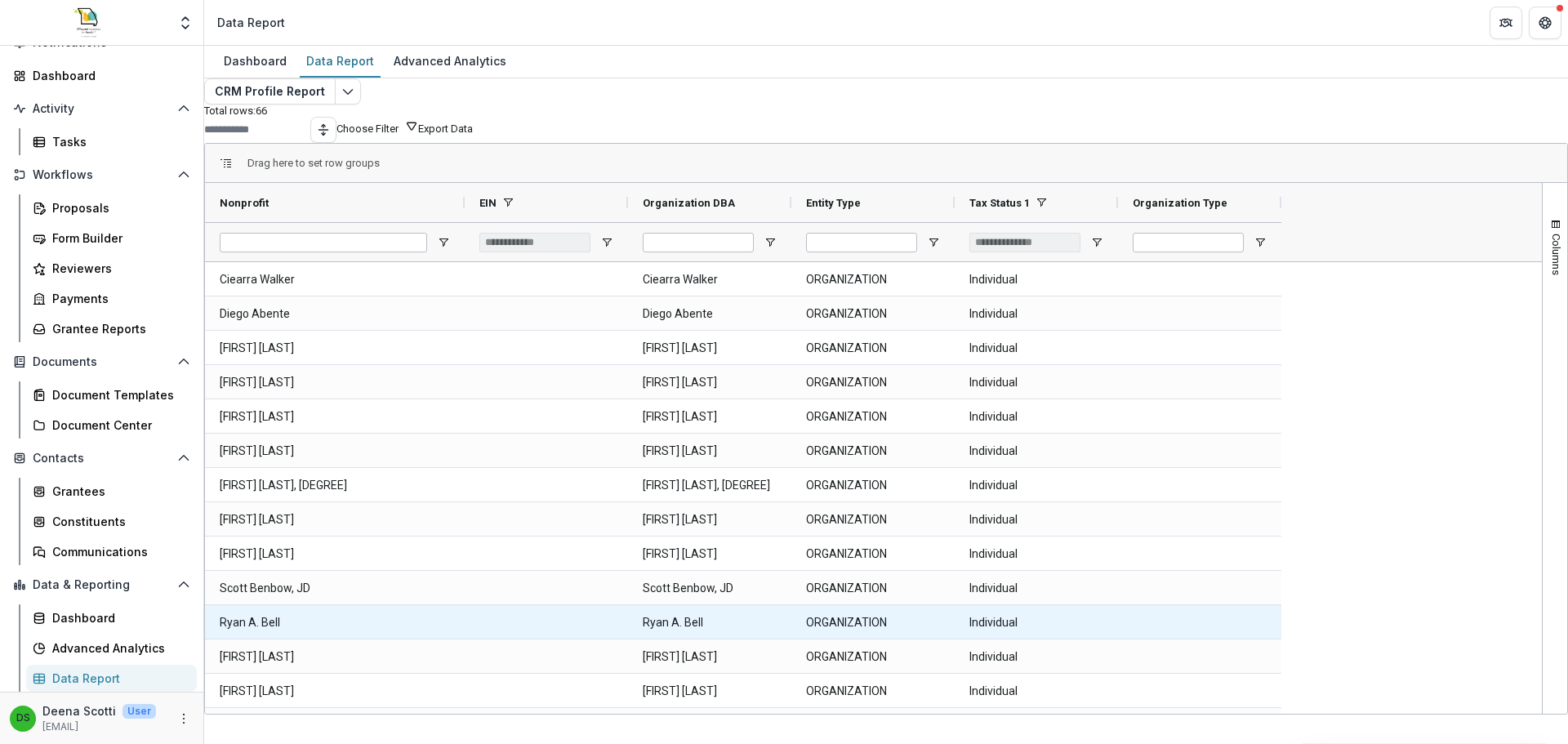 scroll, scrollTop: 385, scrollLeft: 0, axis: vertical 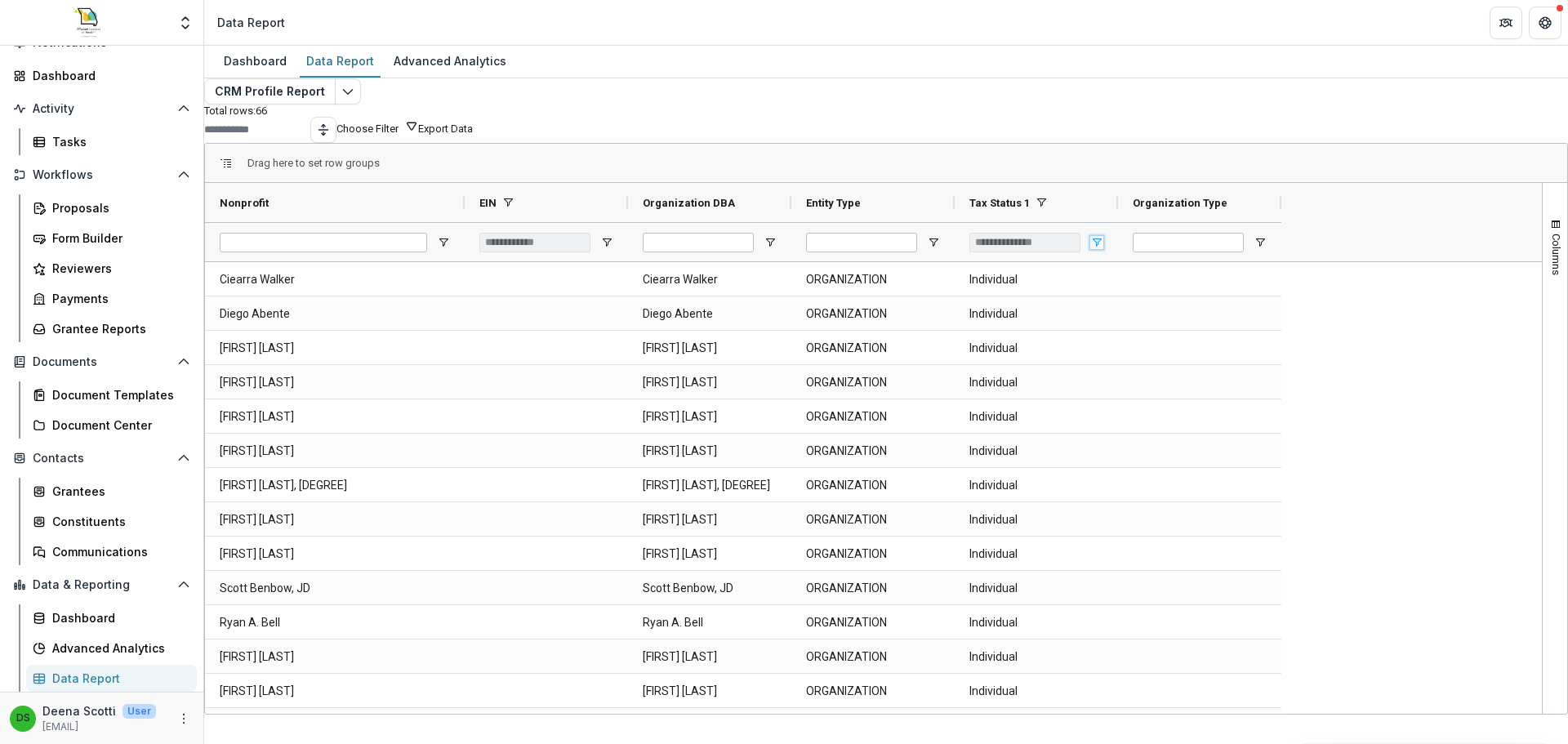 click at bounding box center [1097, 243] 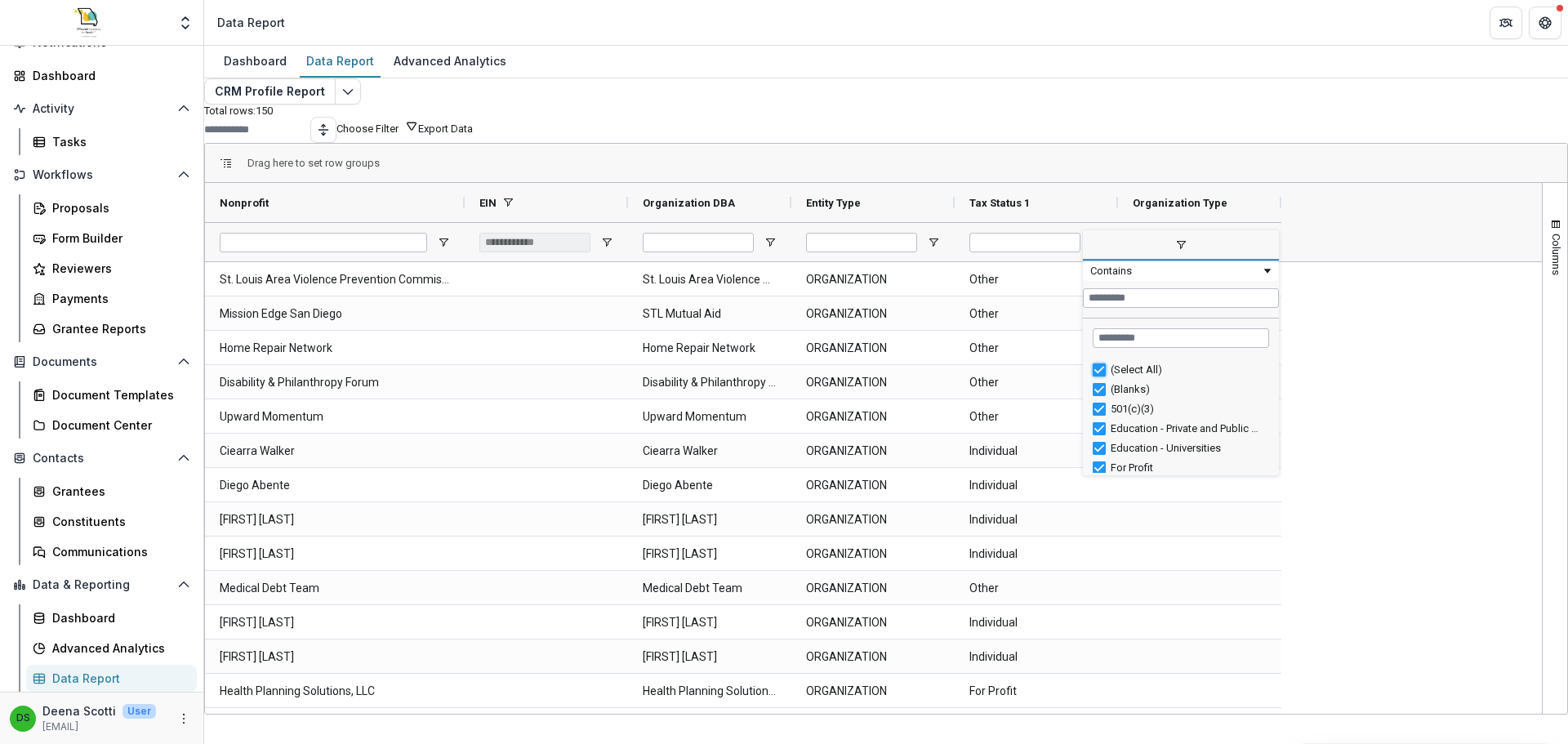 type on "***" 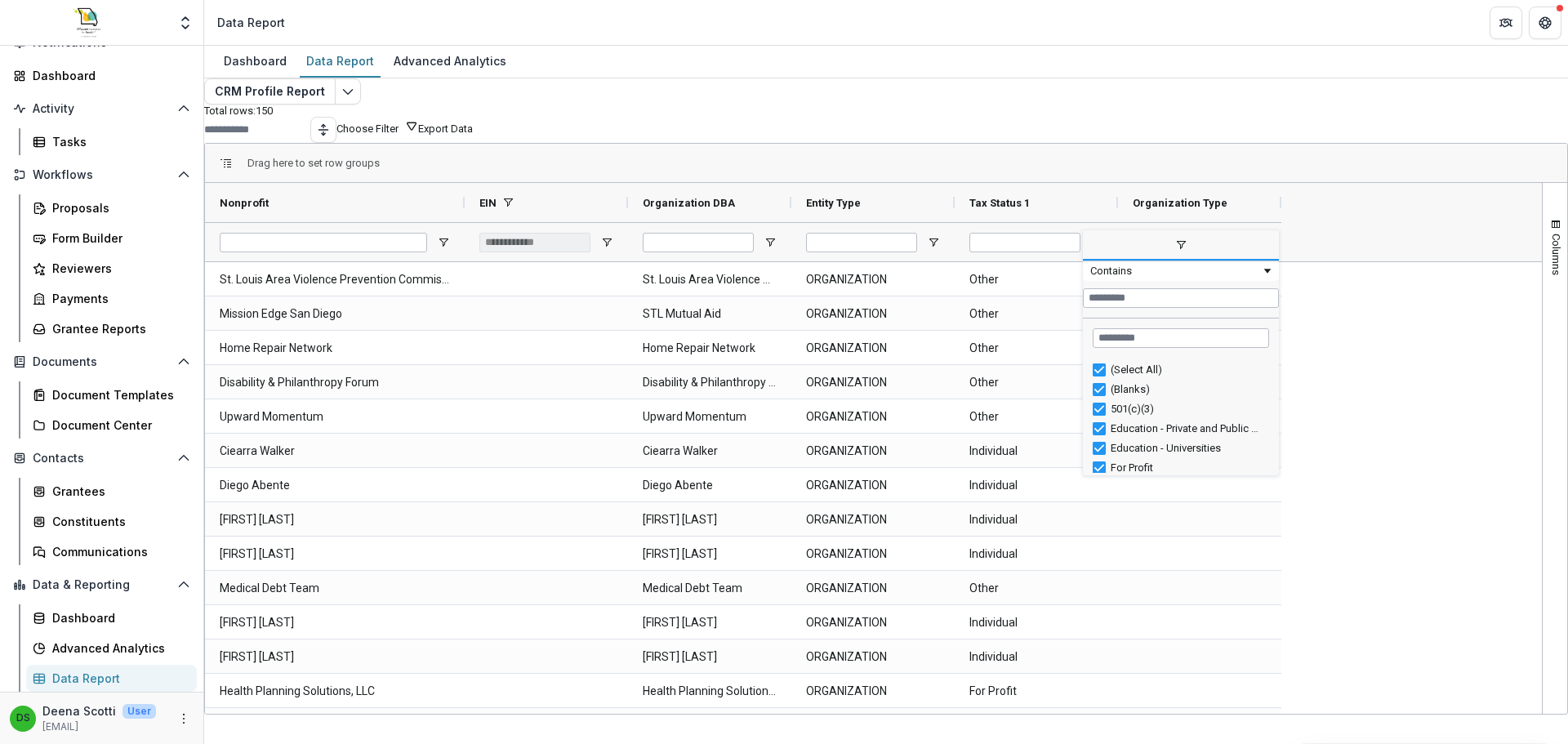 type on "***" 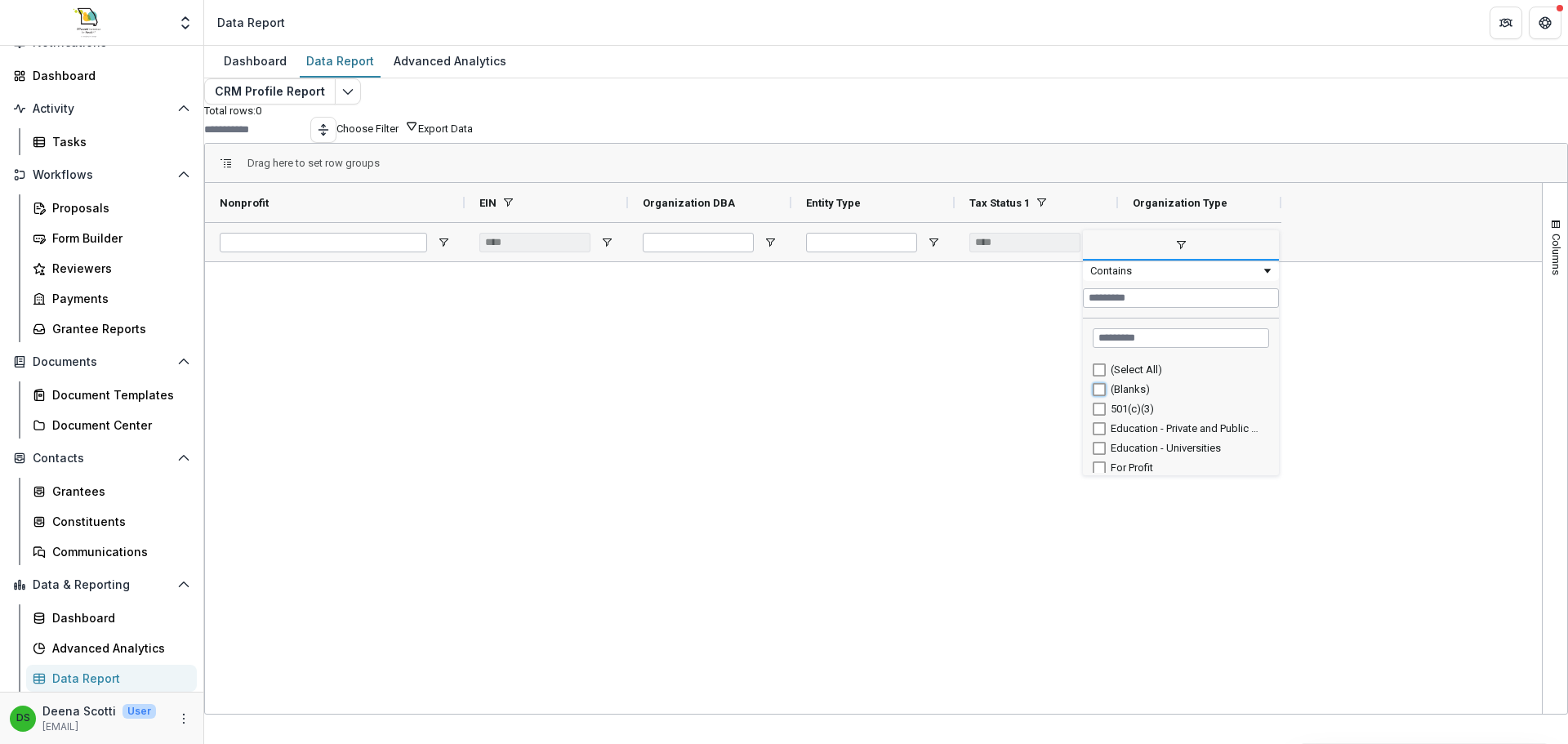 type on "**********" 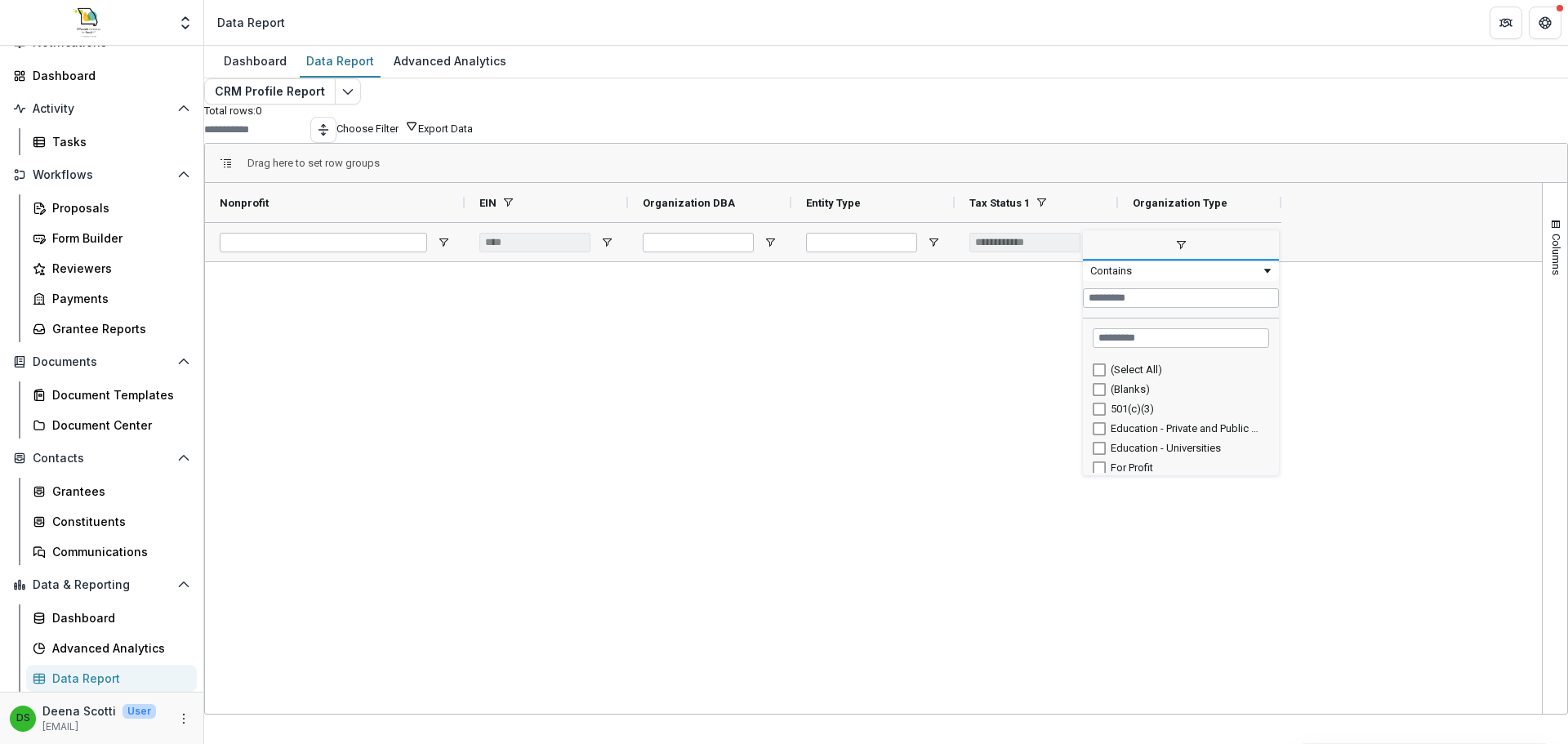 type on "**********" 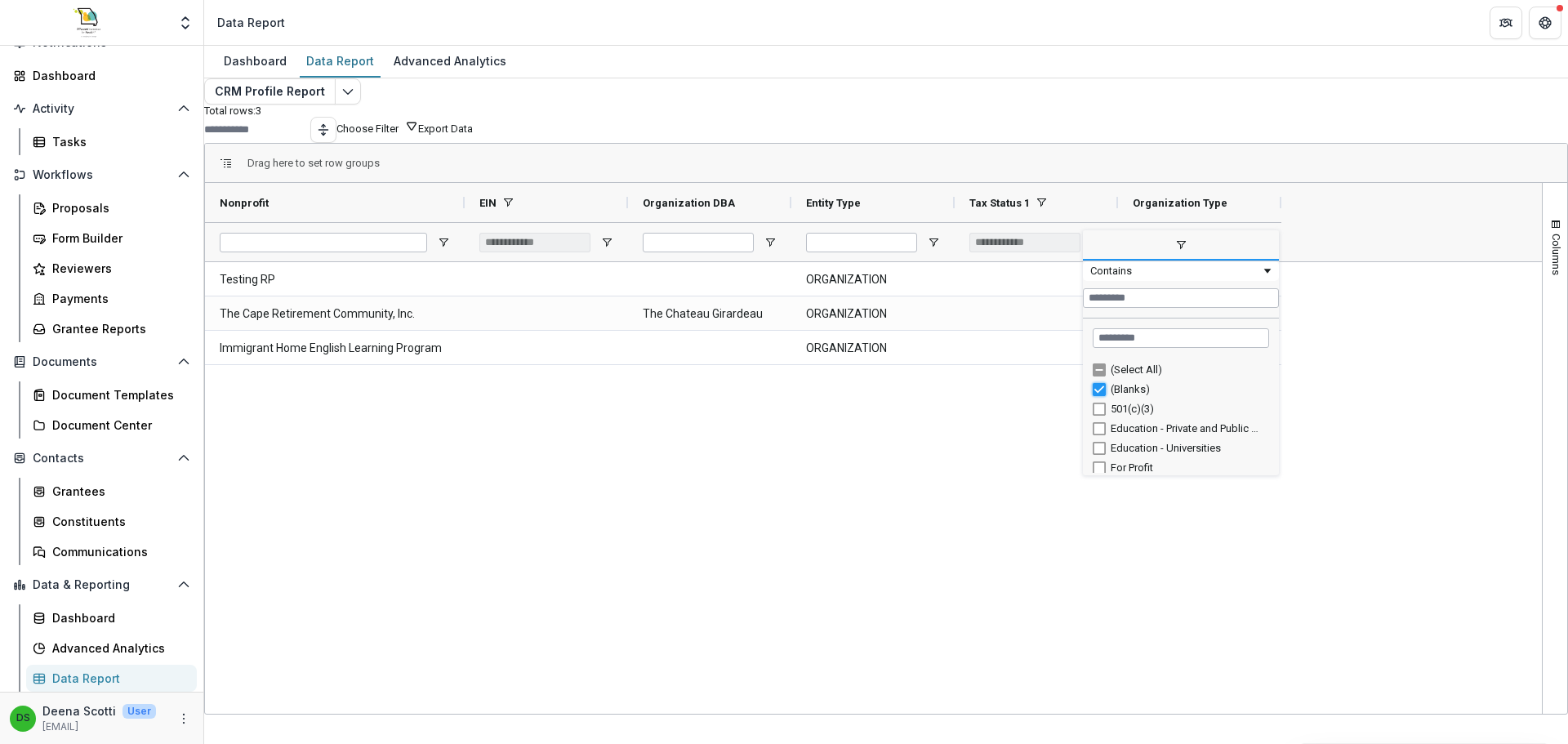 type on "***" 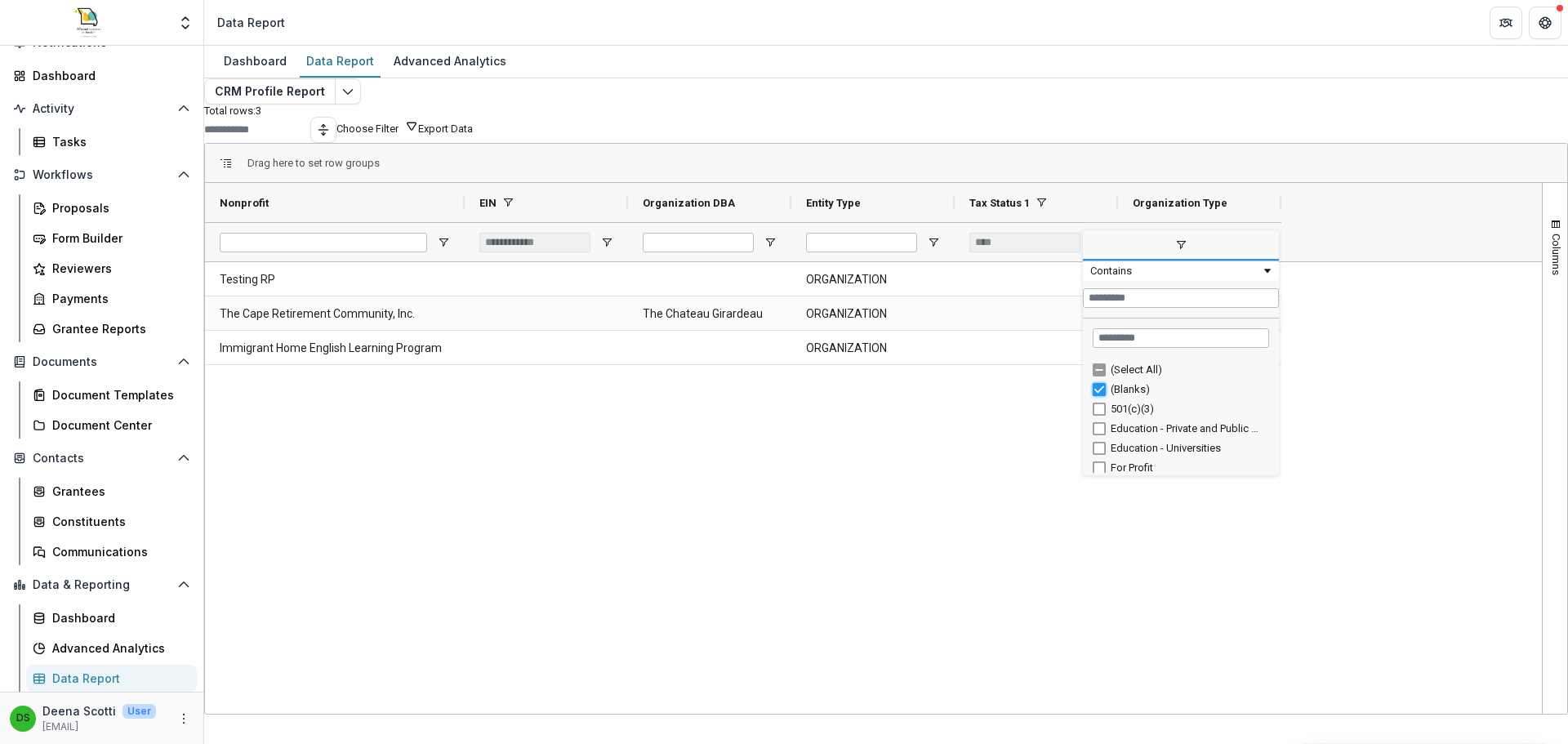 type on "***" 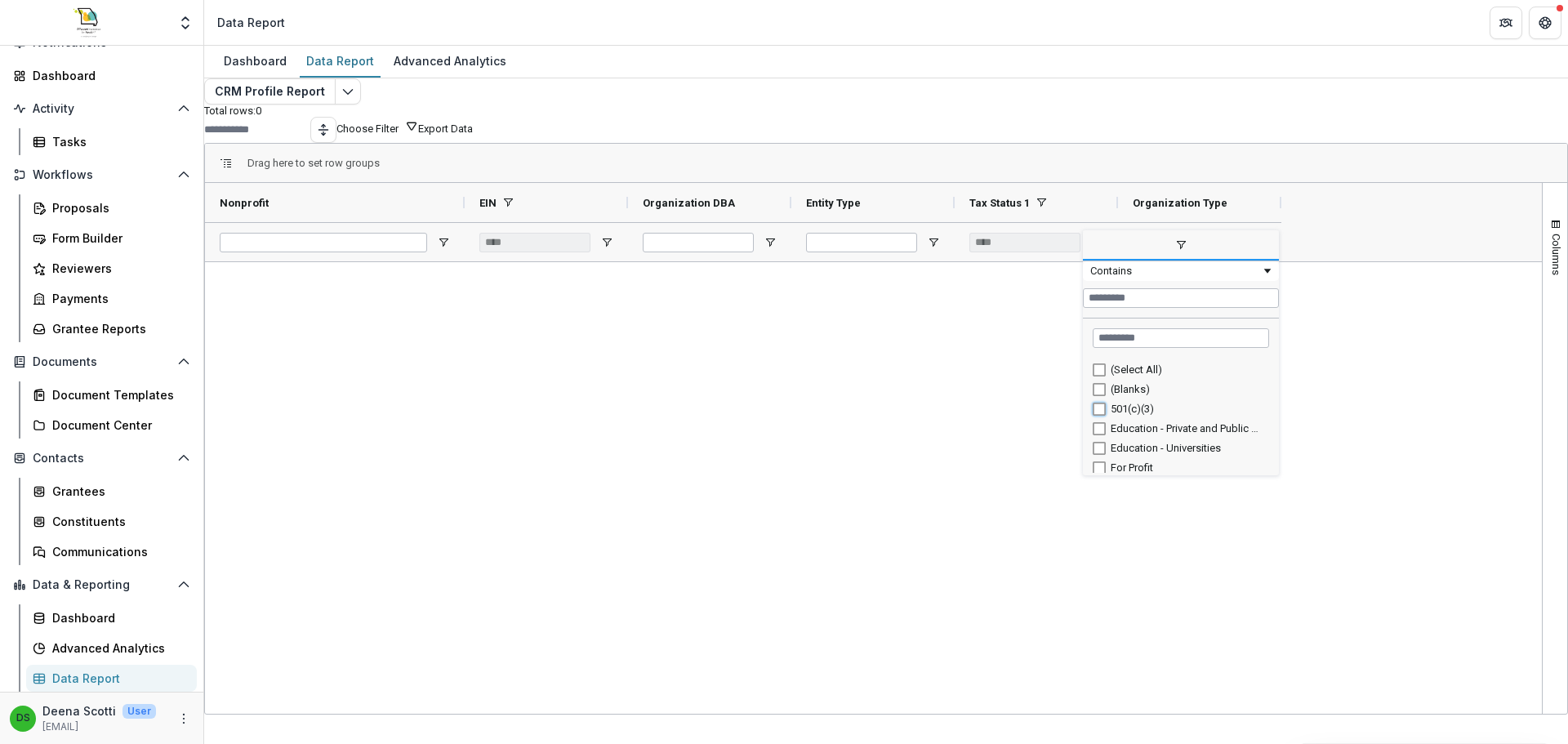 type on "**********" 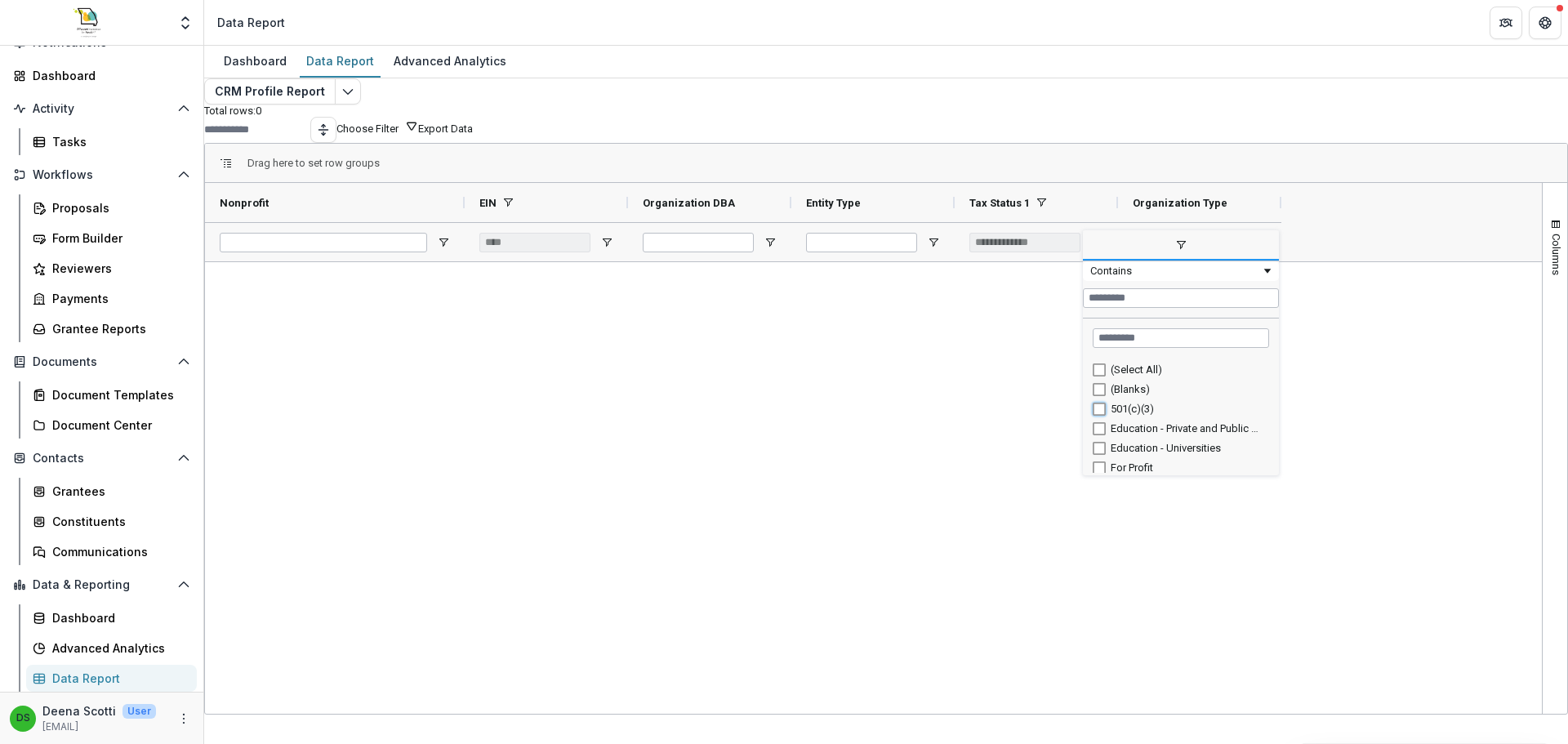 type on "**********" 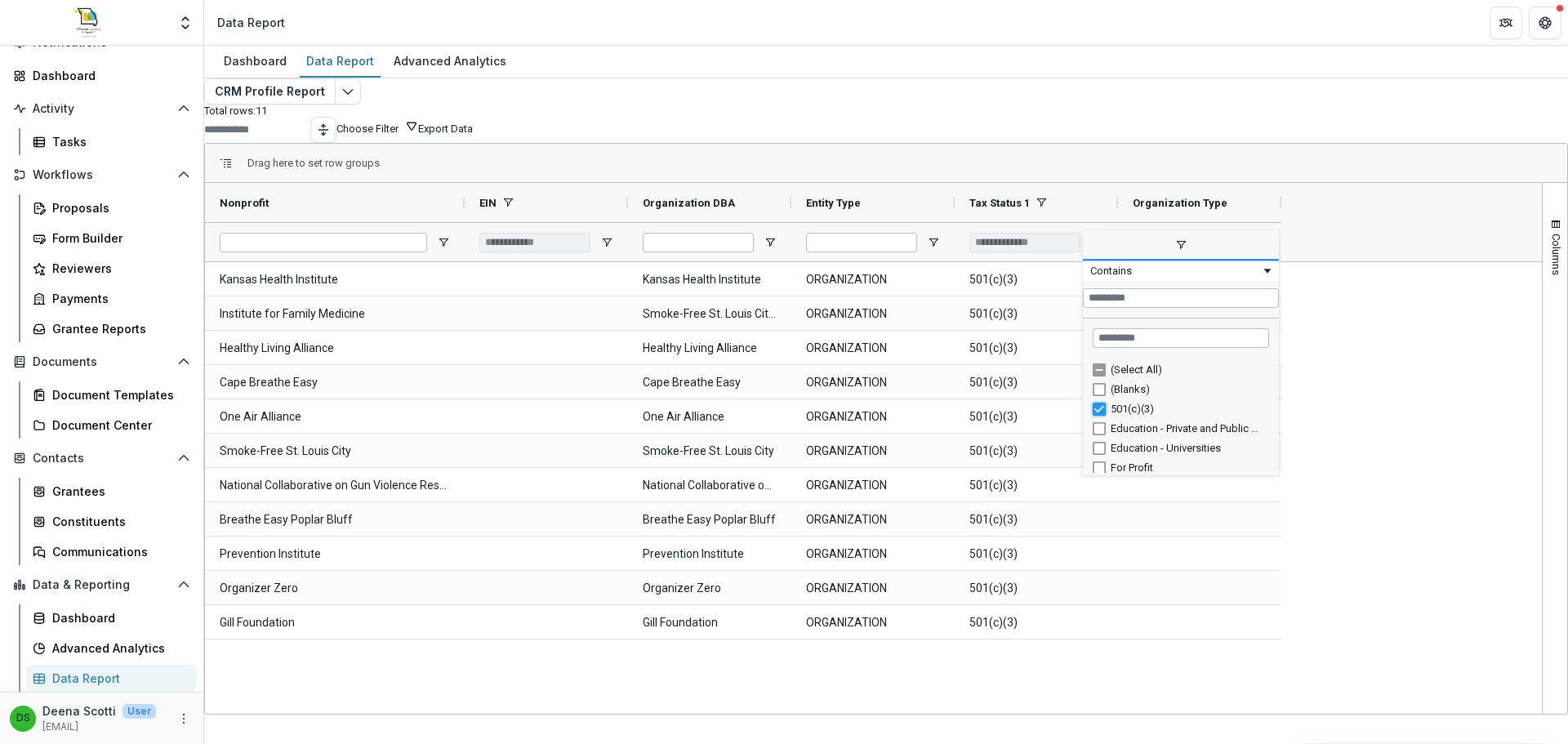 type on "***" 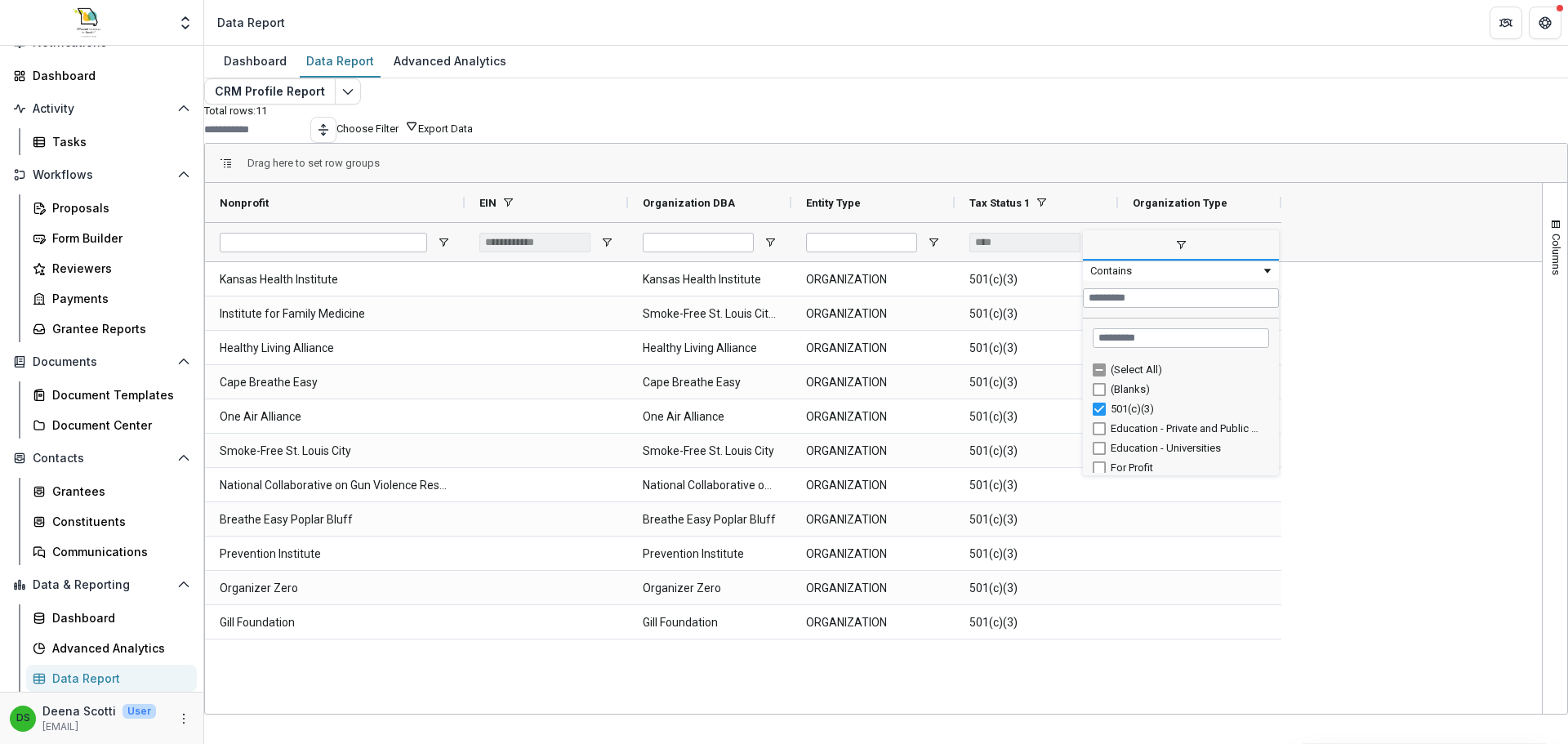 type on "***" 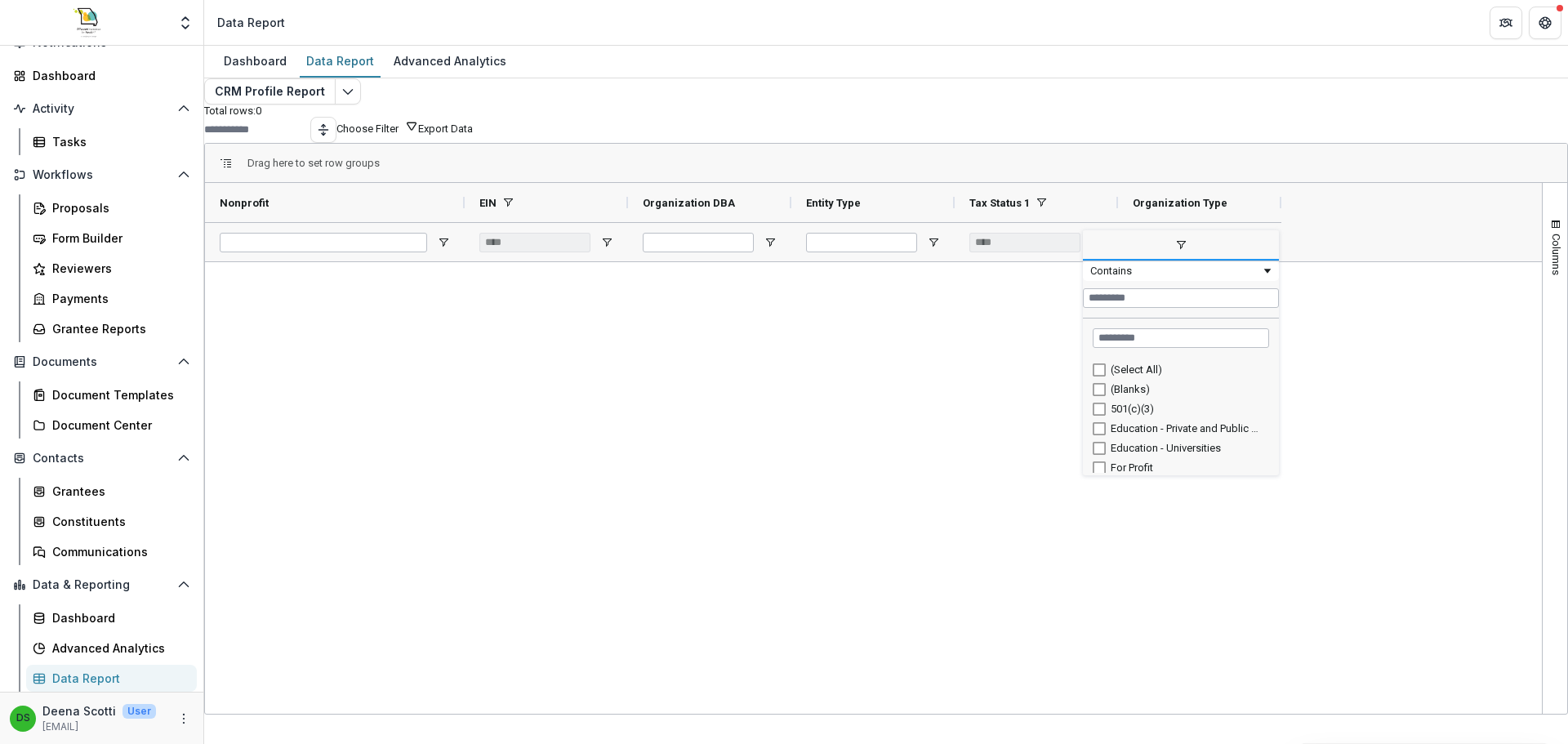 click on "Education - Private and Public Schools" at bounding box center (1181, 429) 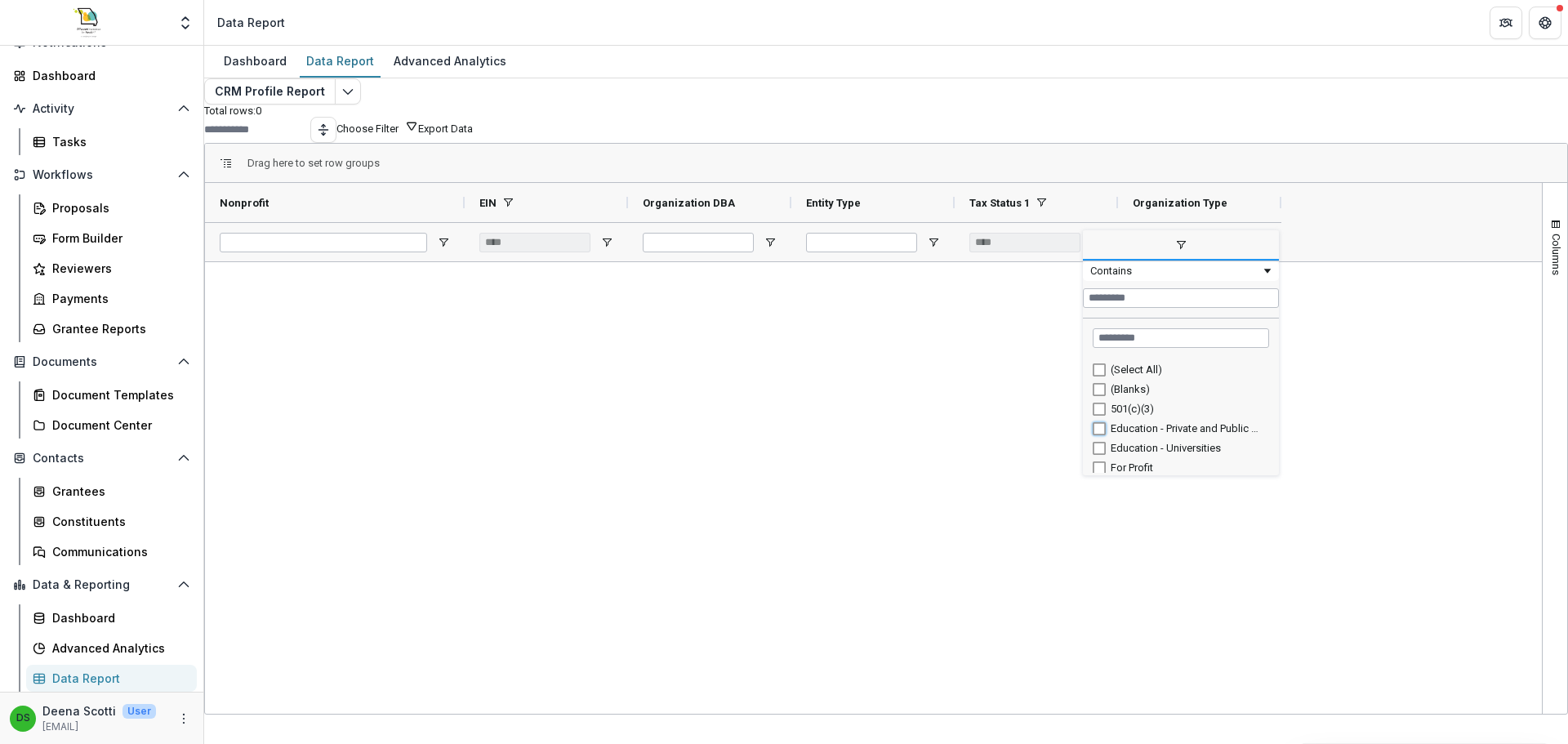 type on "**********" 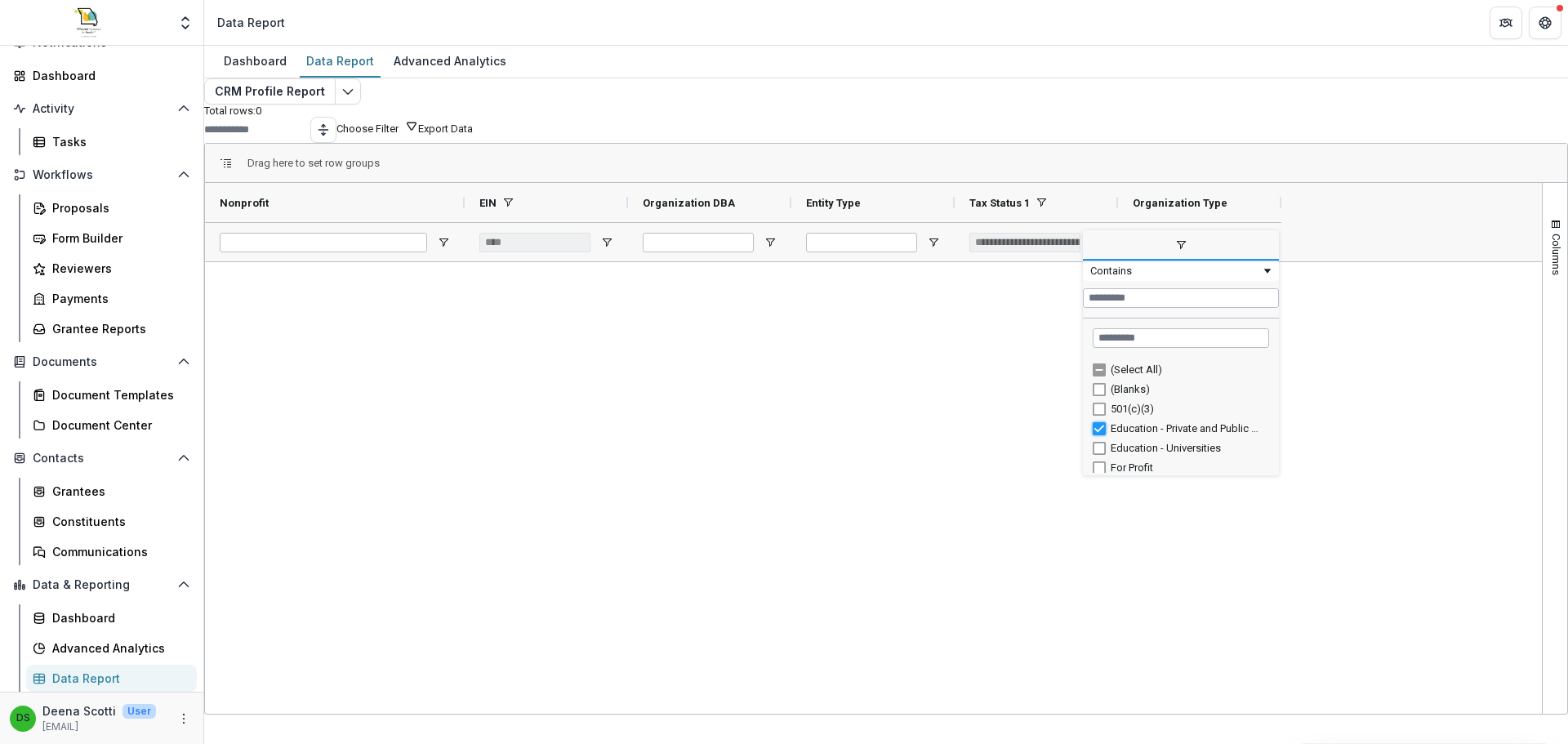 type on "**********" 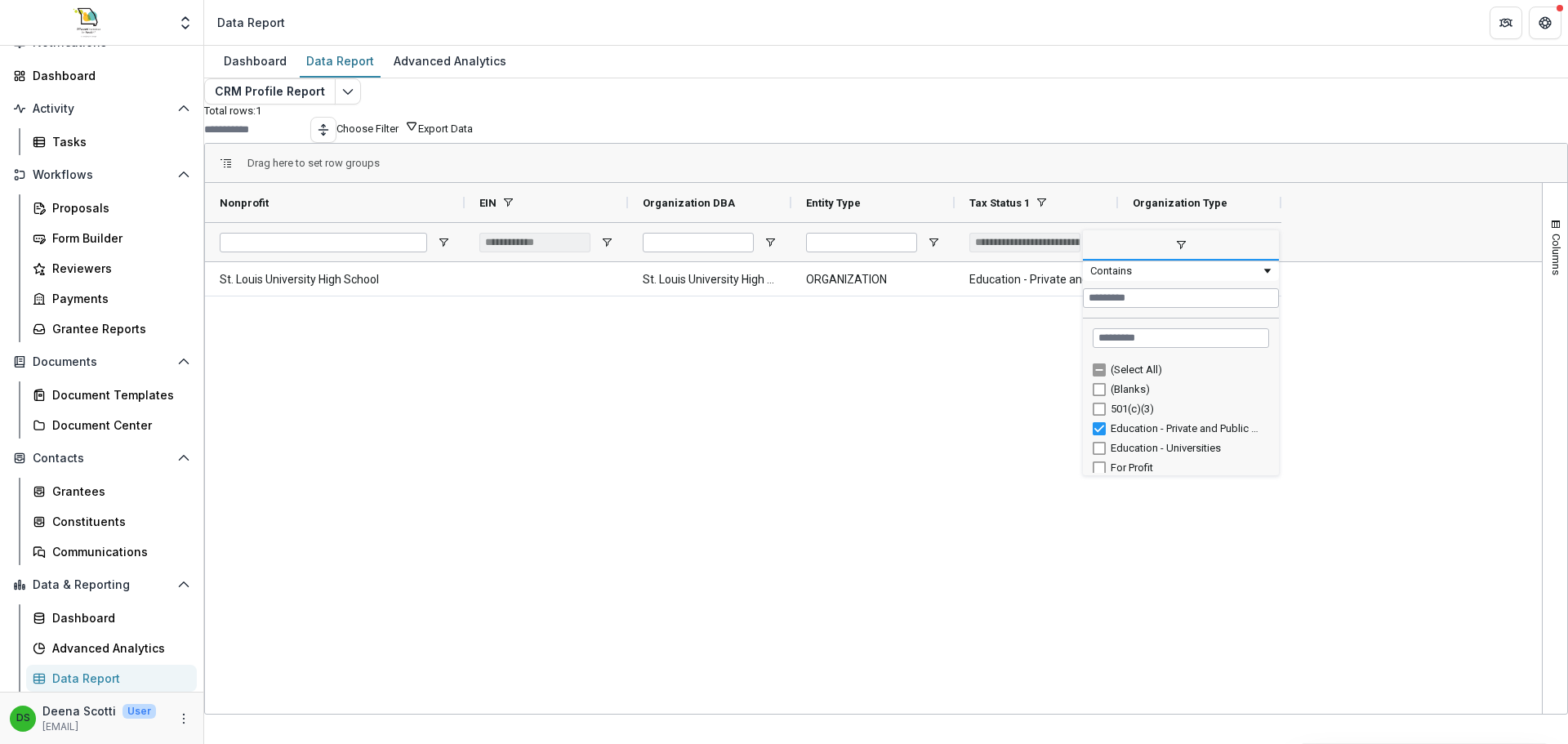 click on "Education - Private and Public Schools" at bounding box center [1181, 429] 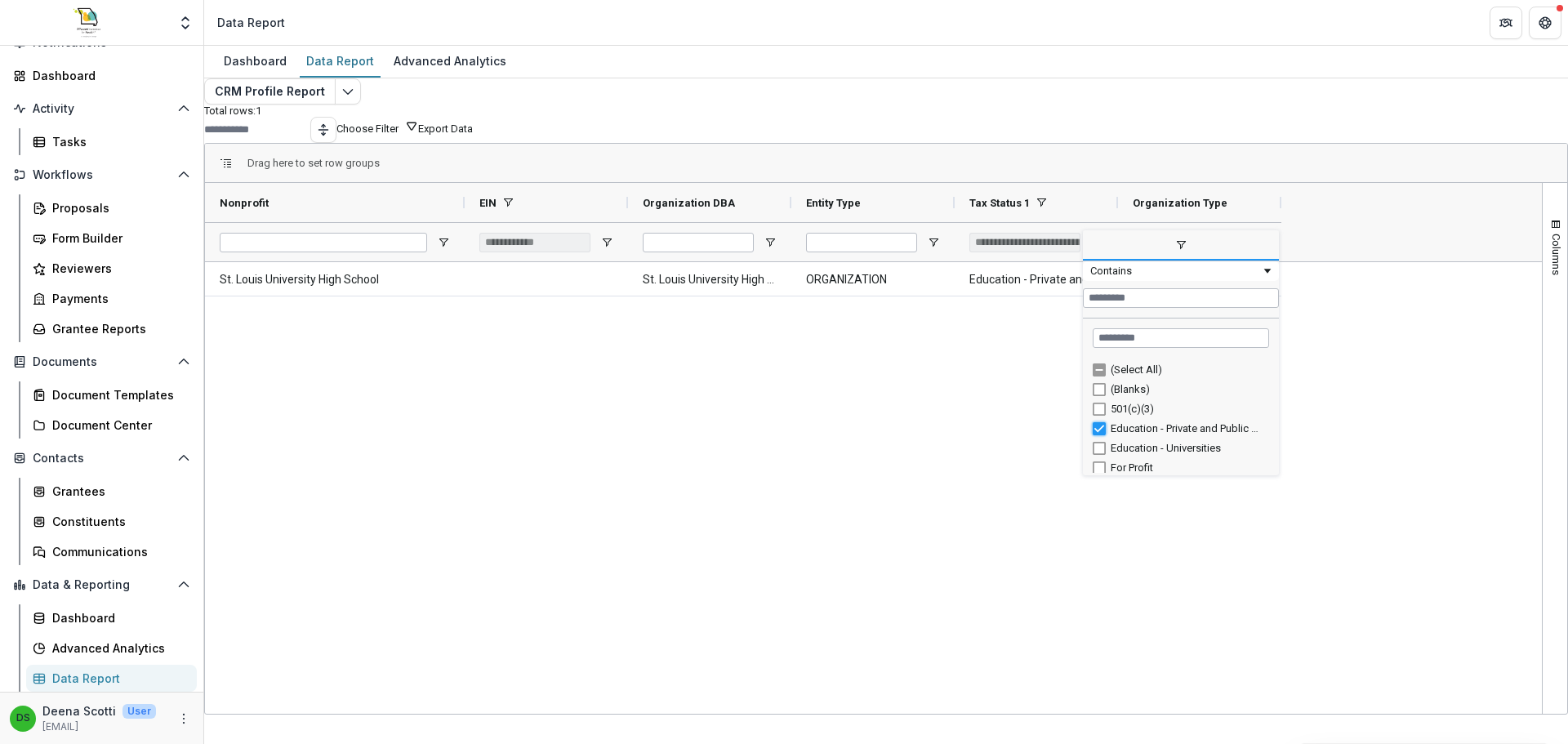type on "***" 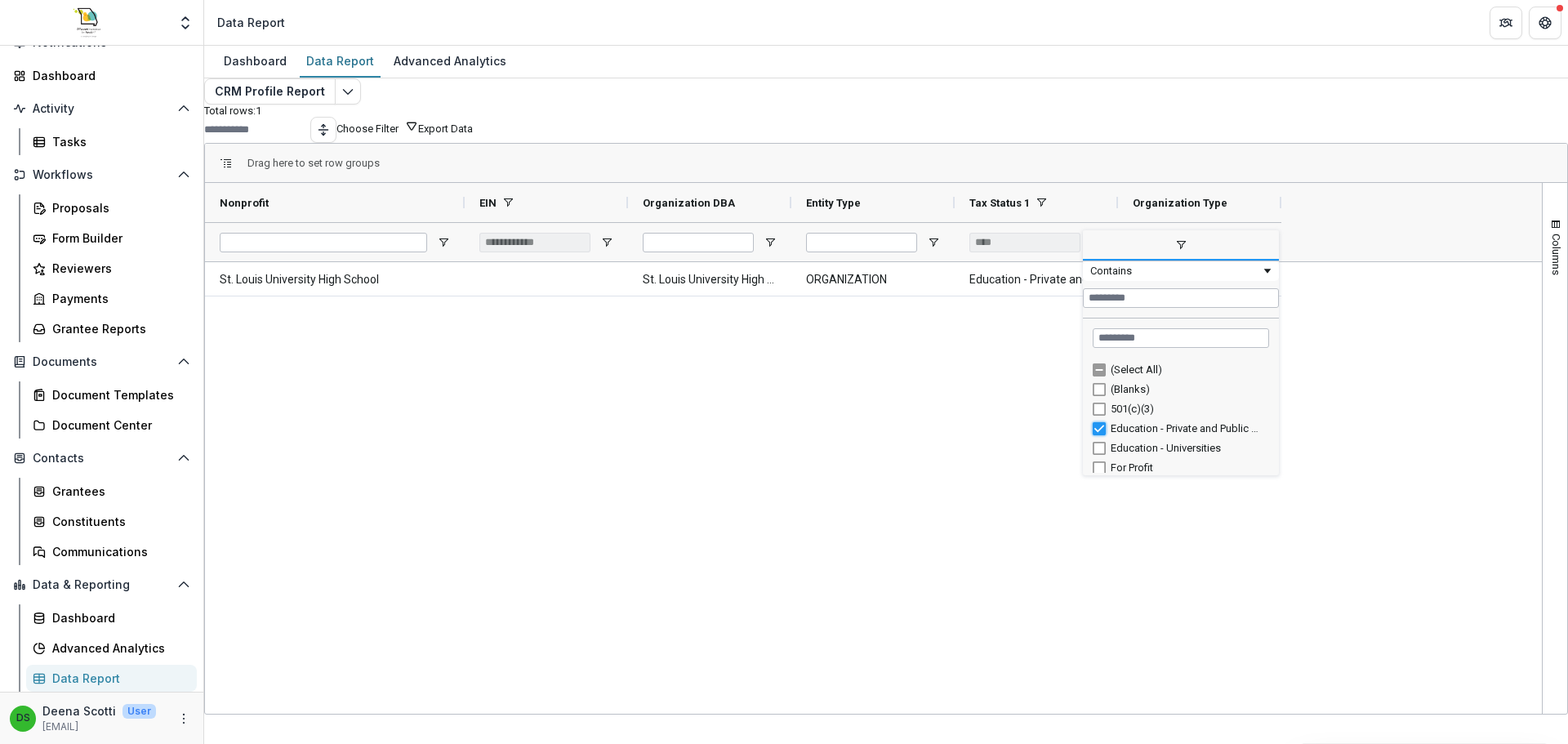 type on "***" 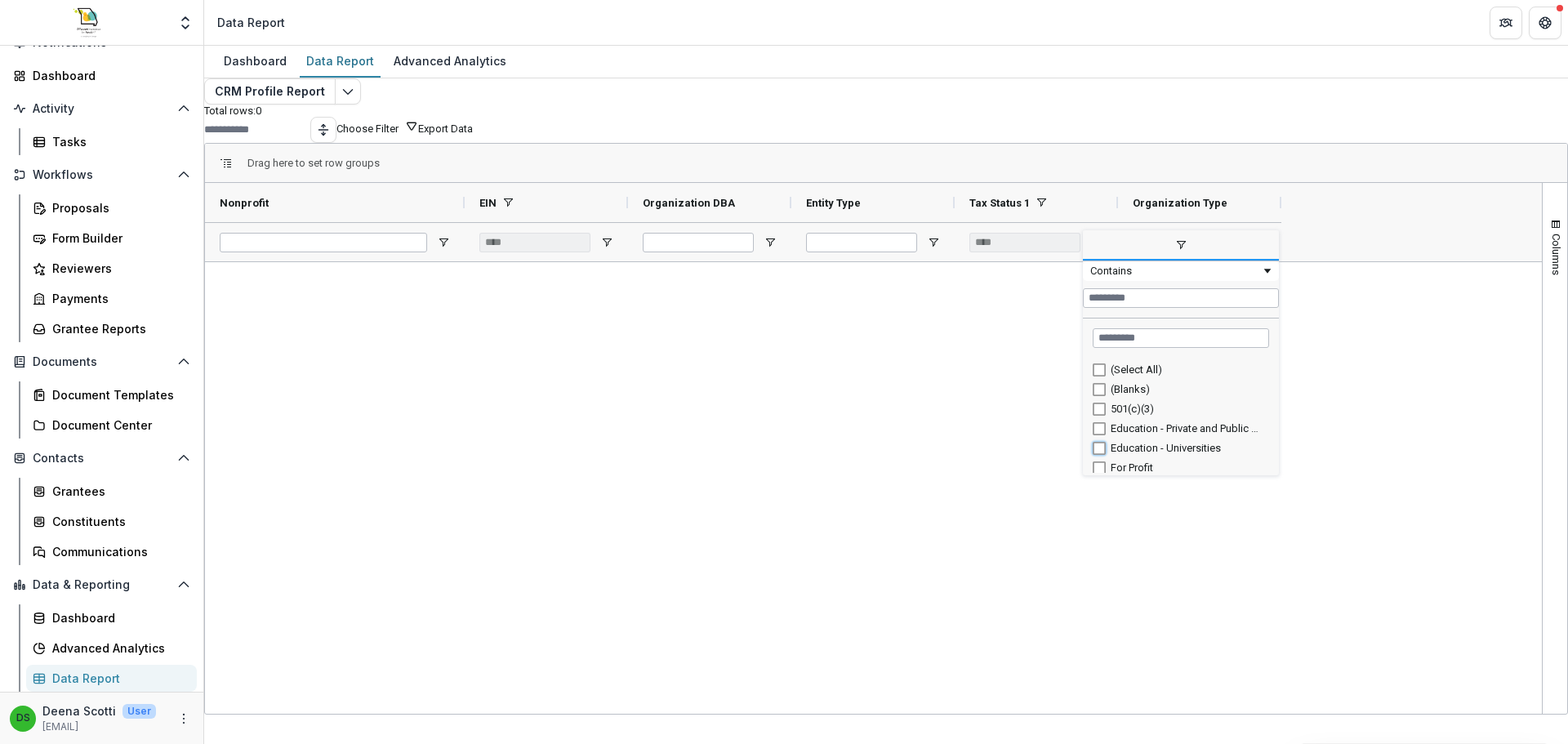 type on "**********" 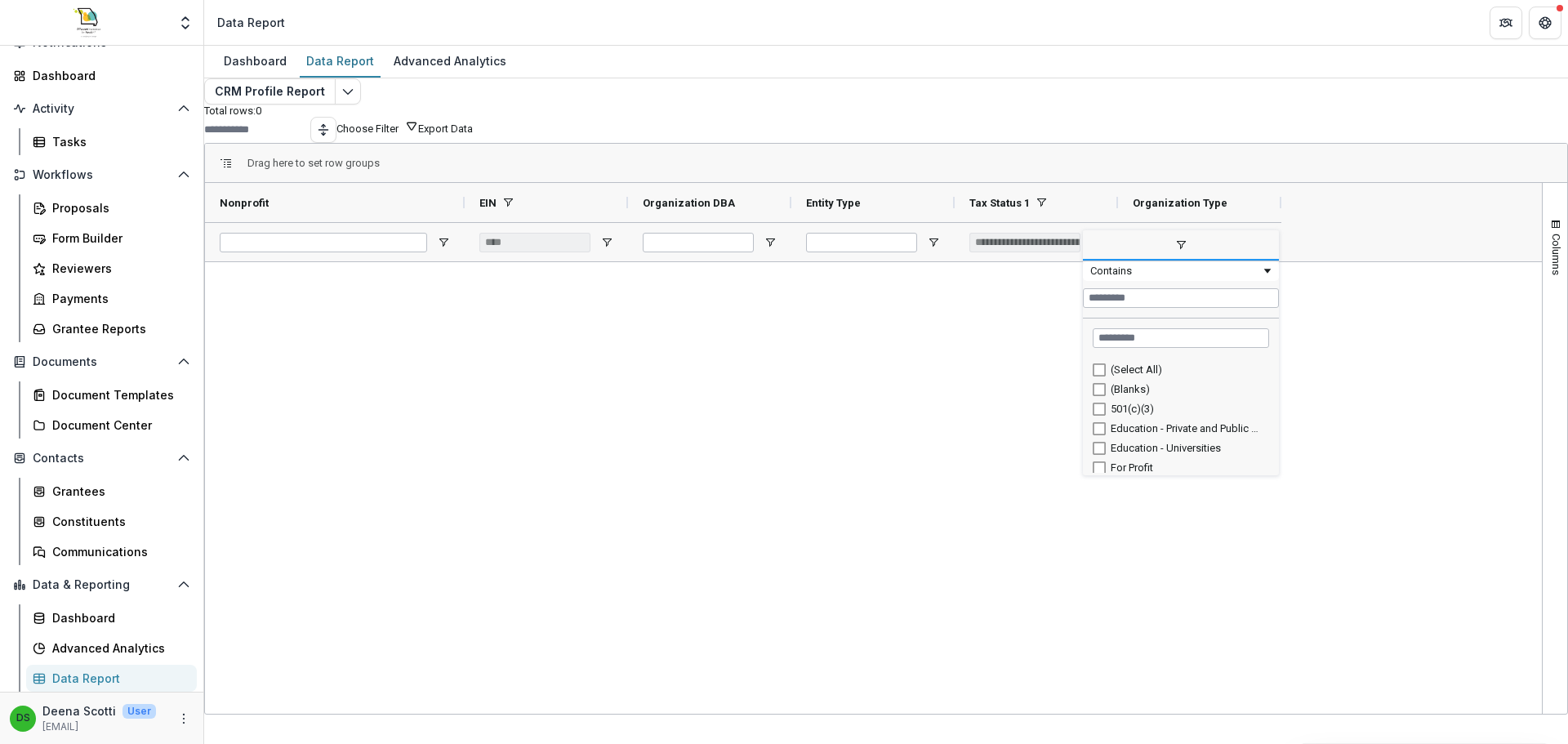 type on "**********" 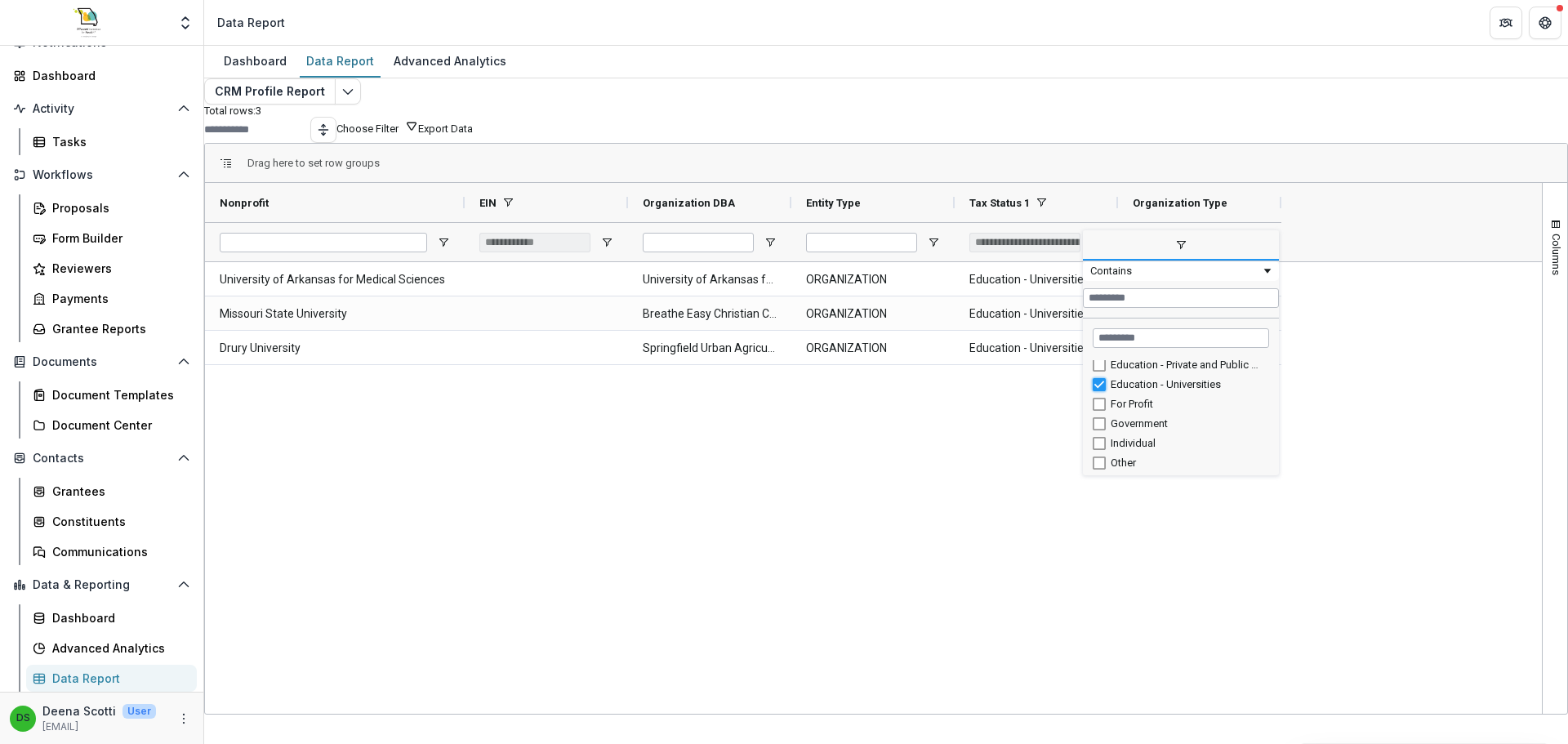 type on "***" 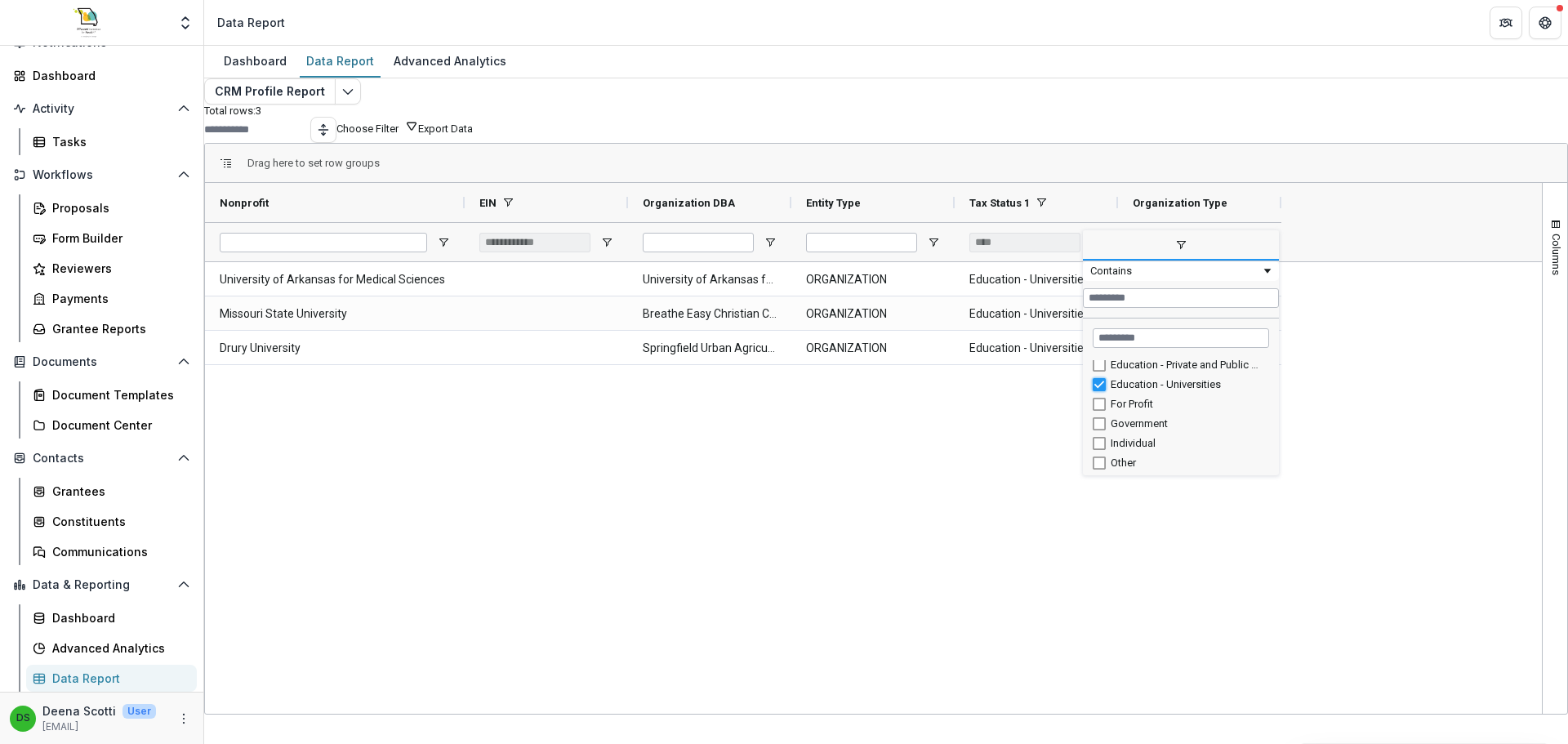 type on "***" 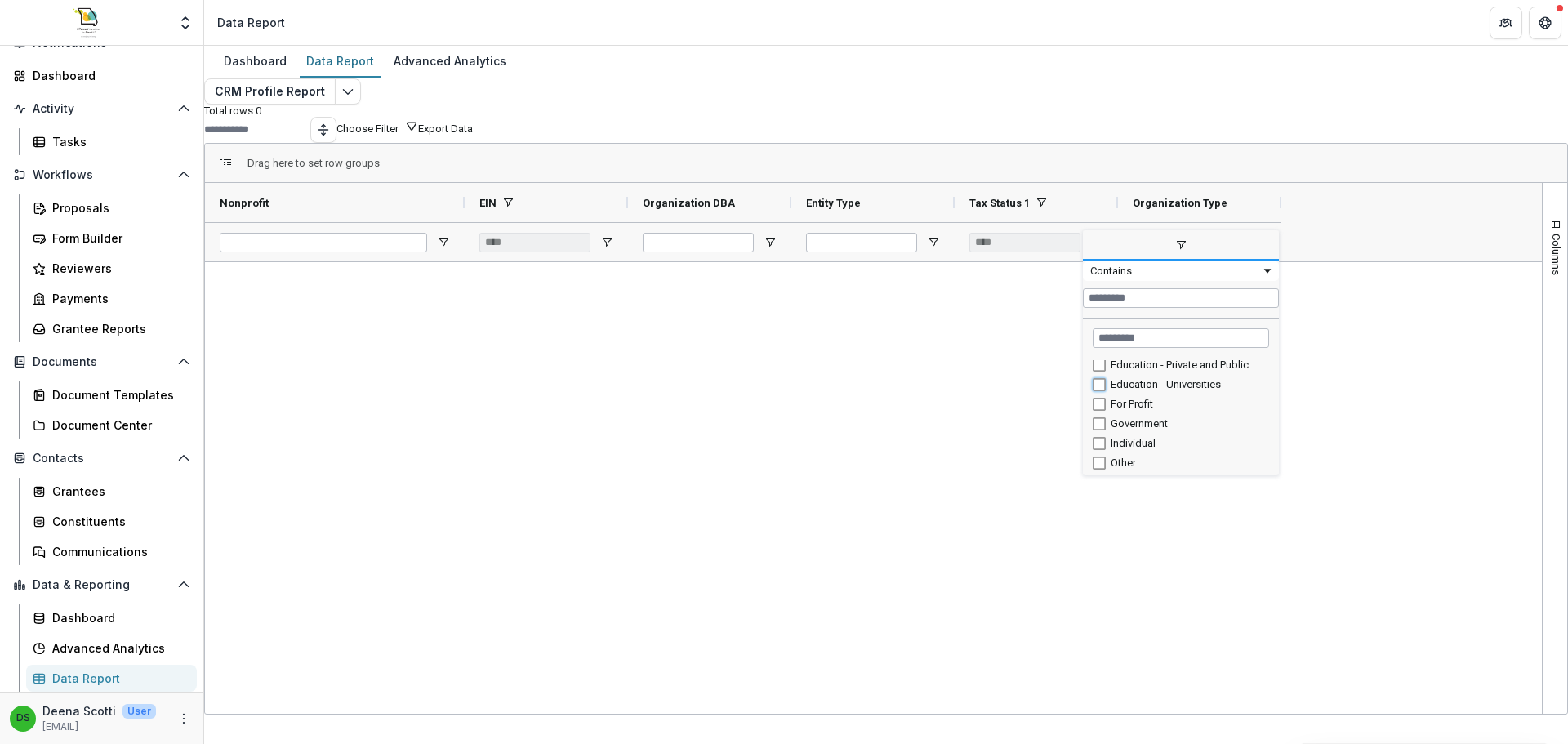 type on "**********" 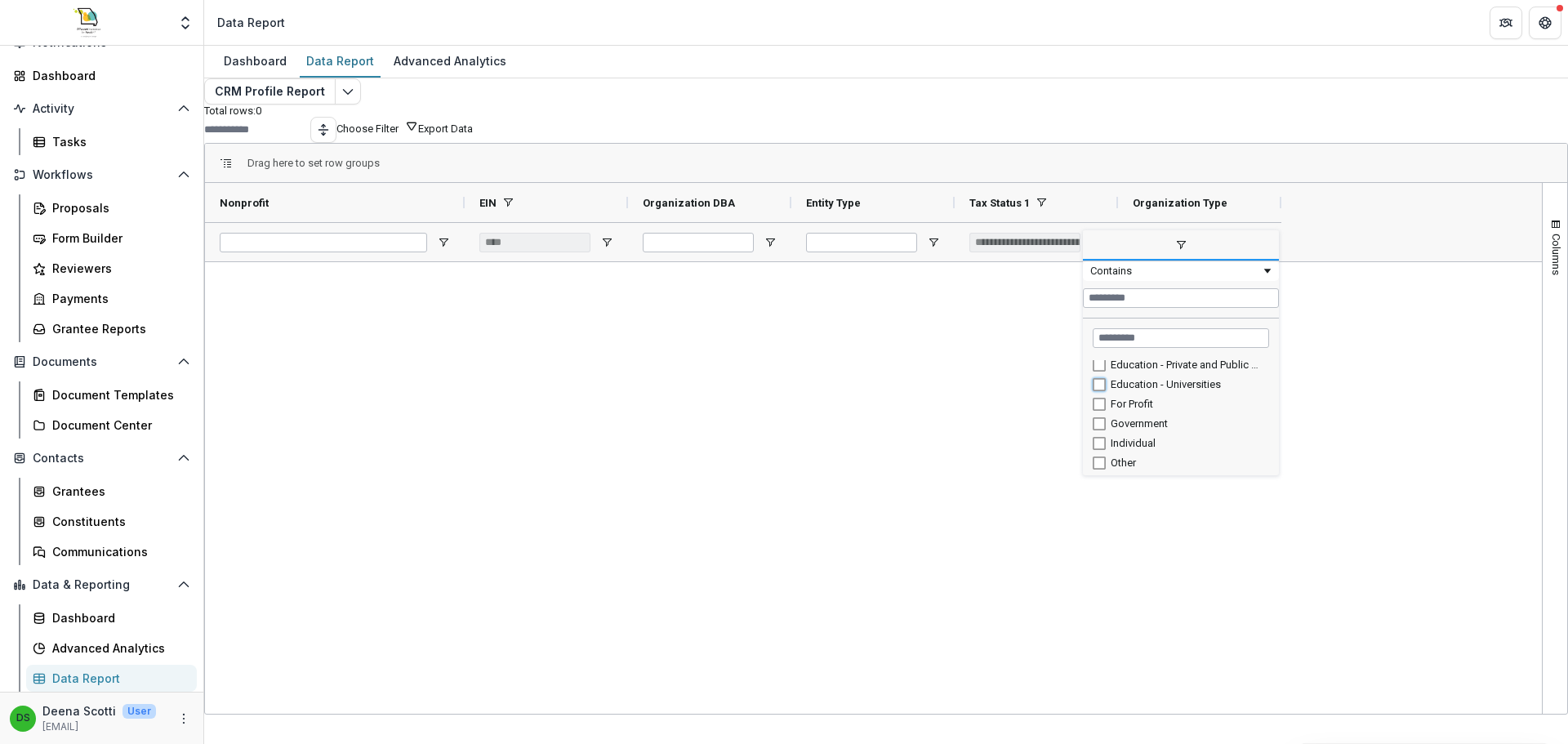 type on "**********" 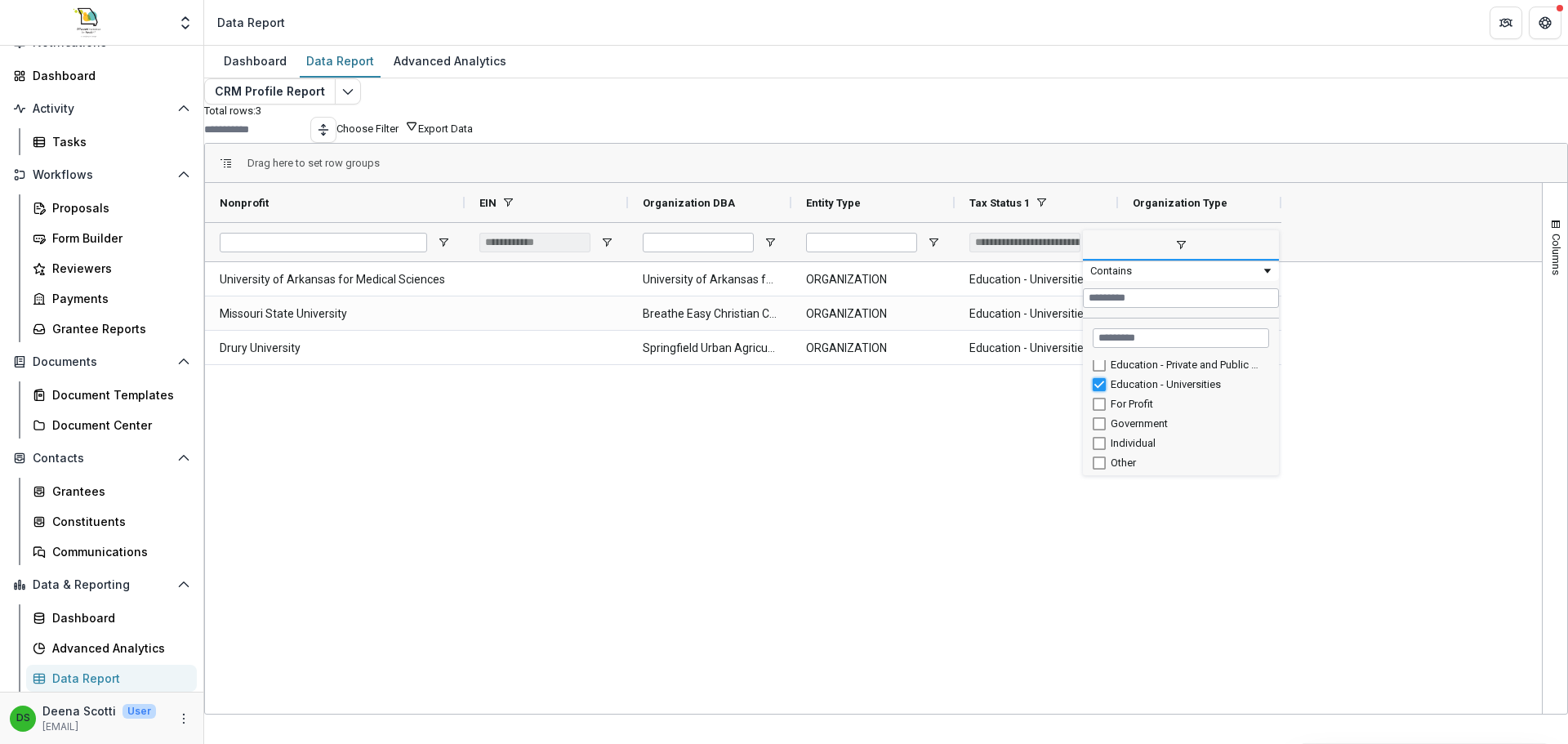 type on "***" 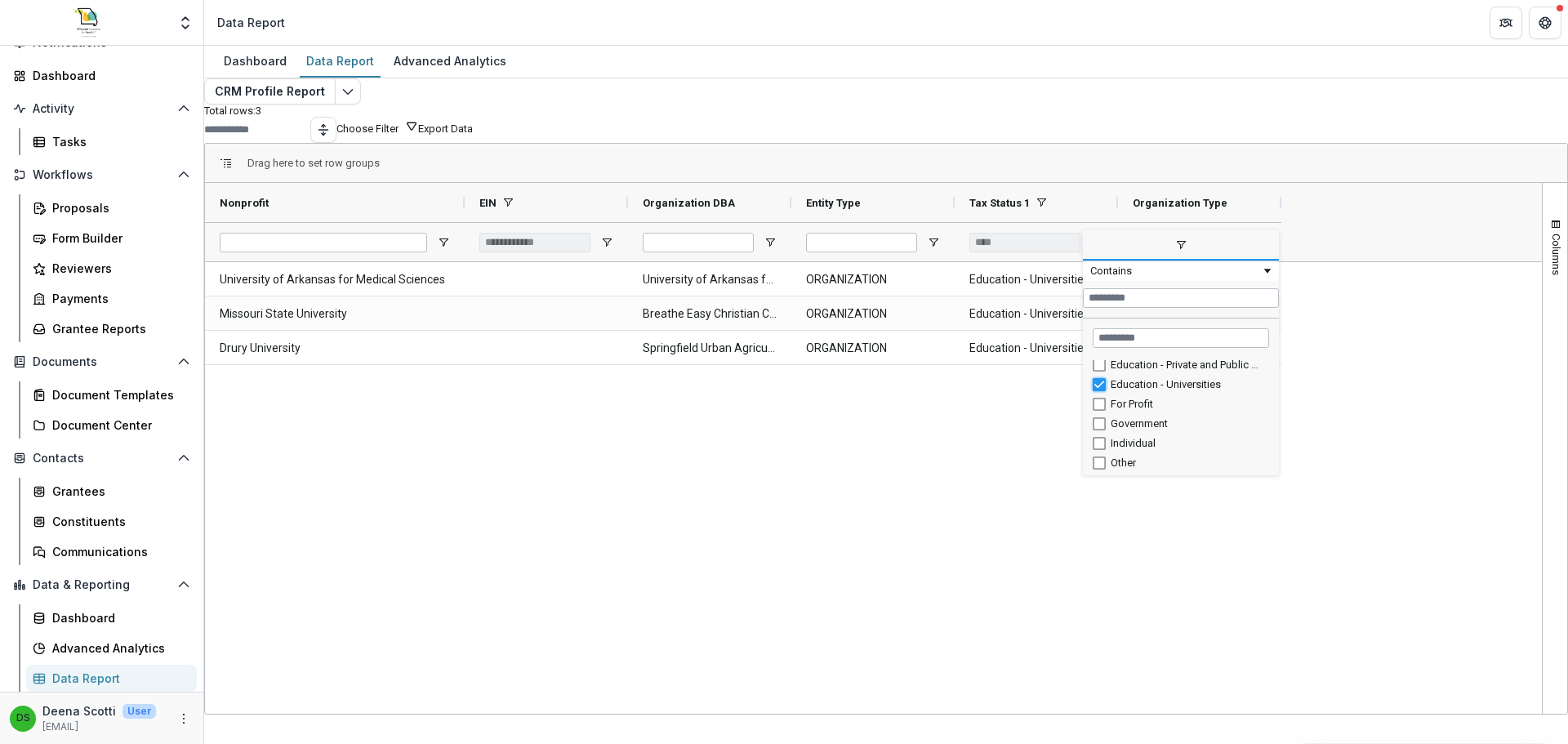 type on "***" 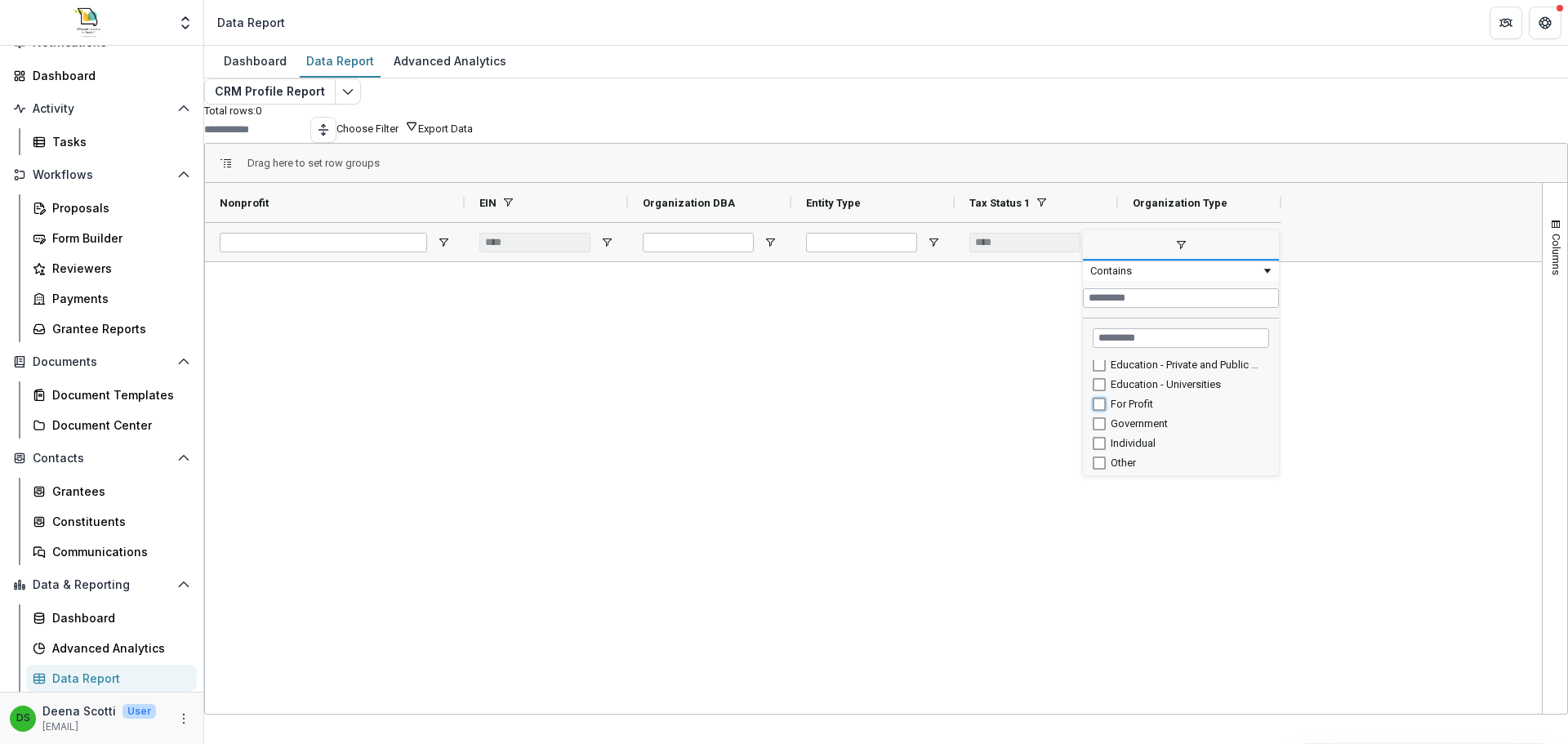 type on "**********" 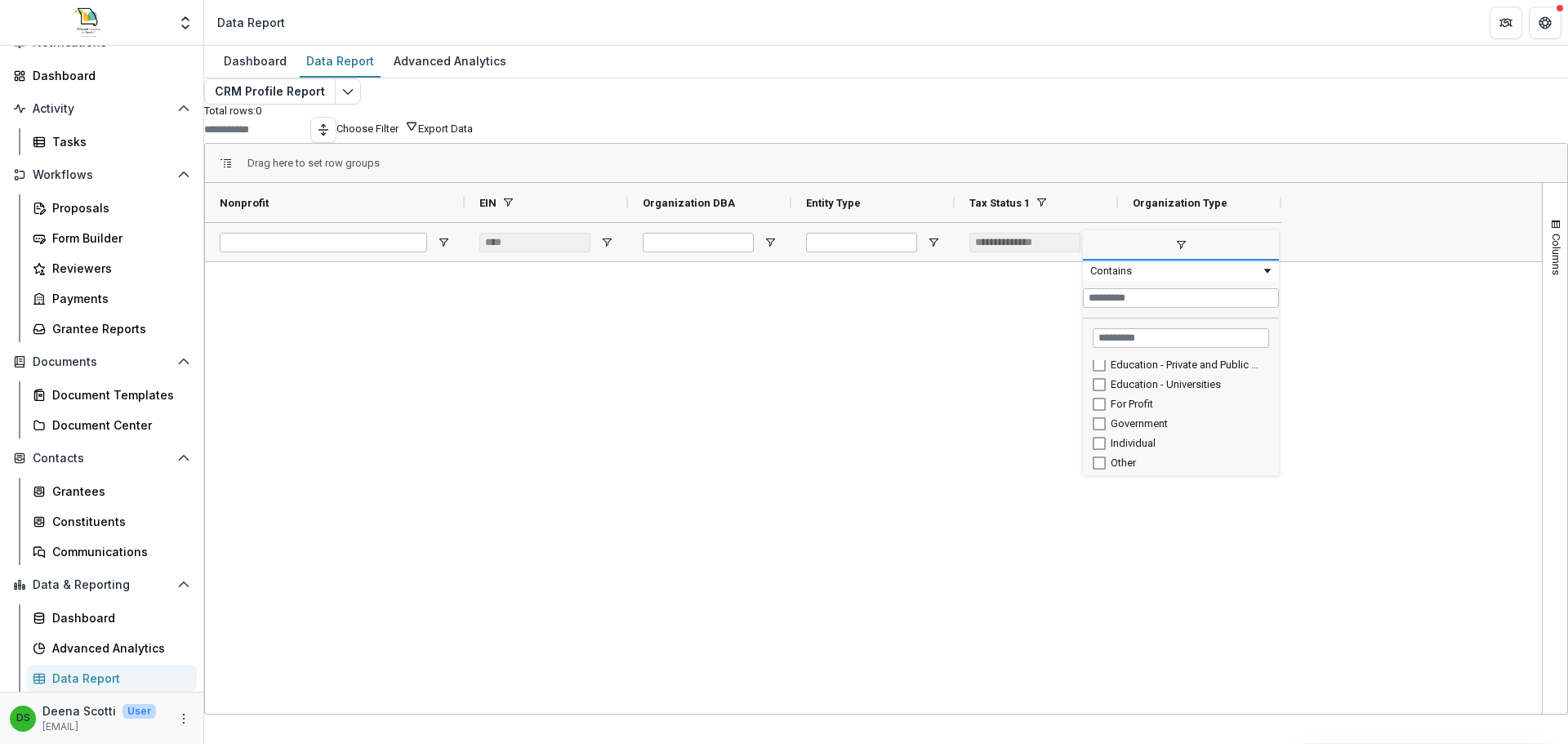 type on "**********" 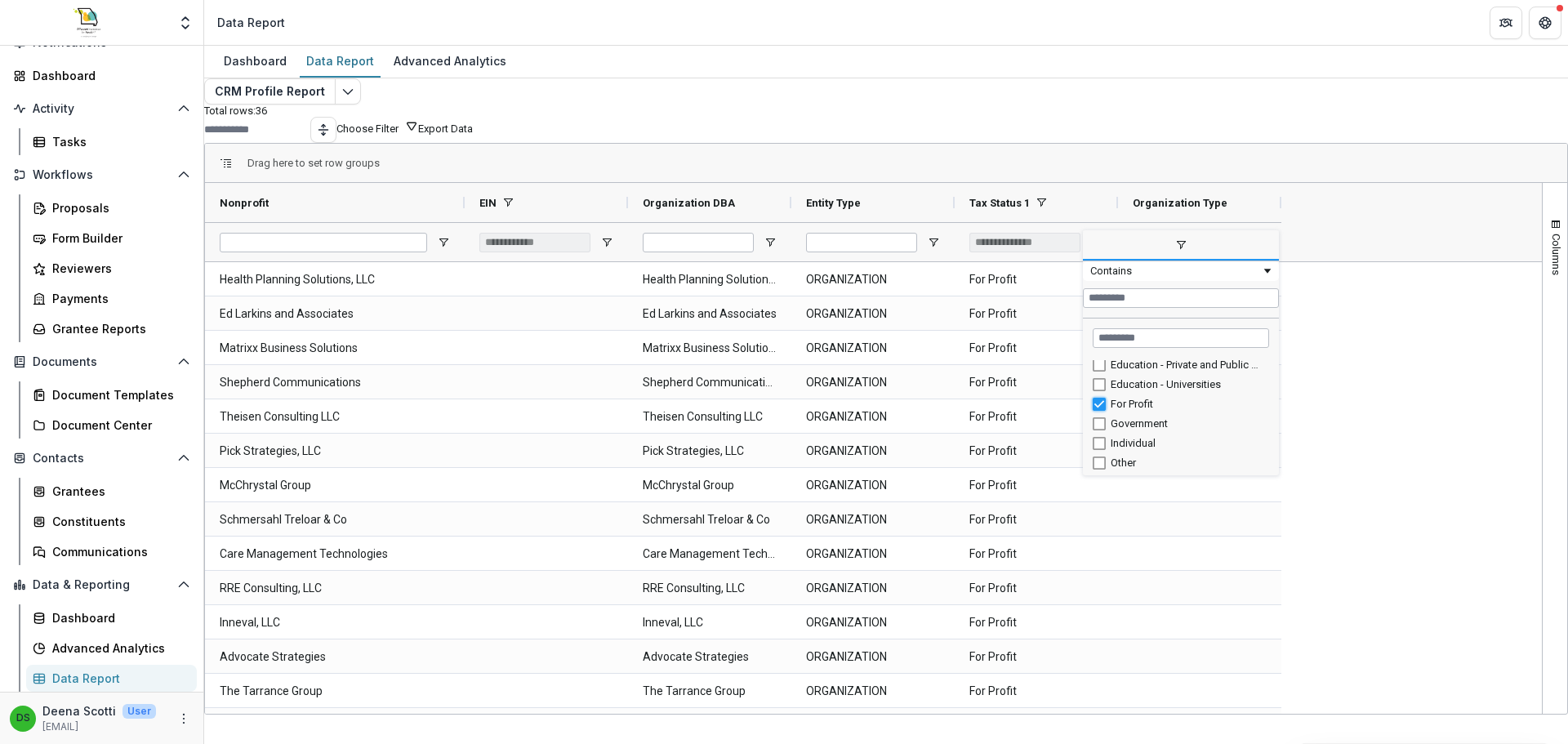 type on "***" 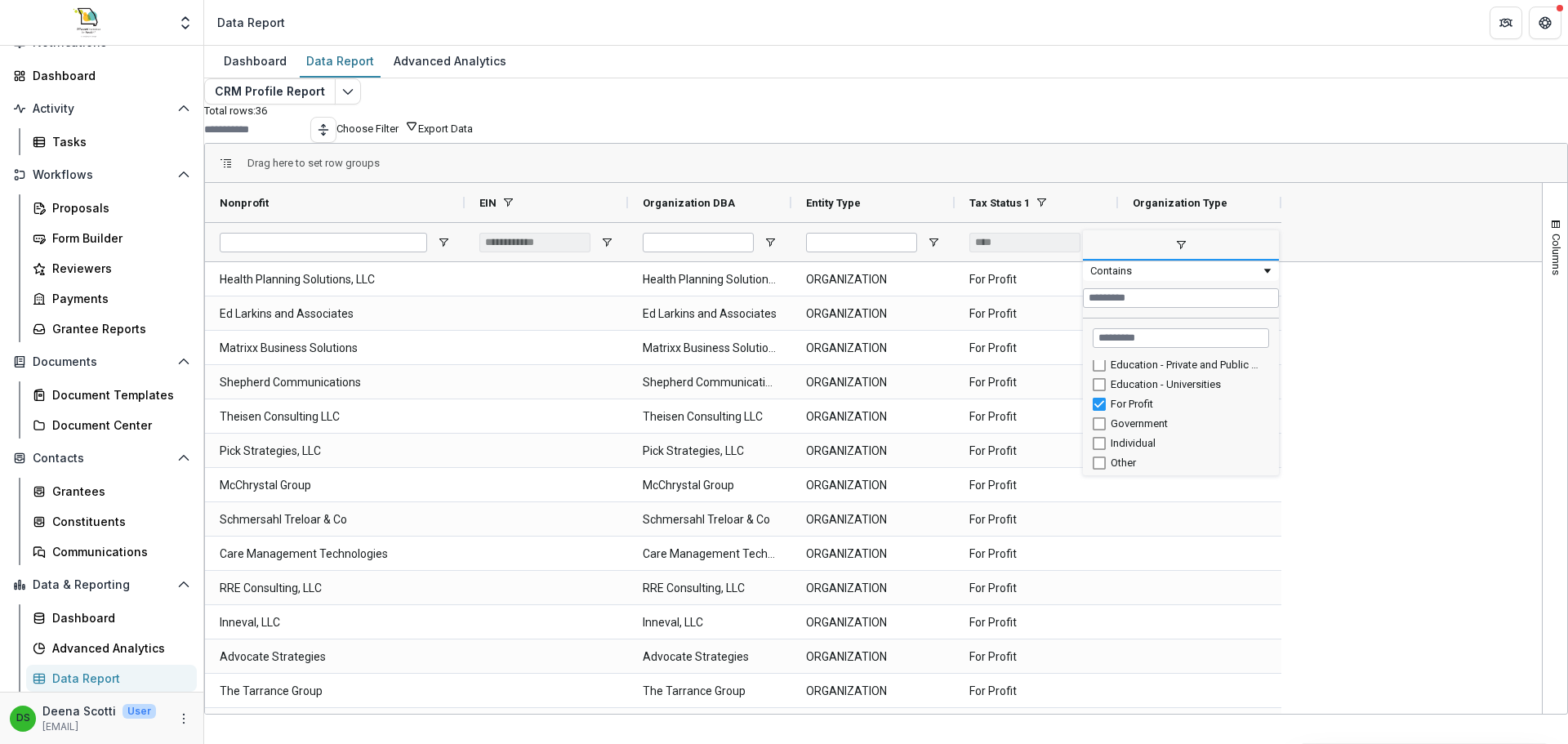 type on "***" 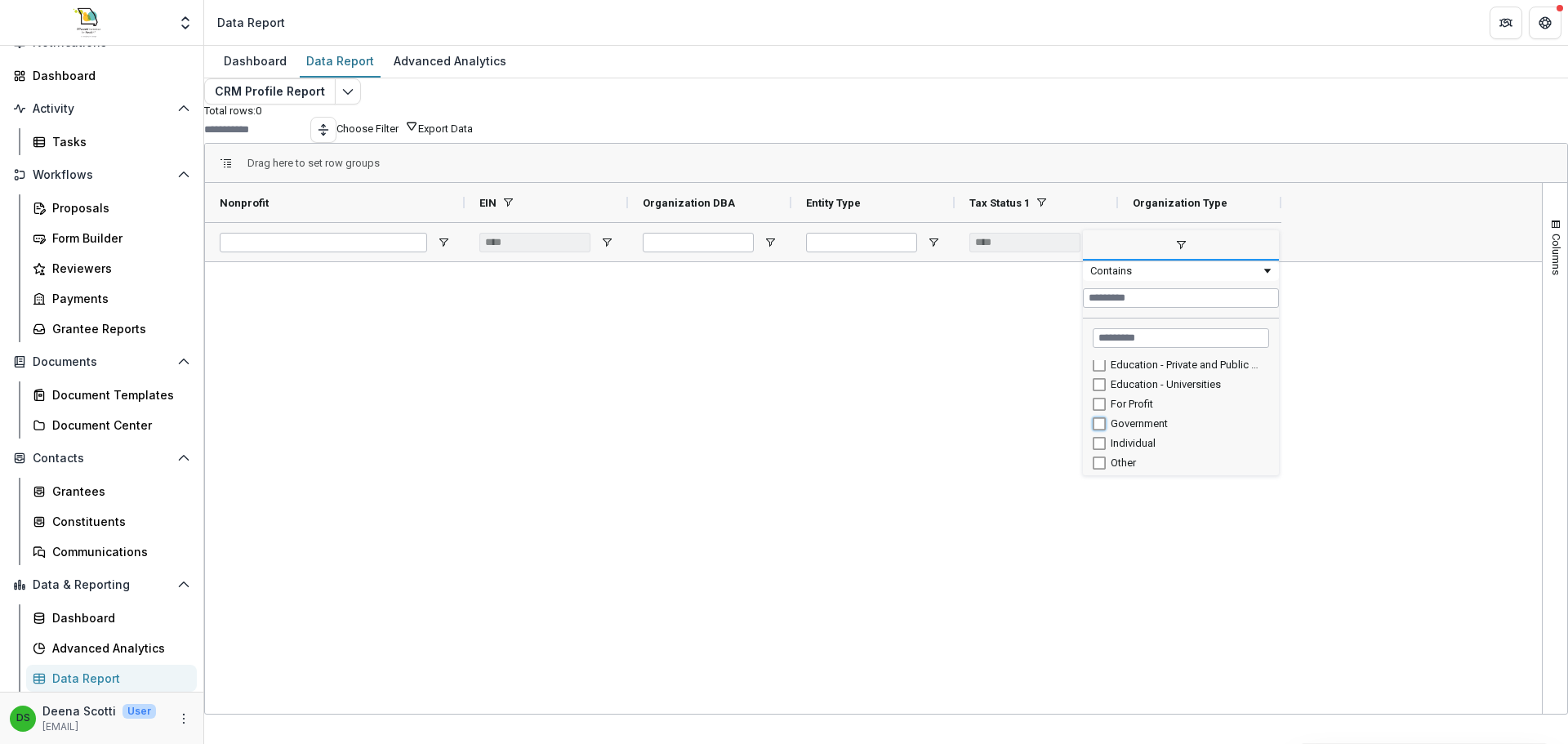 type on "**********" 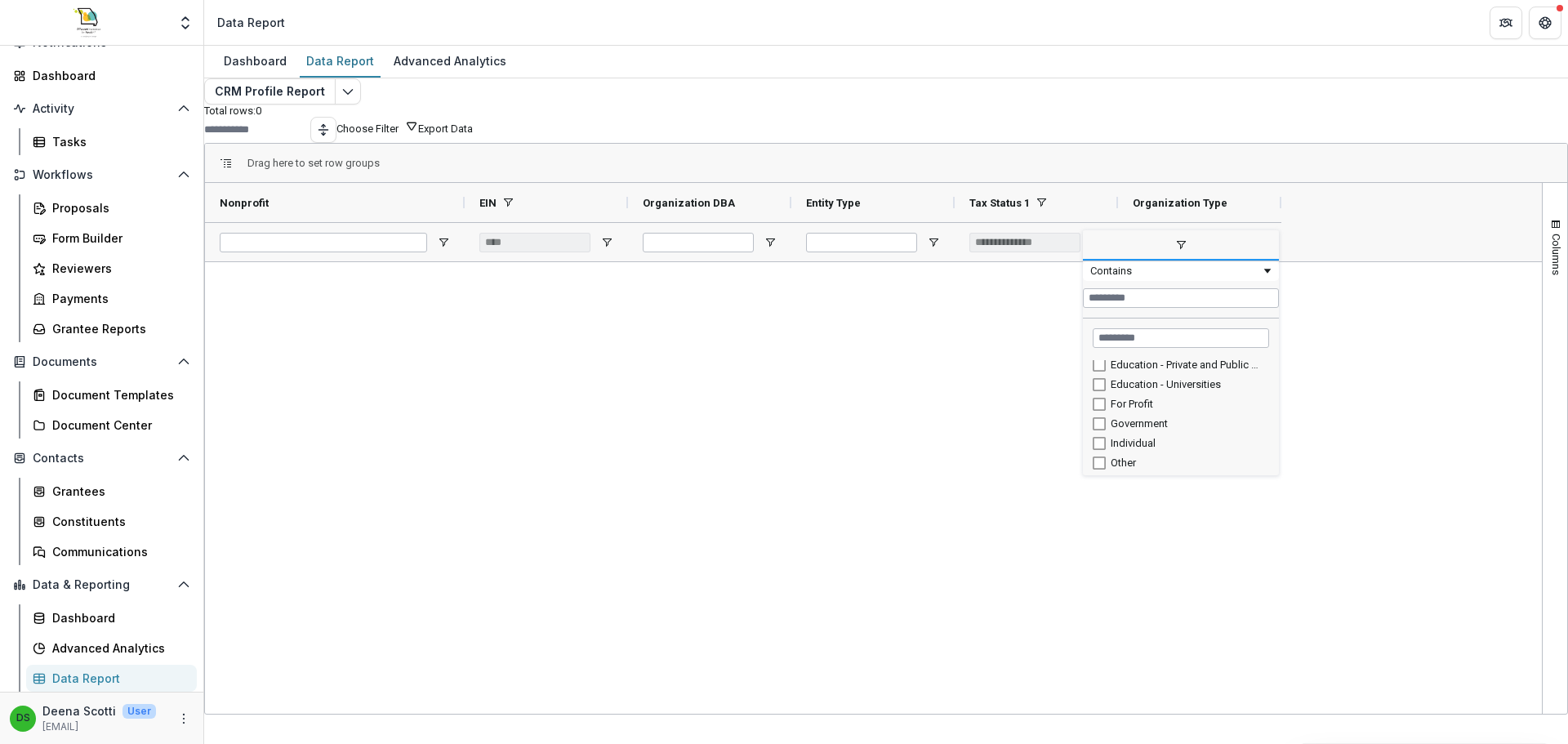 type on "**********" 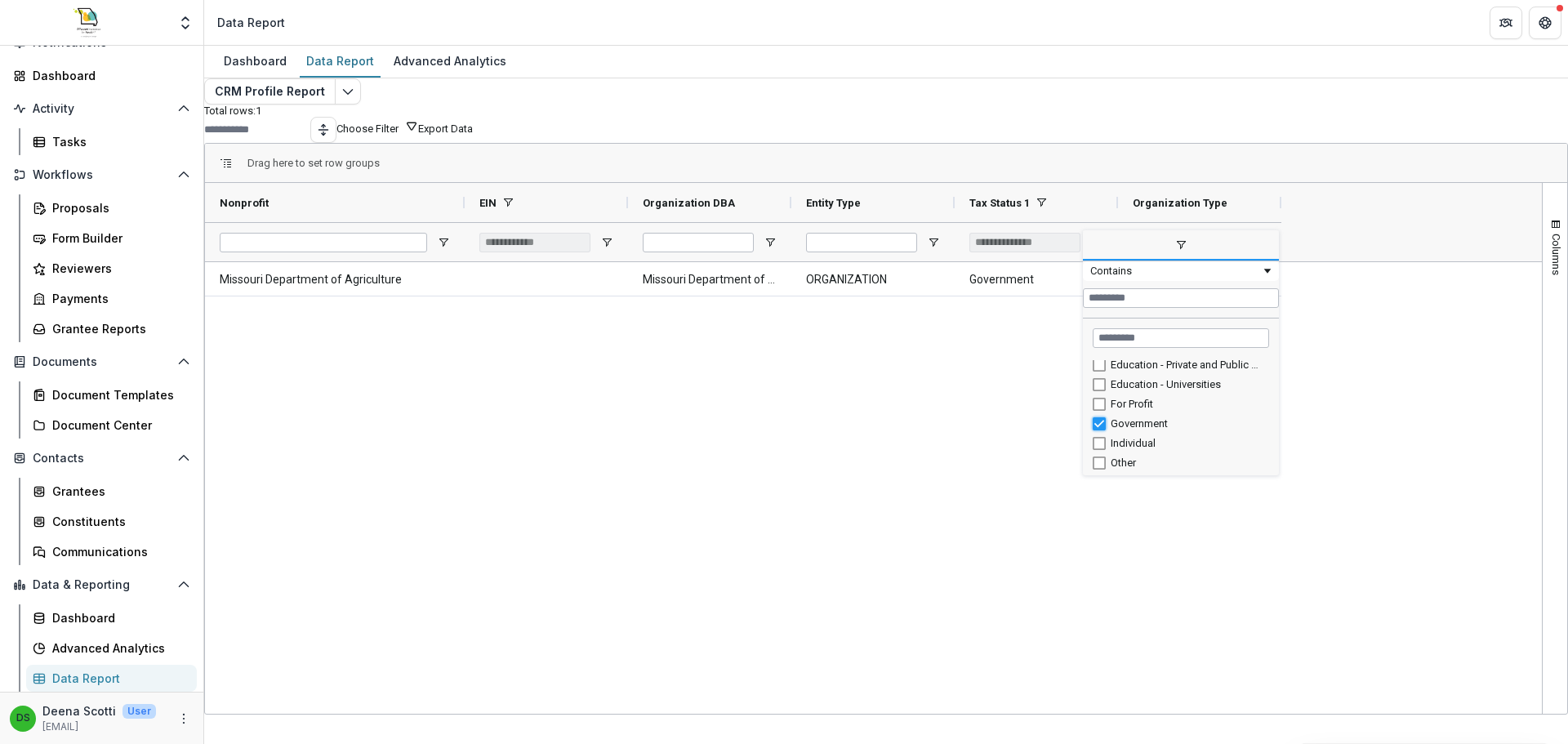 type on "***" 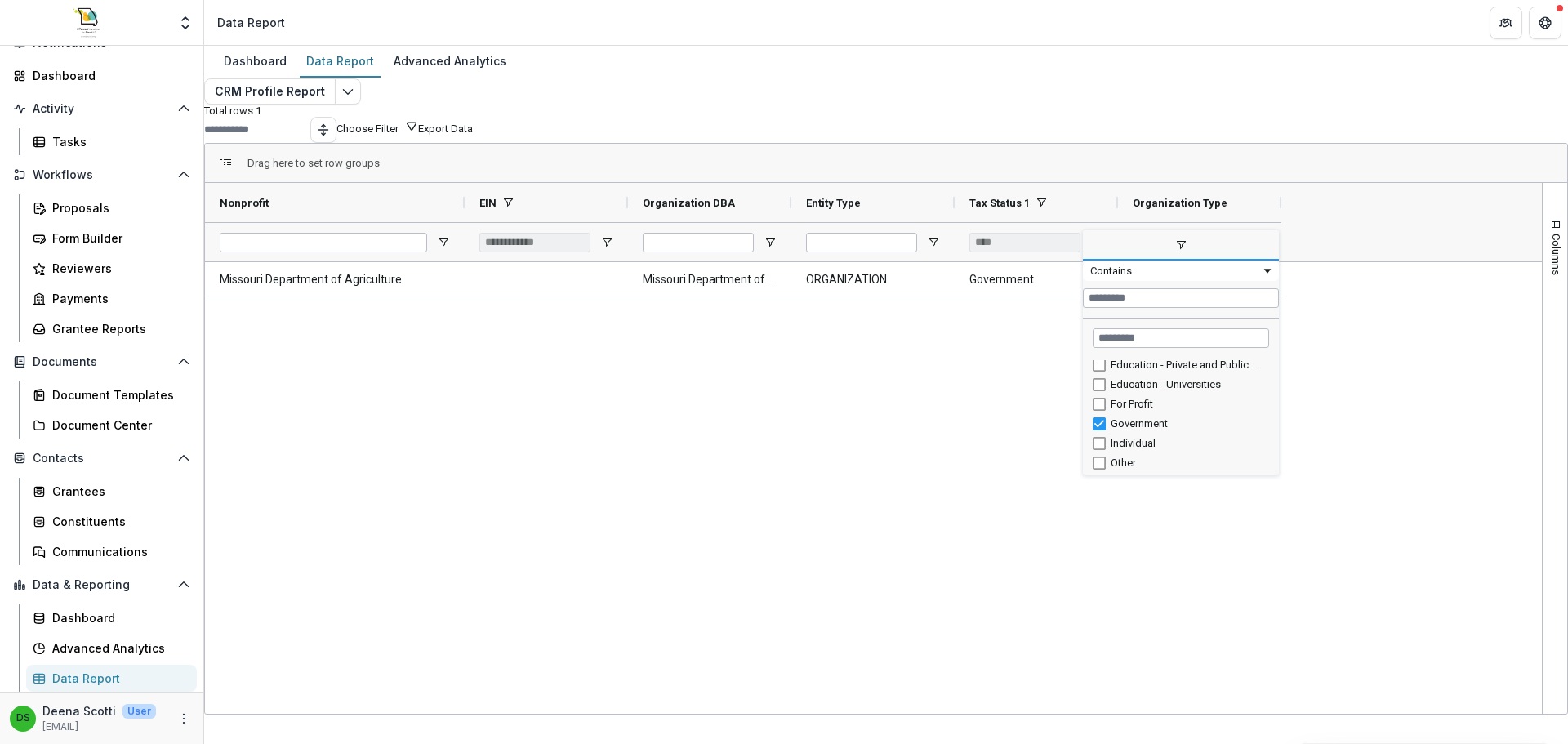 type on "***" 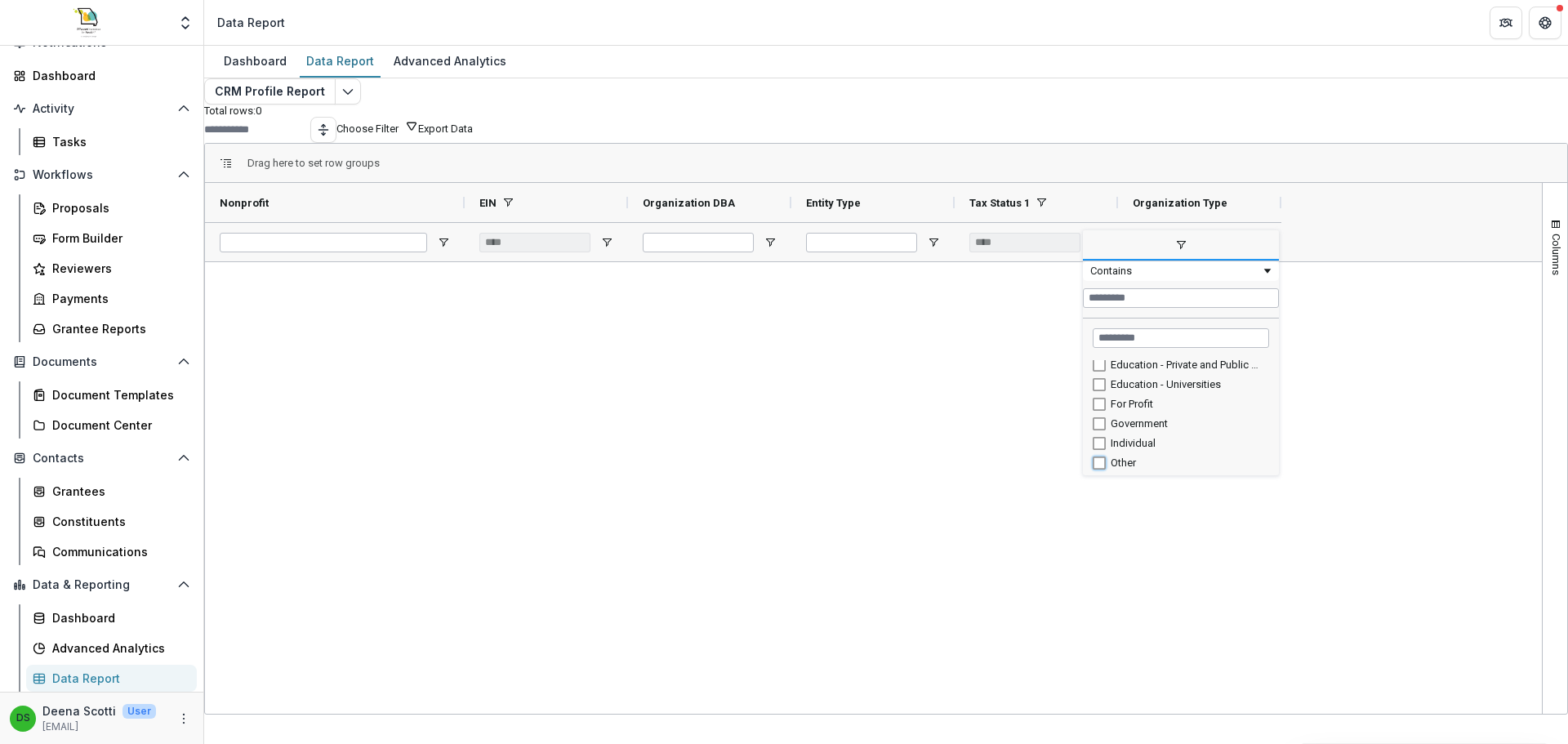 type on "*********" 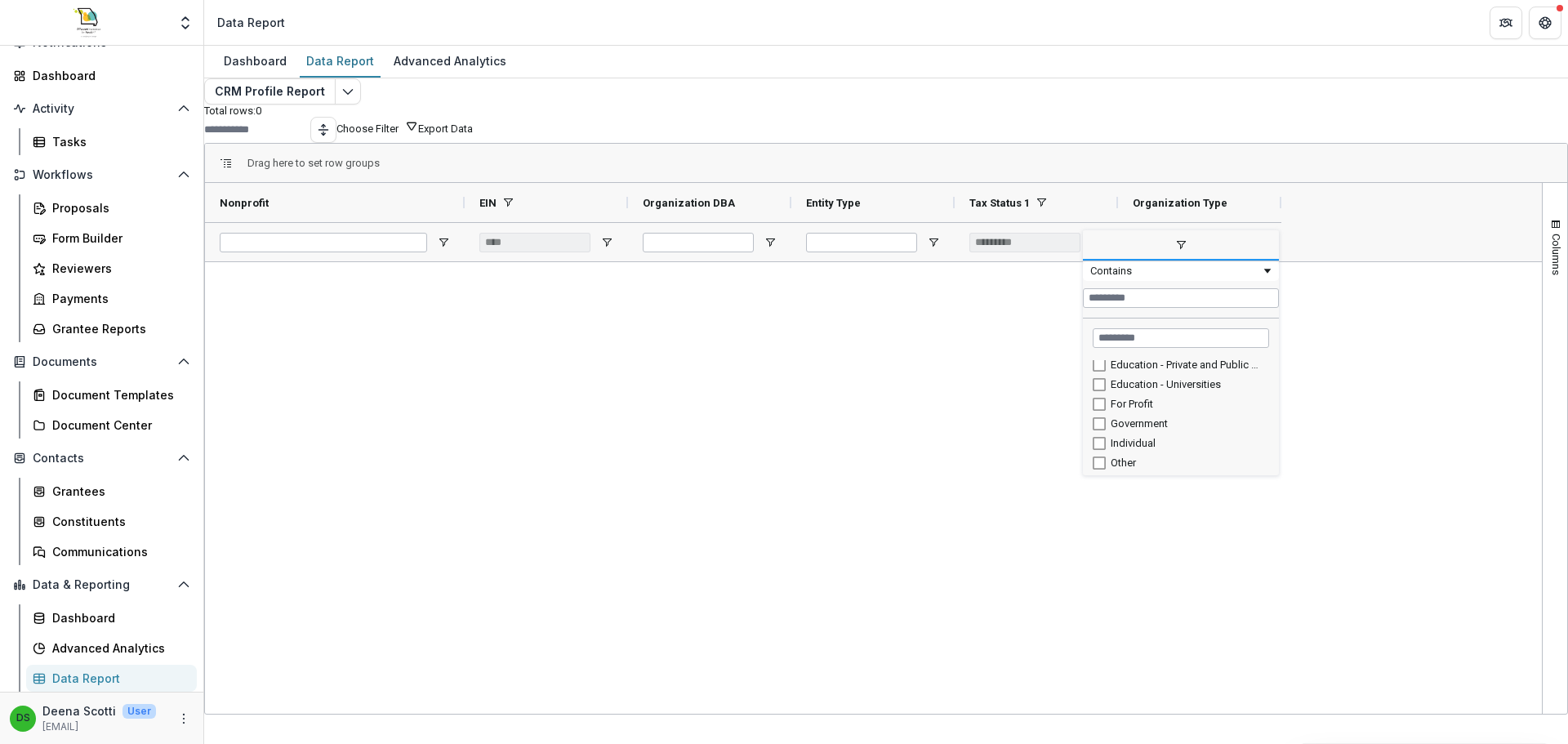 type on "**********" 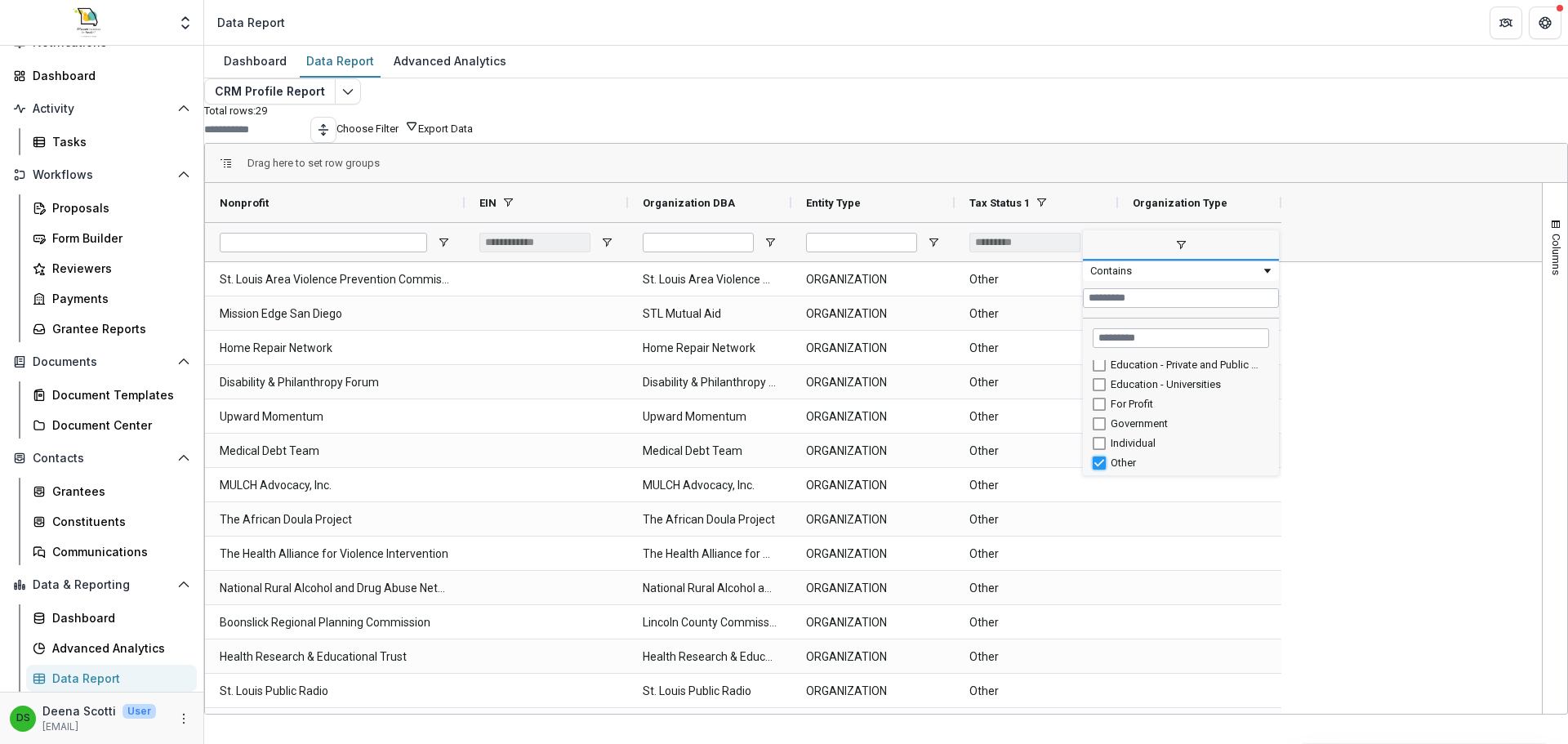 type on "***" 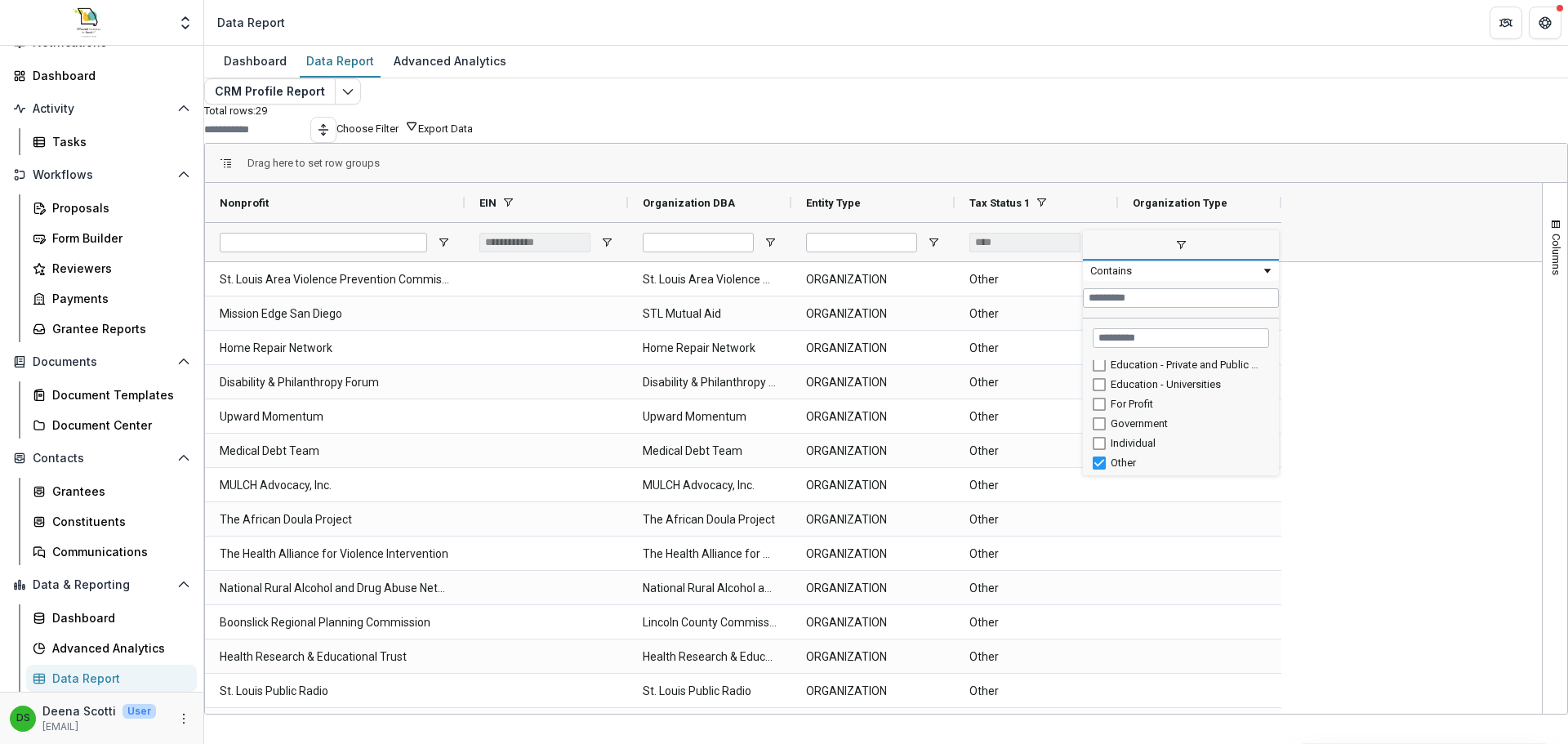 type on "***" 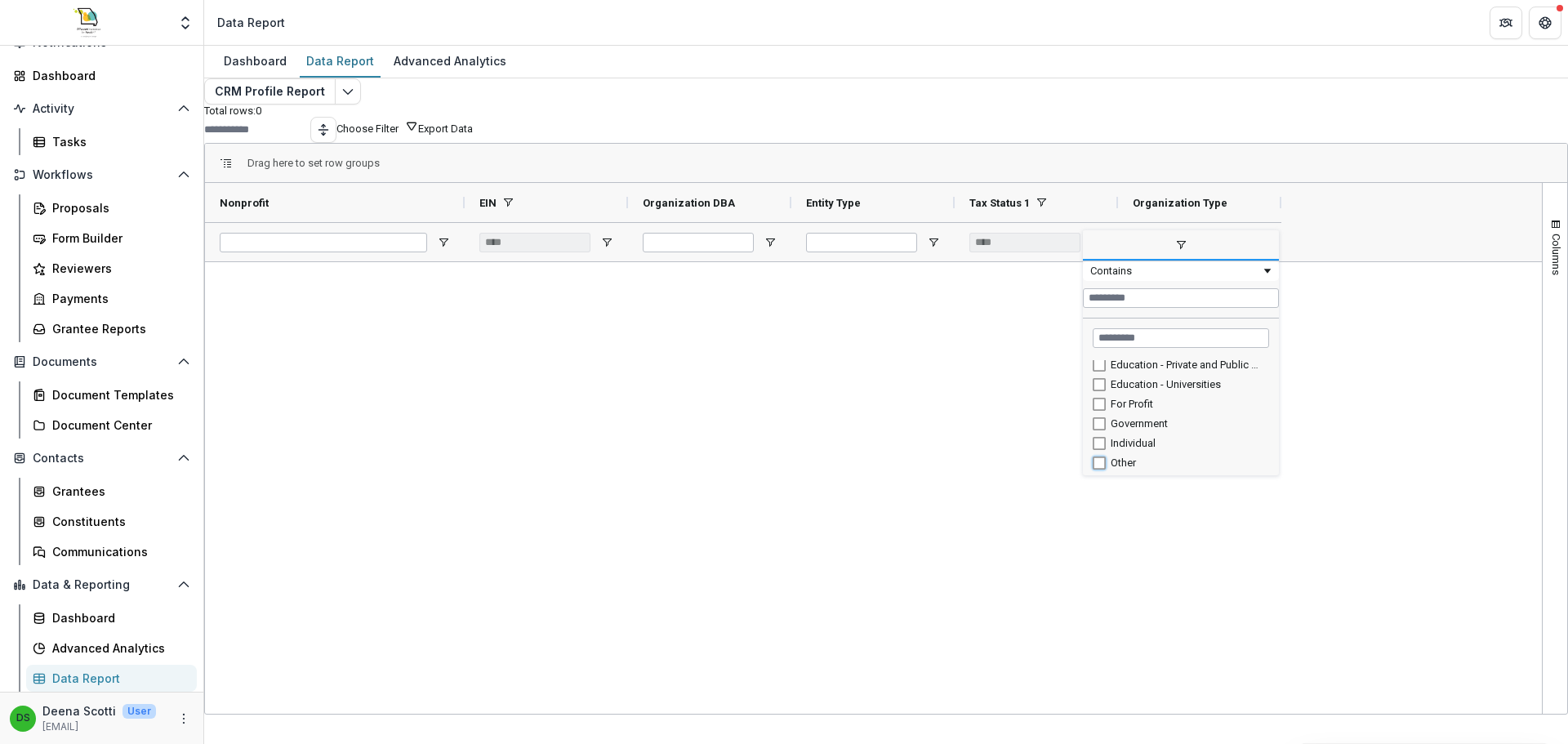 type on "*********" 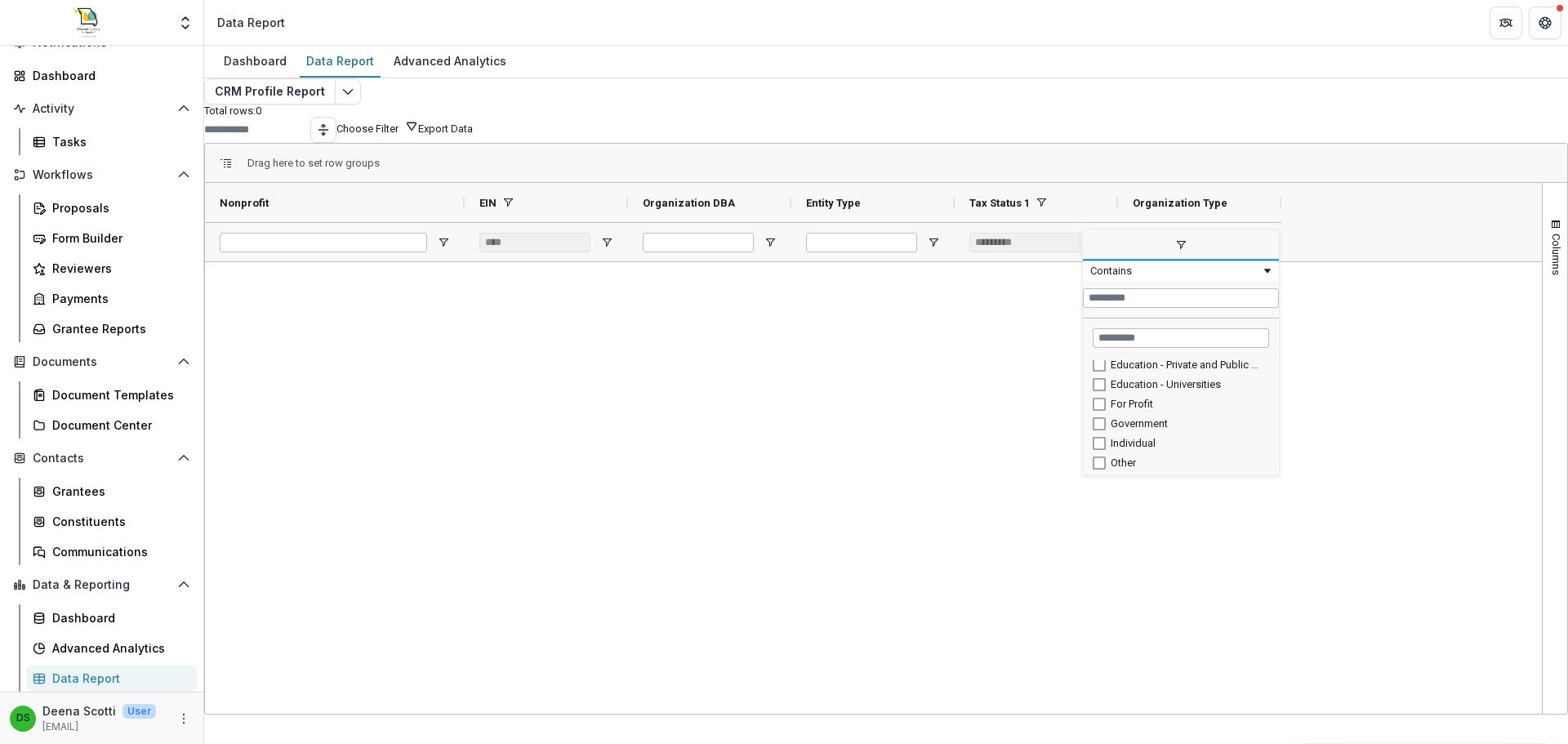 type on "**********" 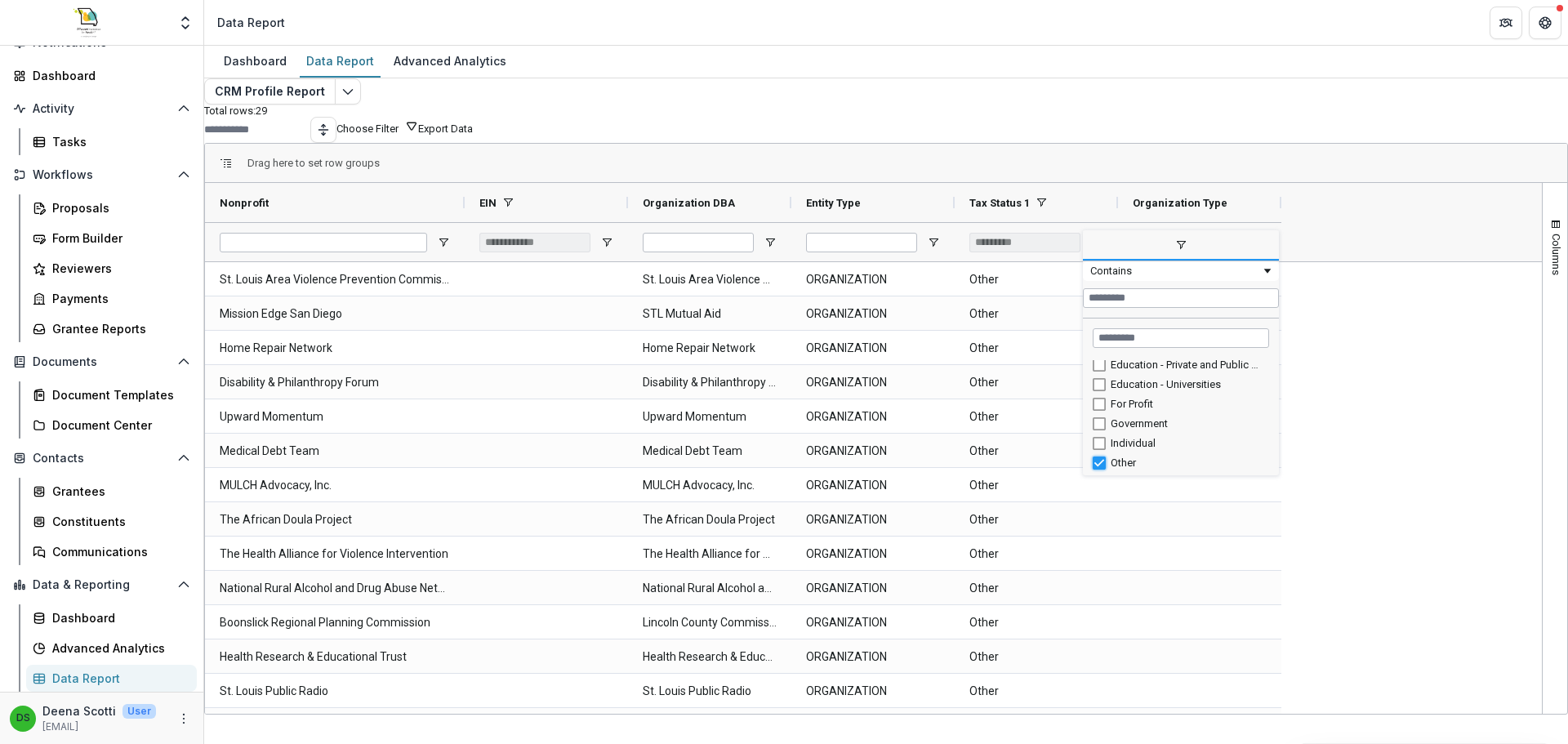 type on "***" 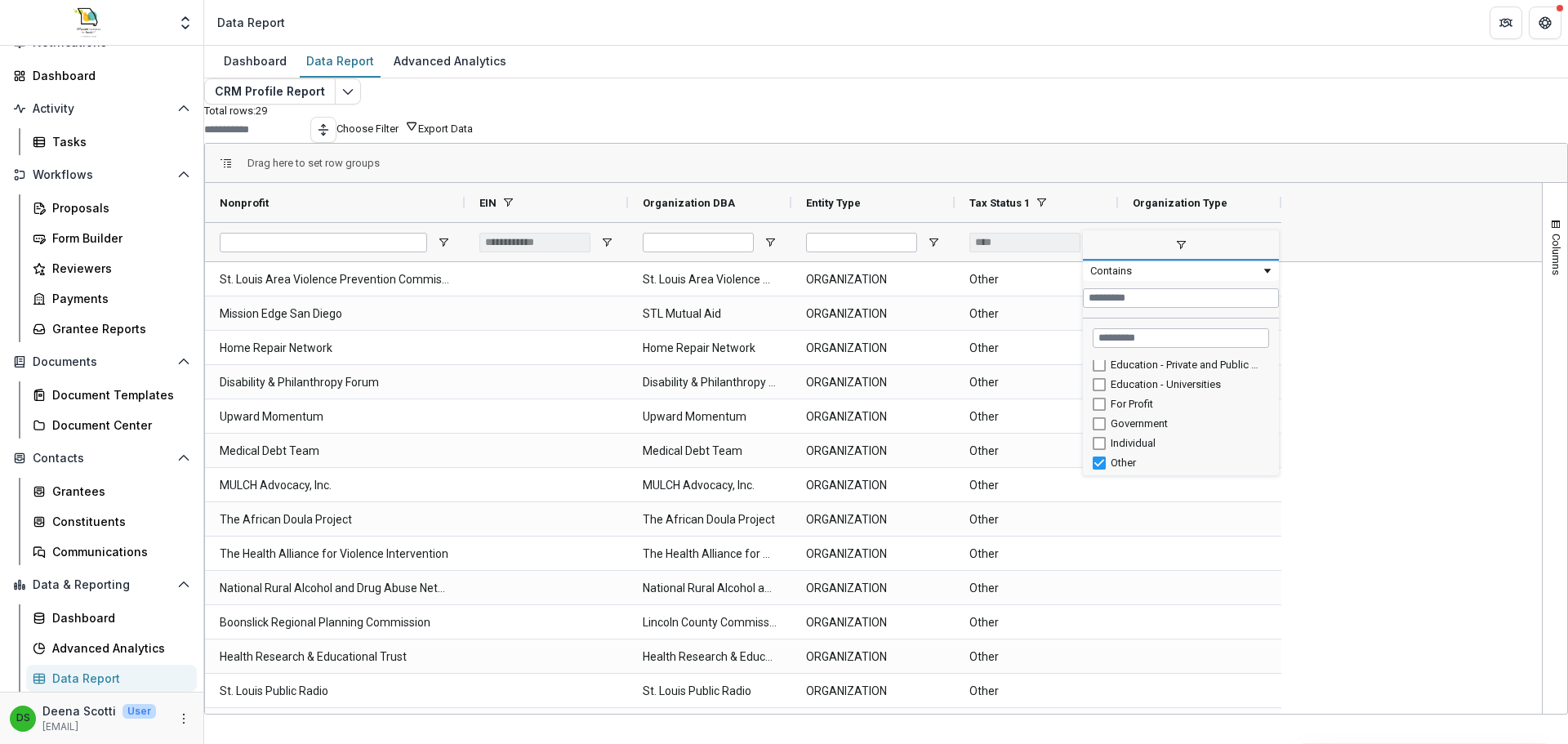 type on "***" 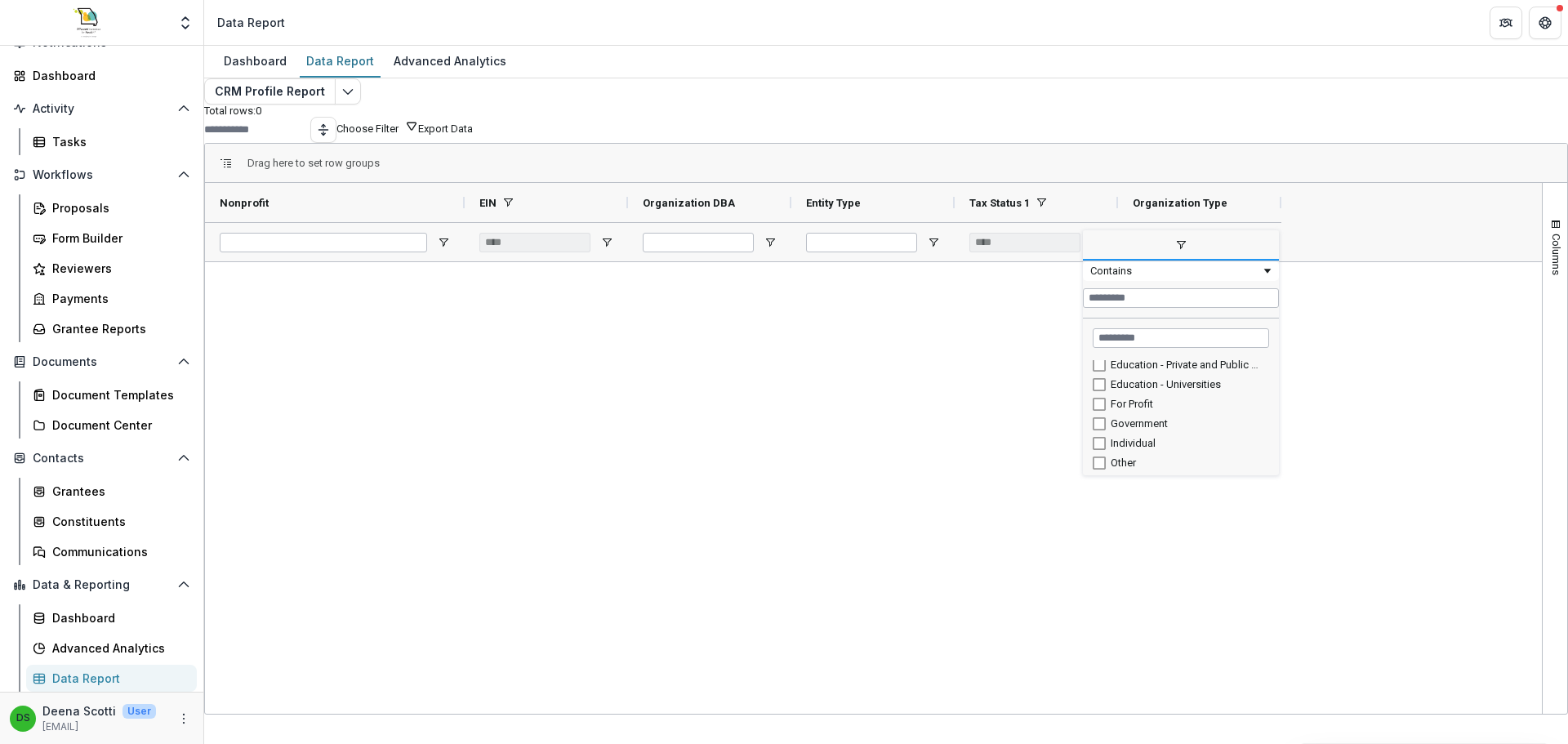 click at bounding box center [1181, 246] 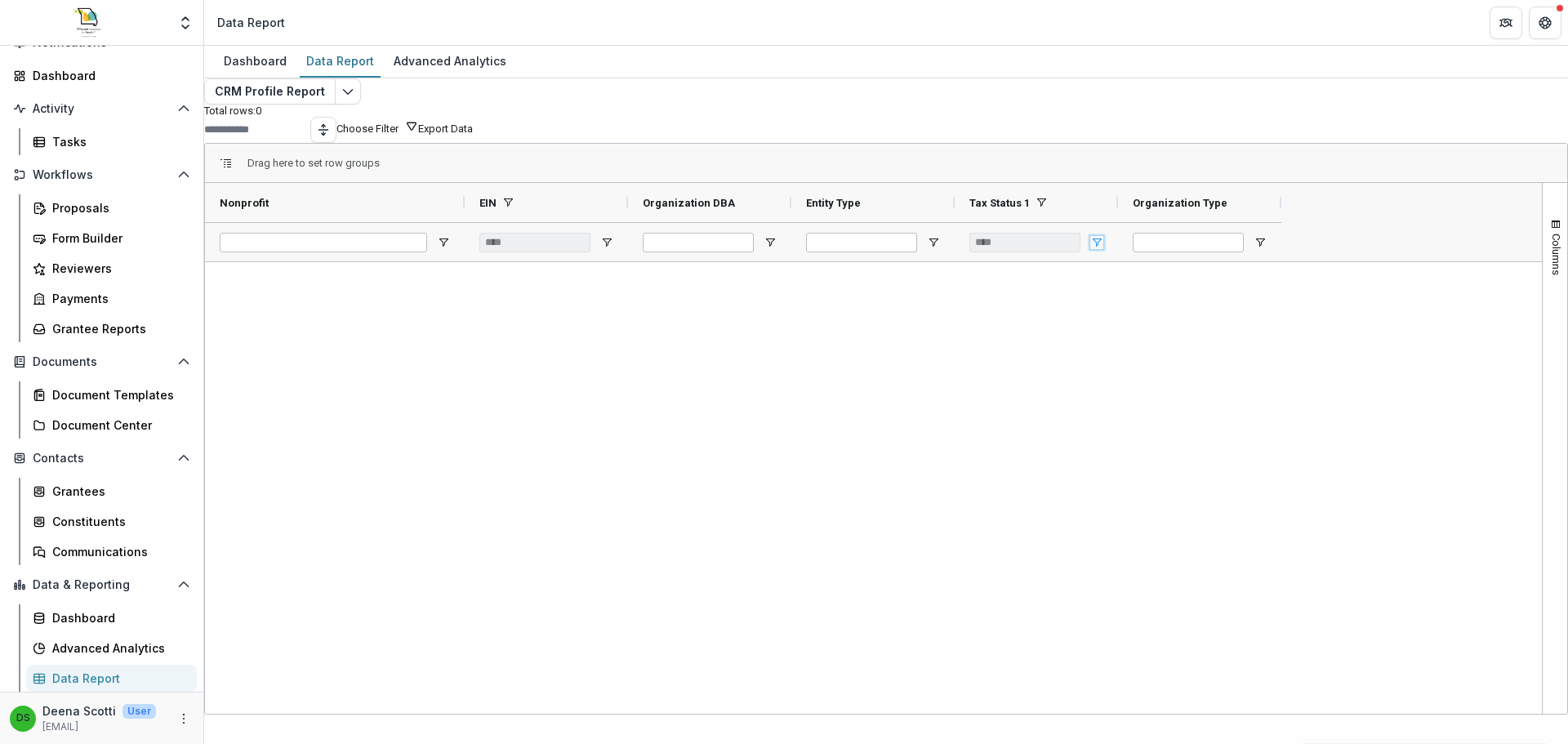 click at bounding box center (1097, 243) 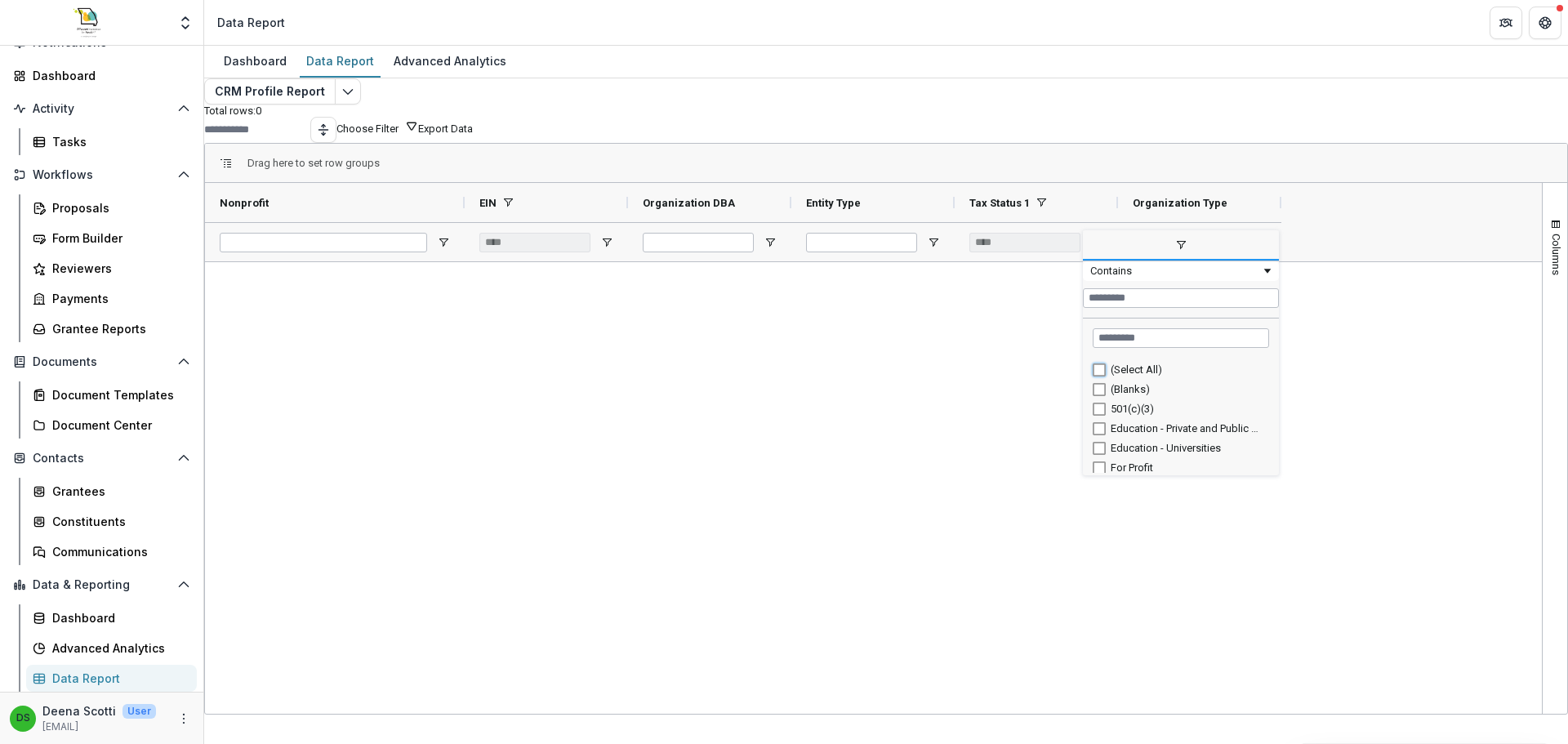 type 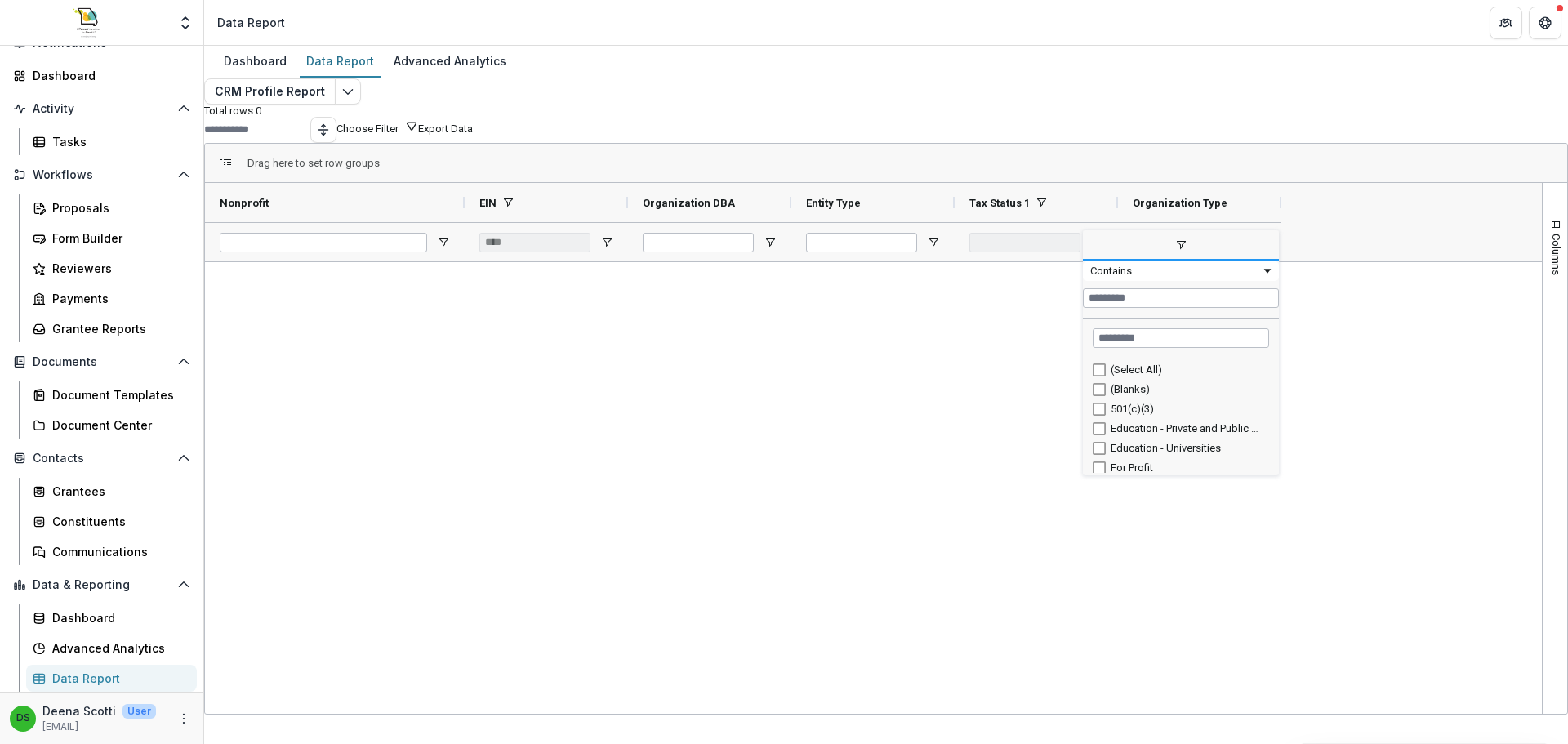 type on "**********" 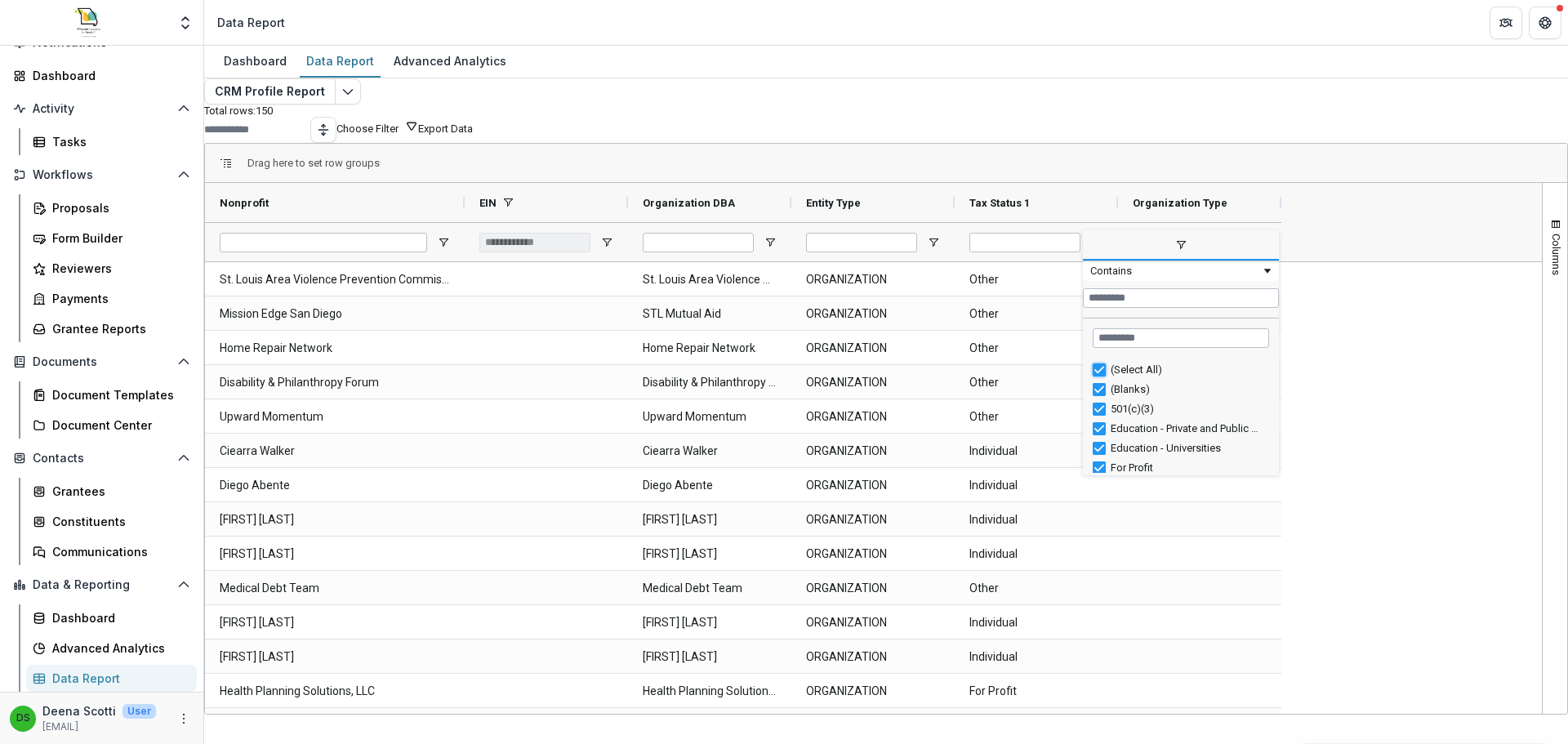 type on "***" 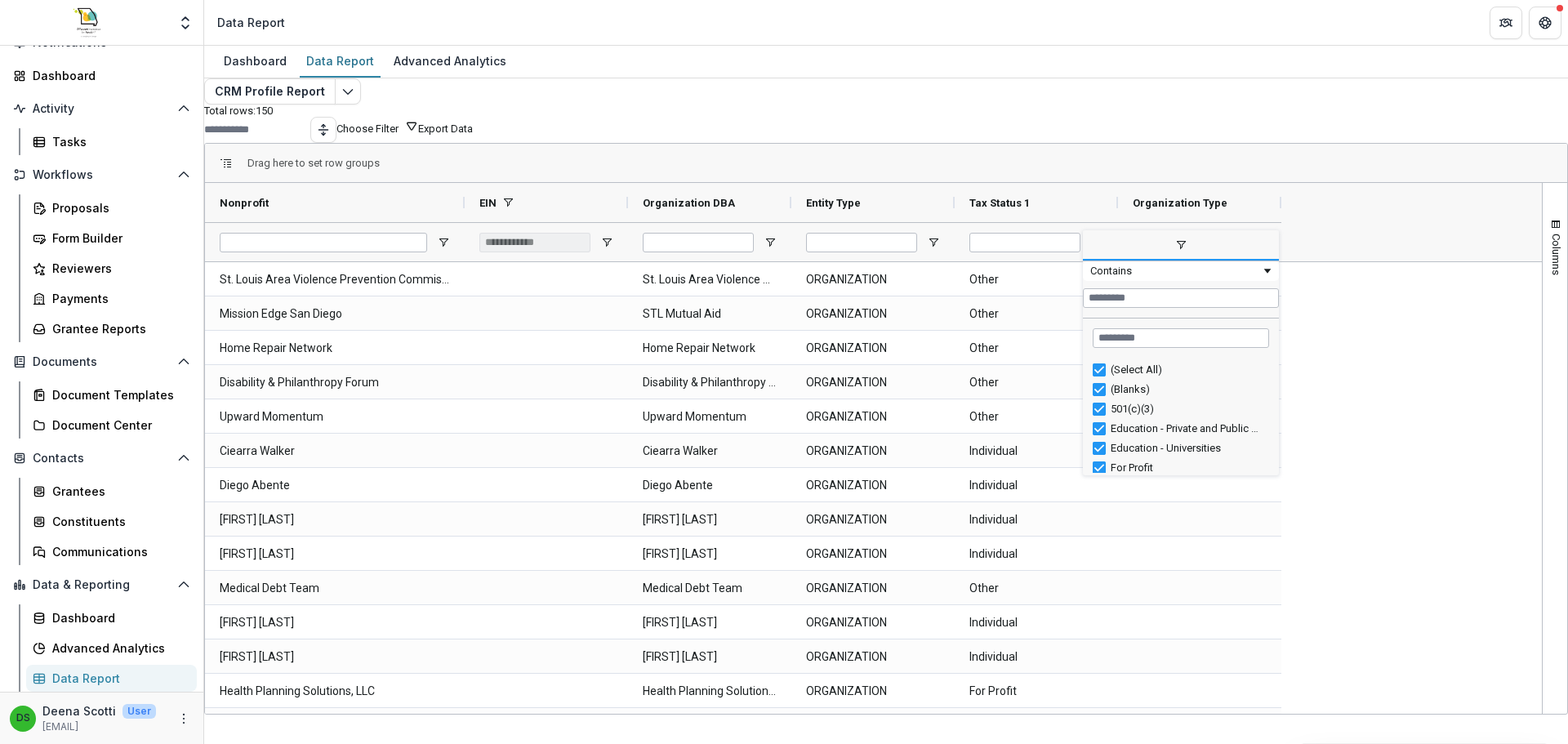 type on "***" 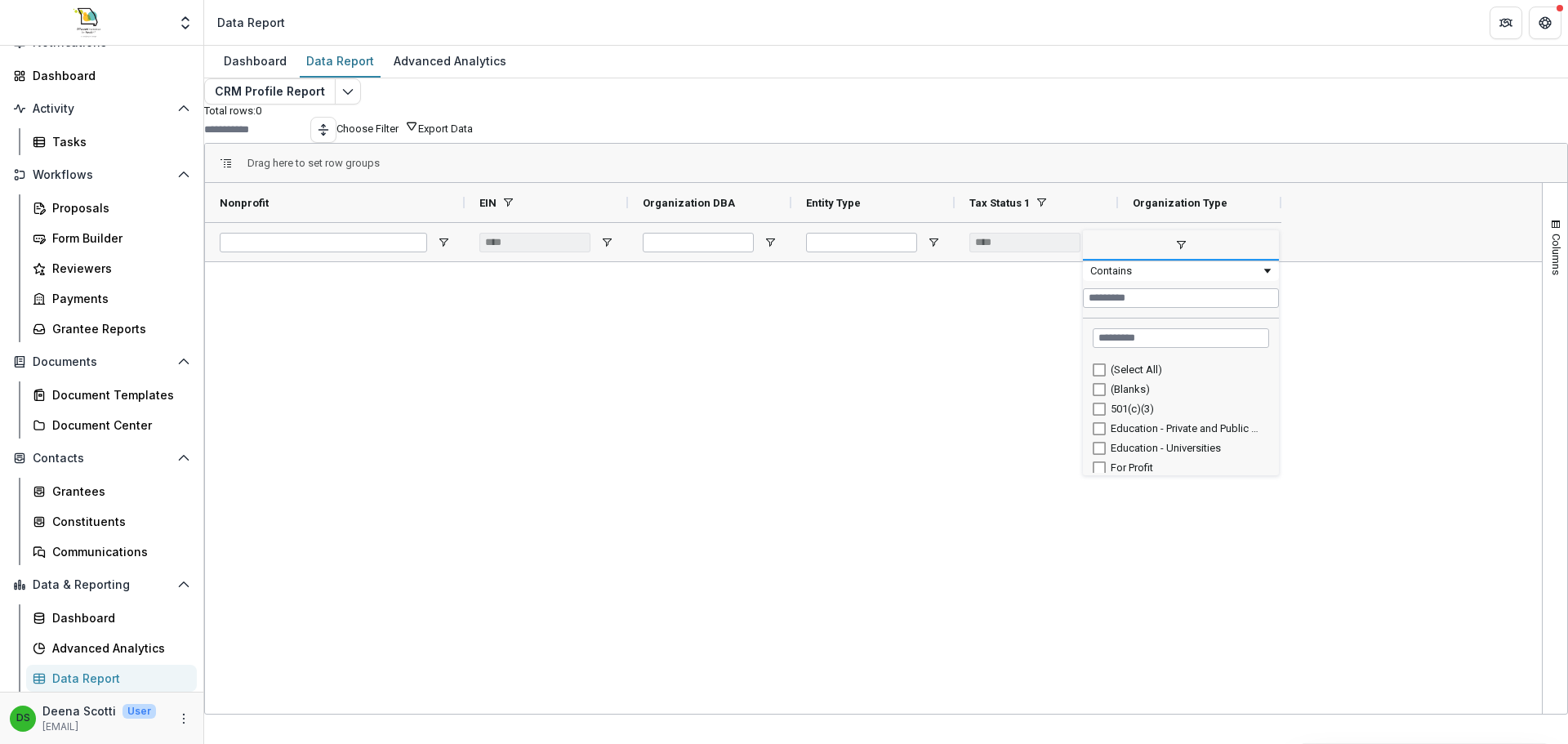 scroll, scrollTop: 64, scrollLeft: 0, axis: vertical 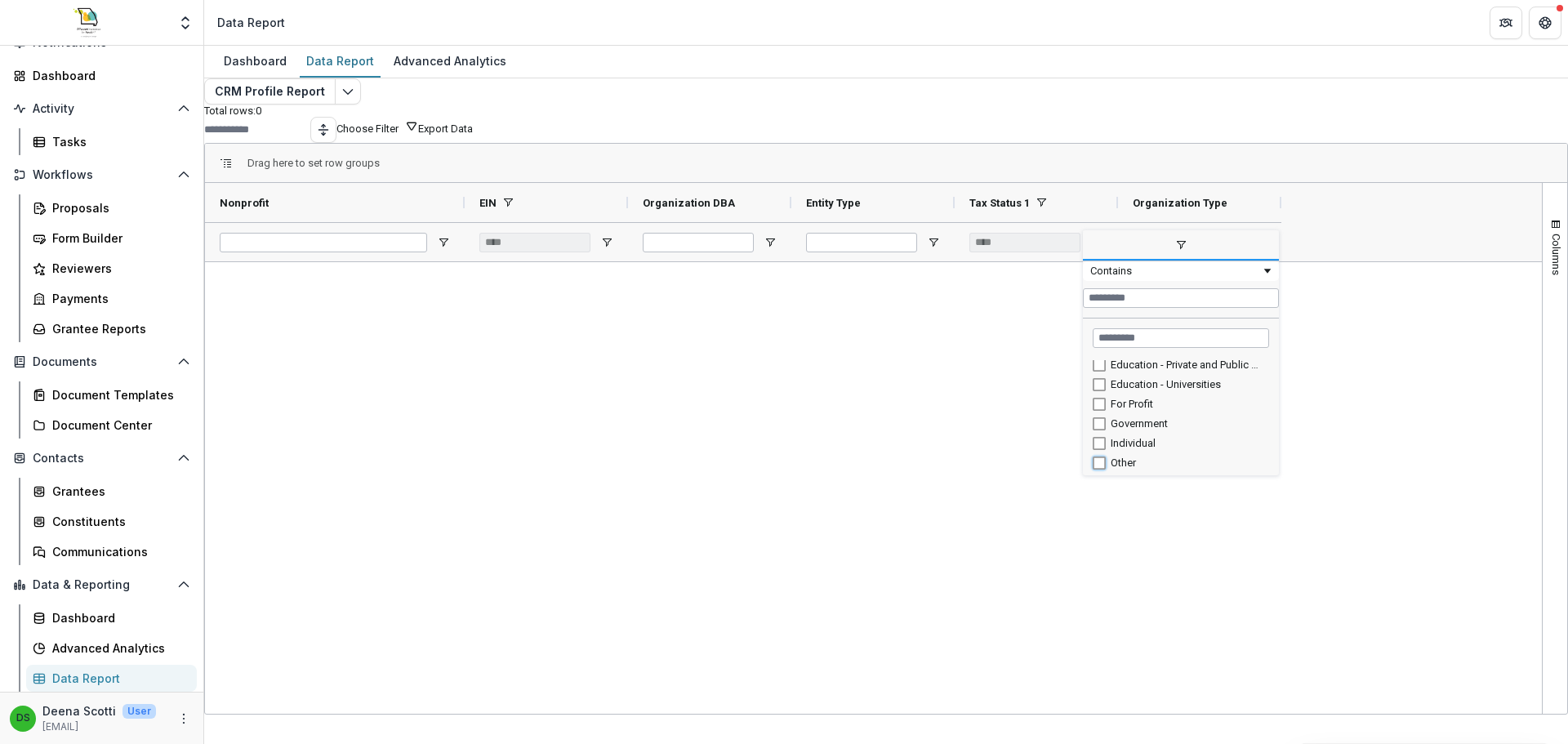 type on "*********" 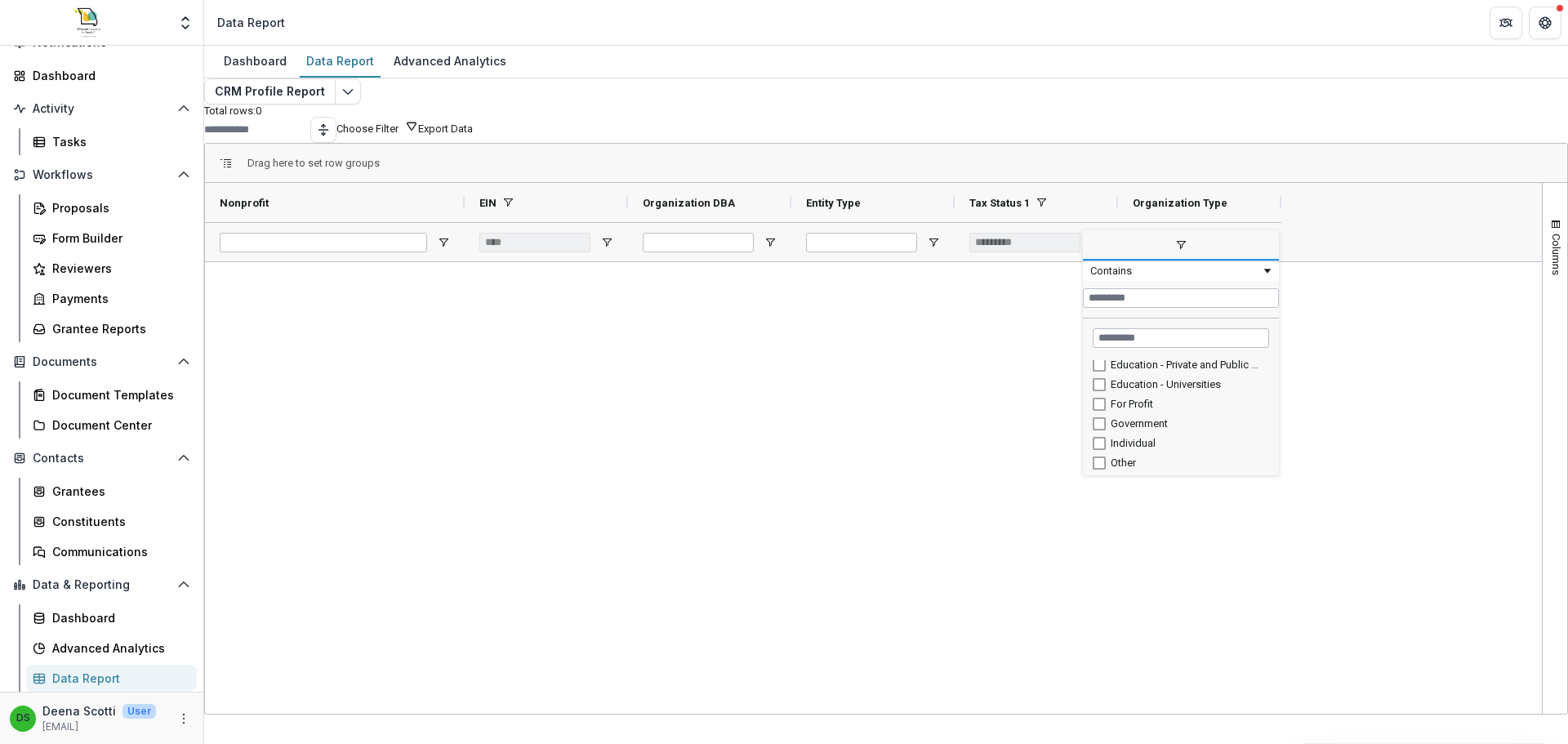 type on "**********" 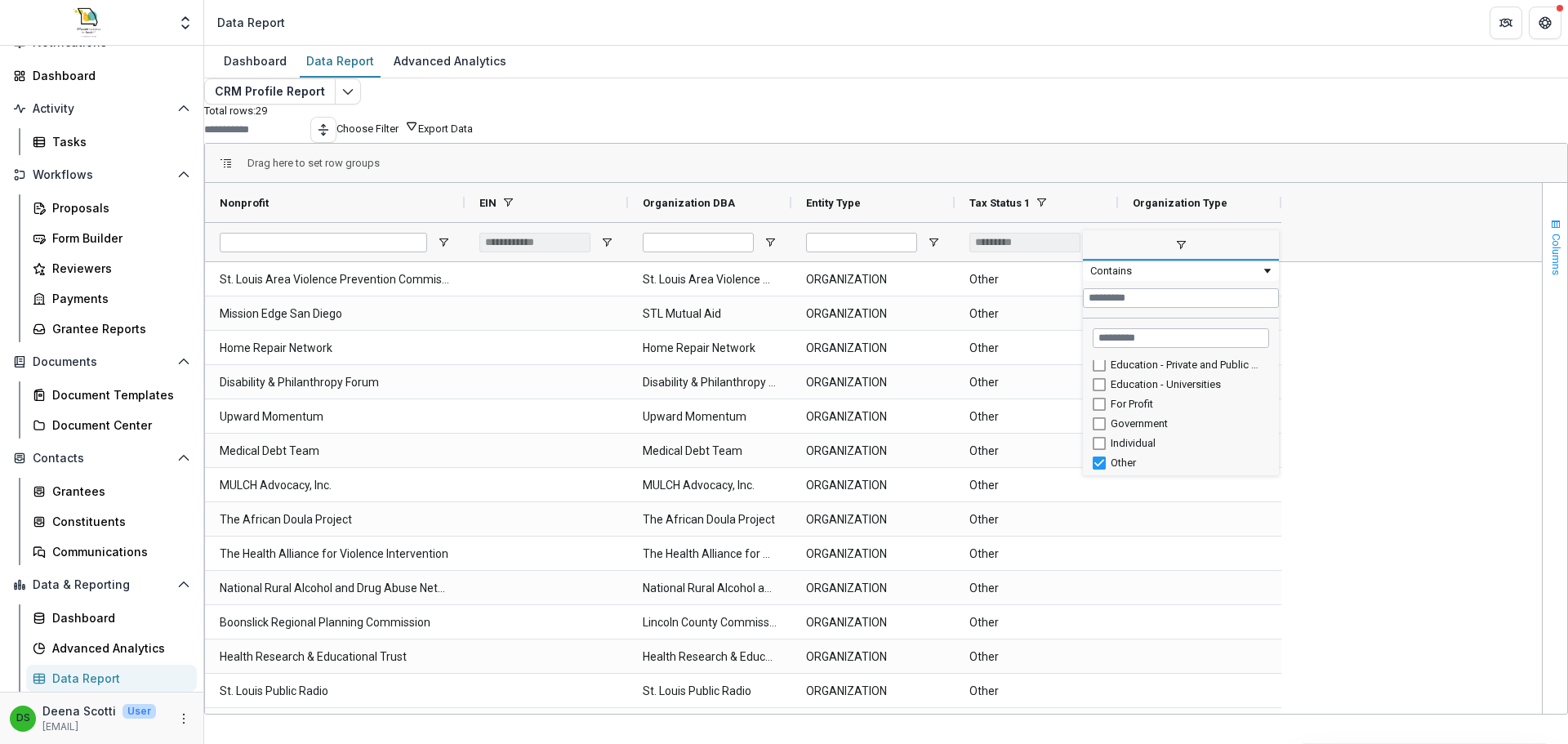 click on "Columns" at bounding box center [1556, 254] 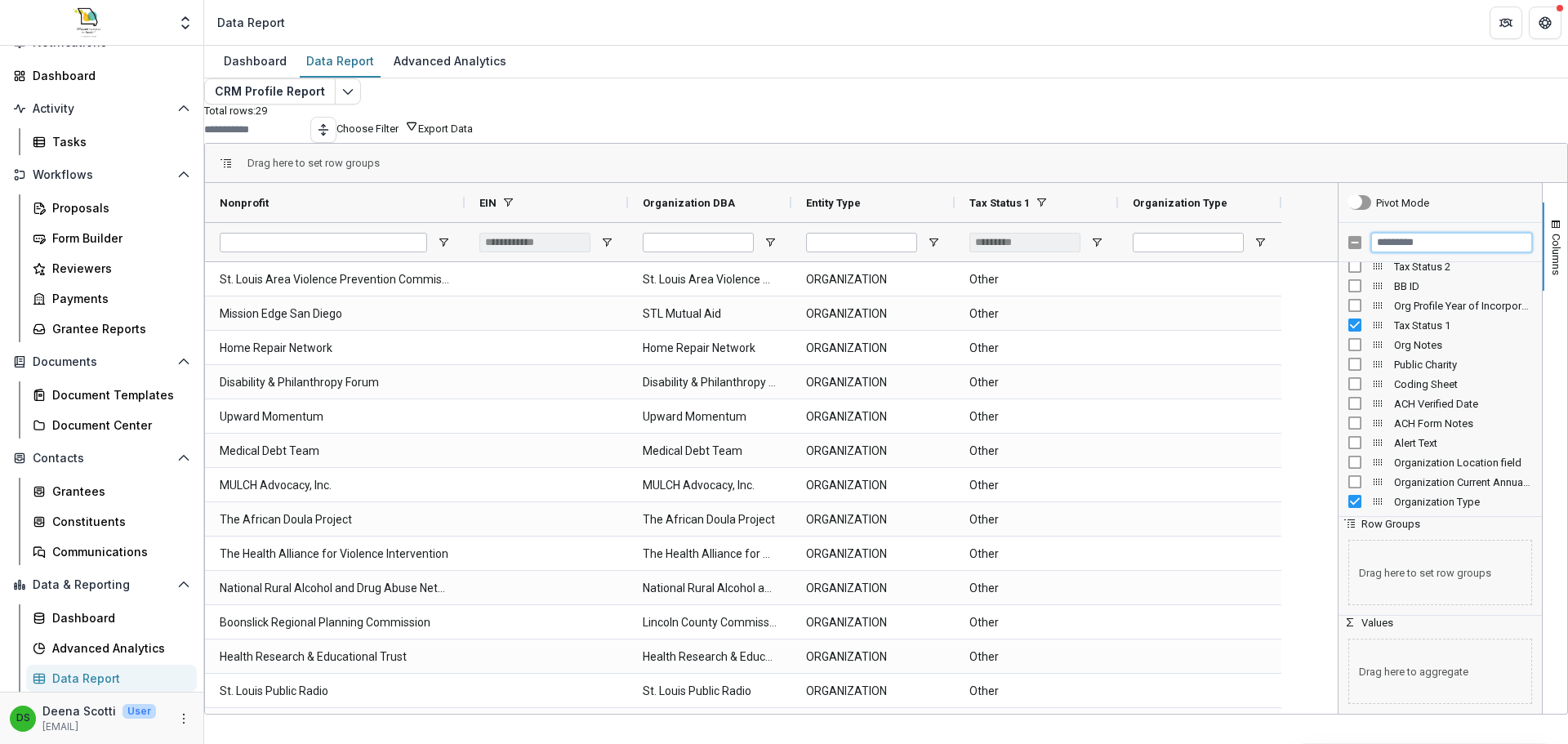 click at bounding box center [1451, 243] 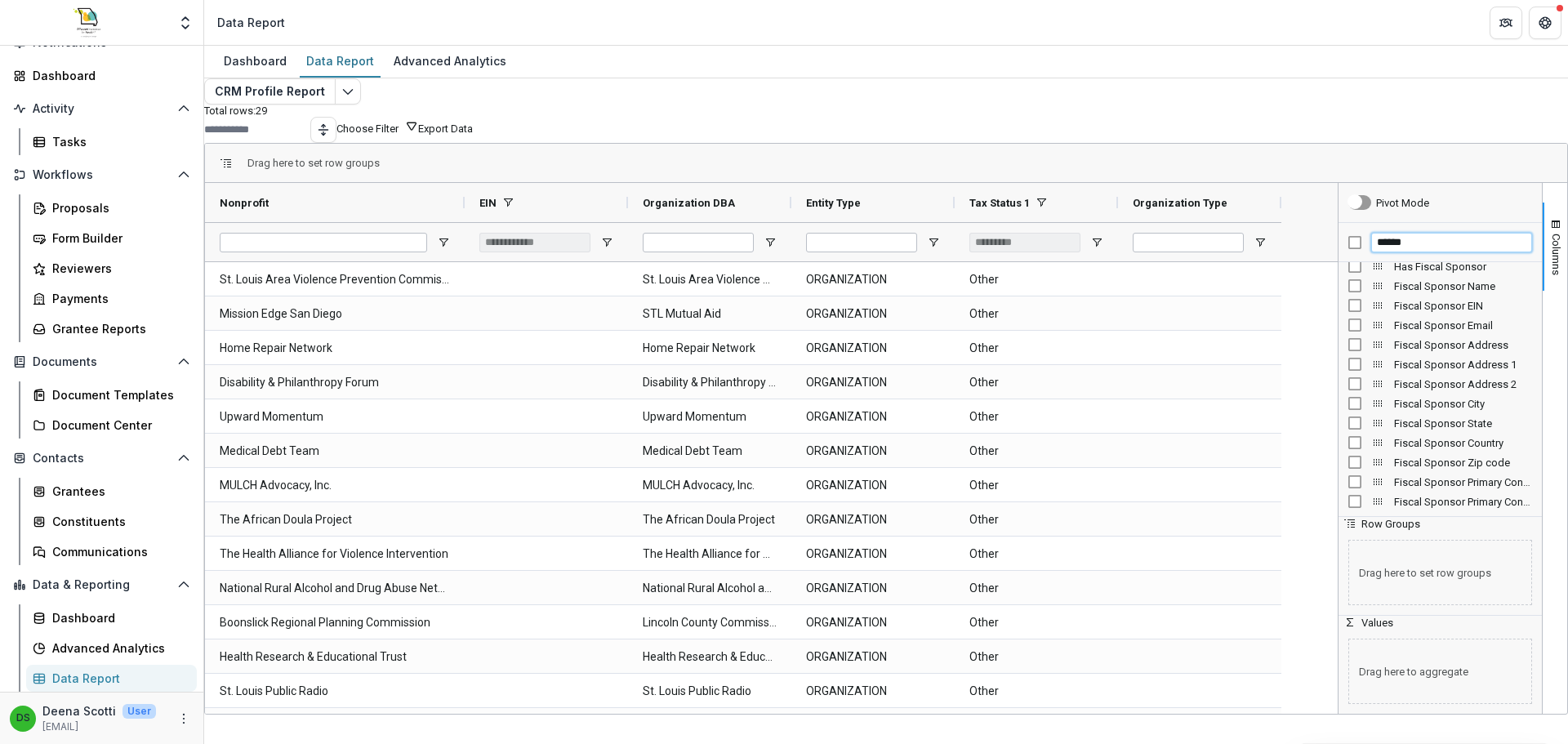 scroll, scrollTop: 0, scrollLeft: 0, axis: both 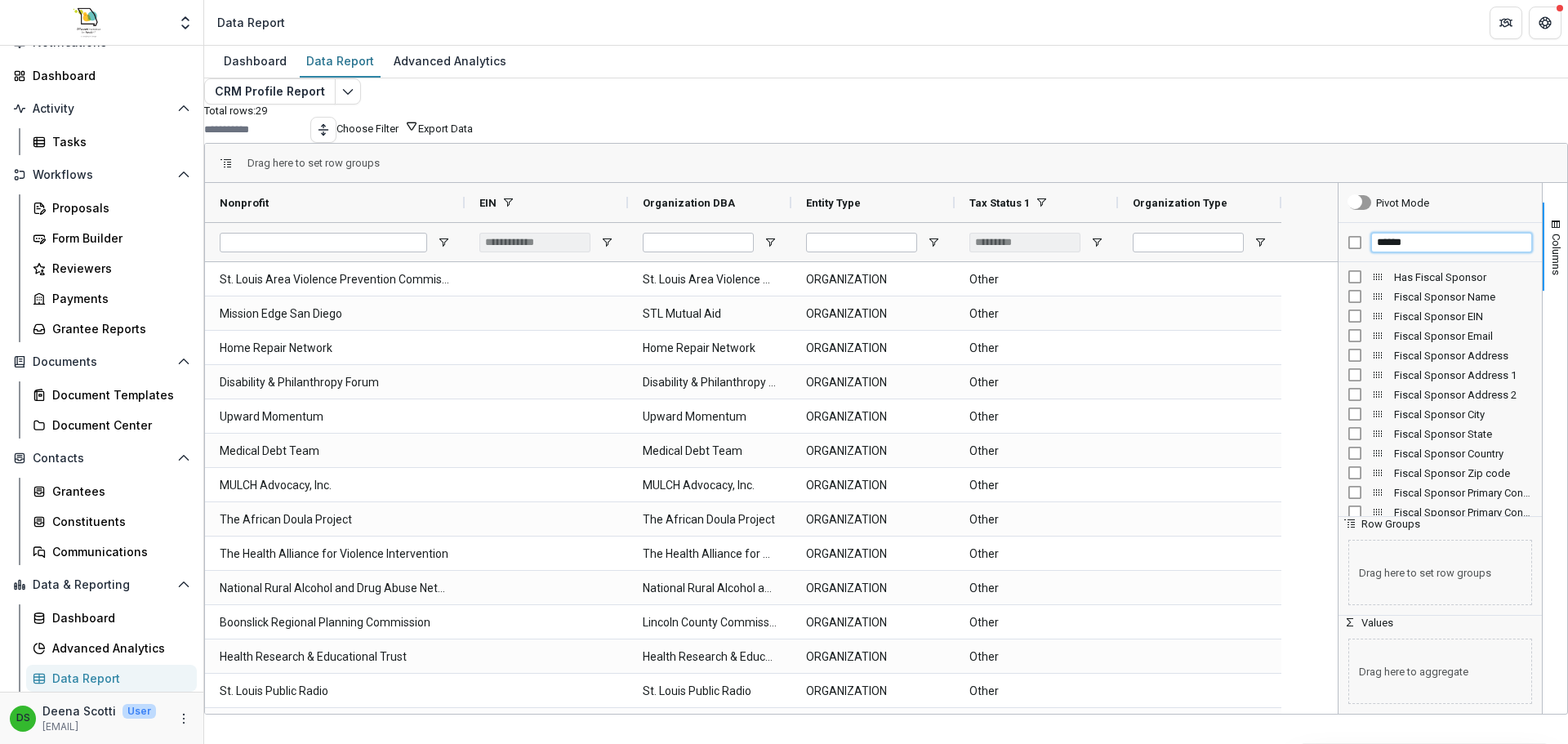 type on "******" 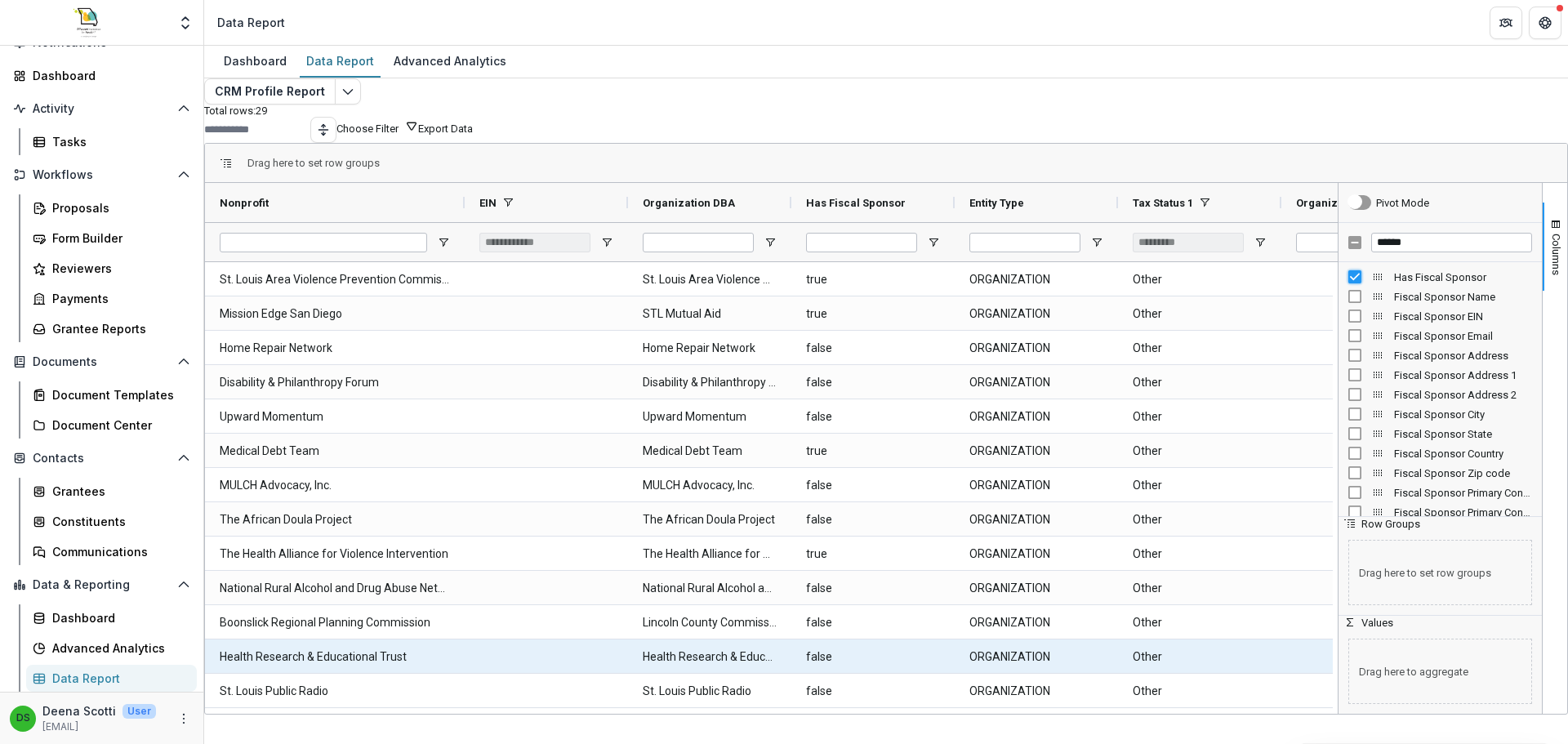 scroll, scrollTop: 474, scrollLeft: 0, axis: vertical 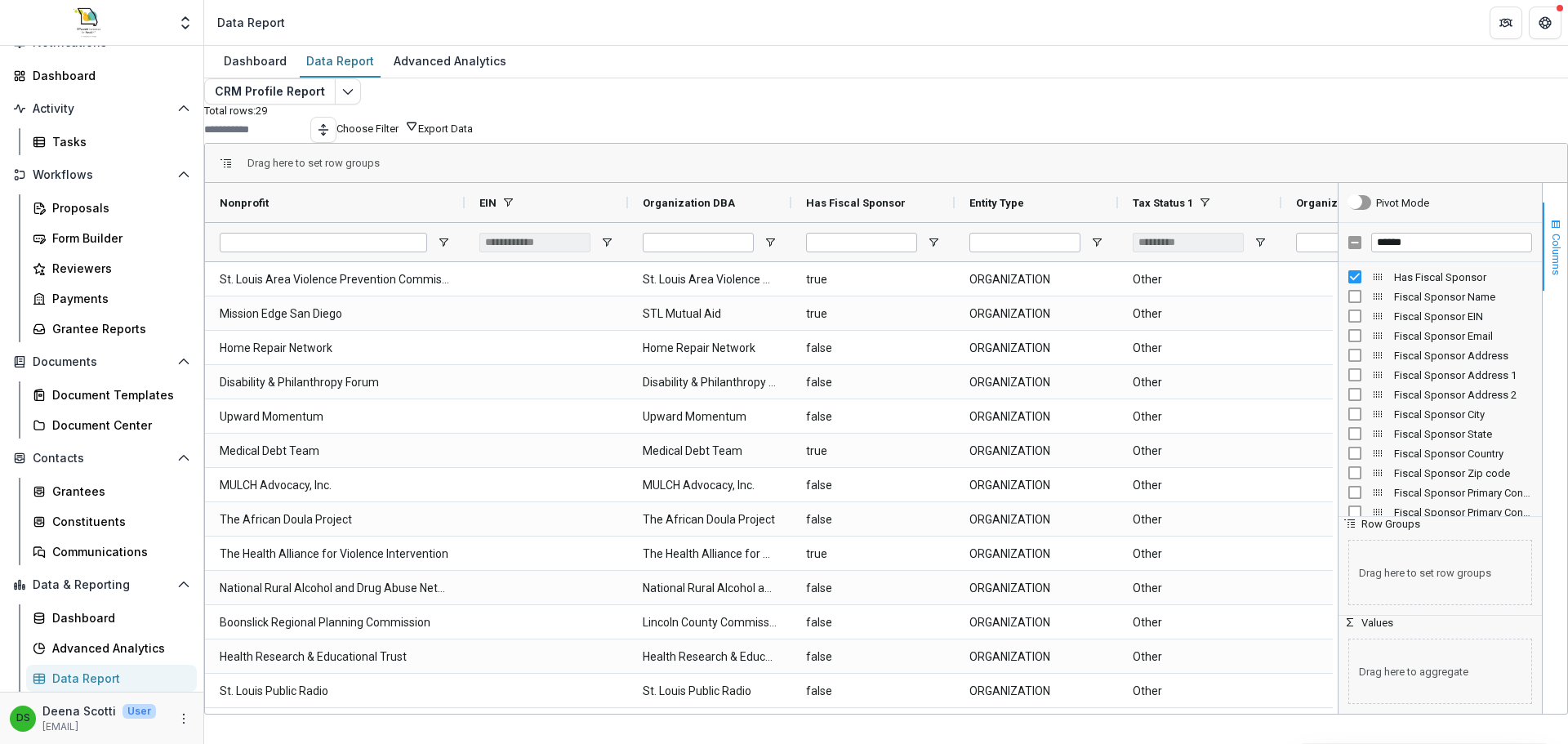 click at bounding box center [1556, 225] 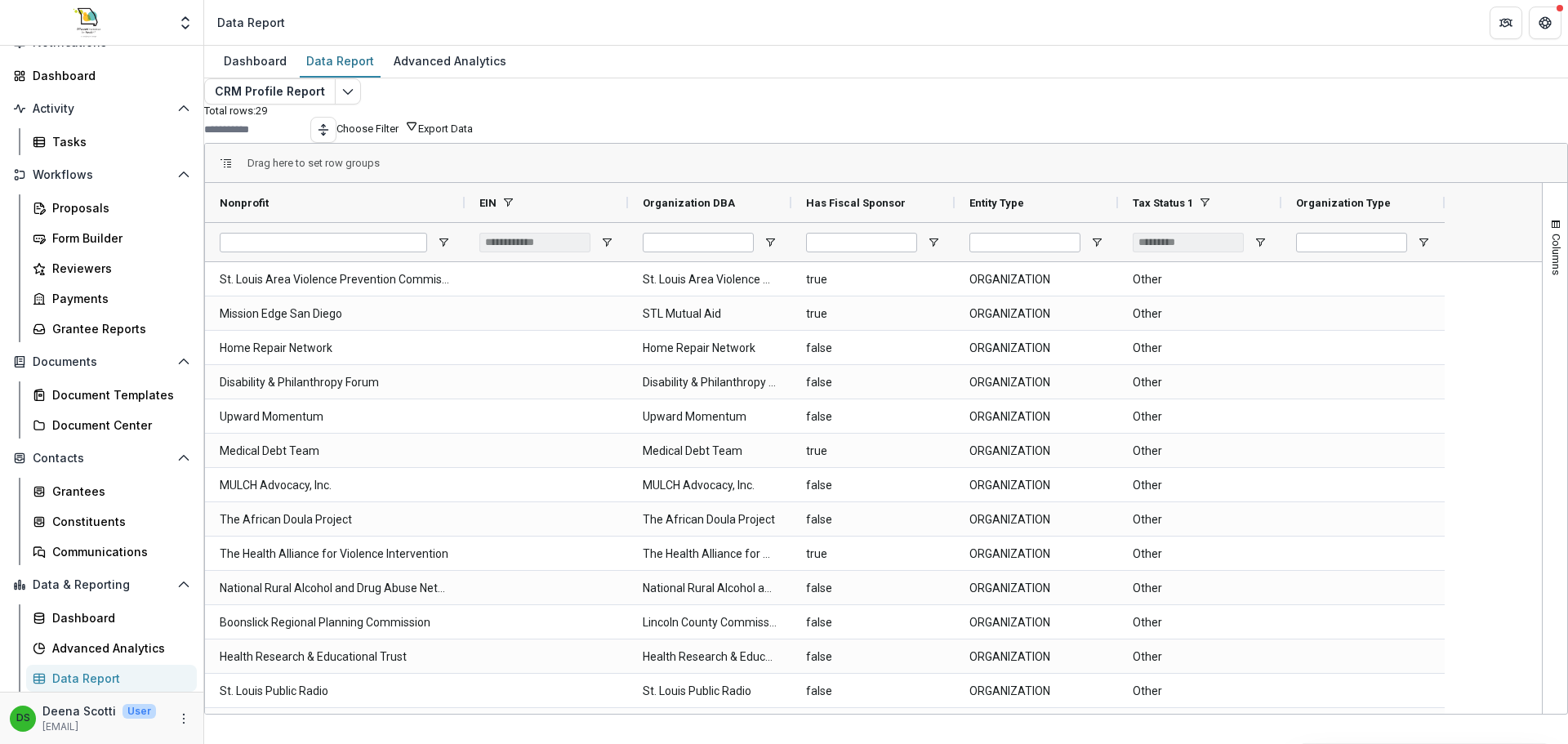 click on "Export Data" at bounding box center (445, 128) 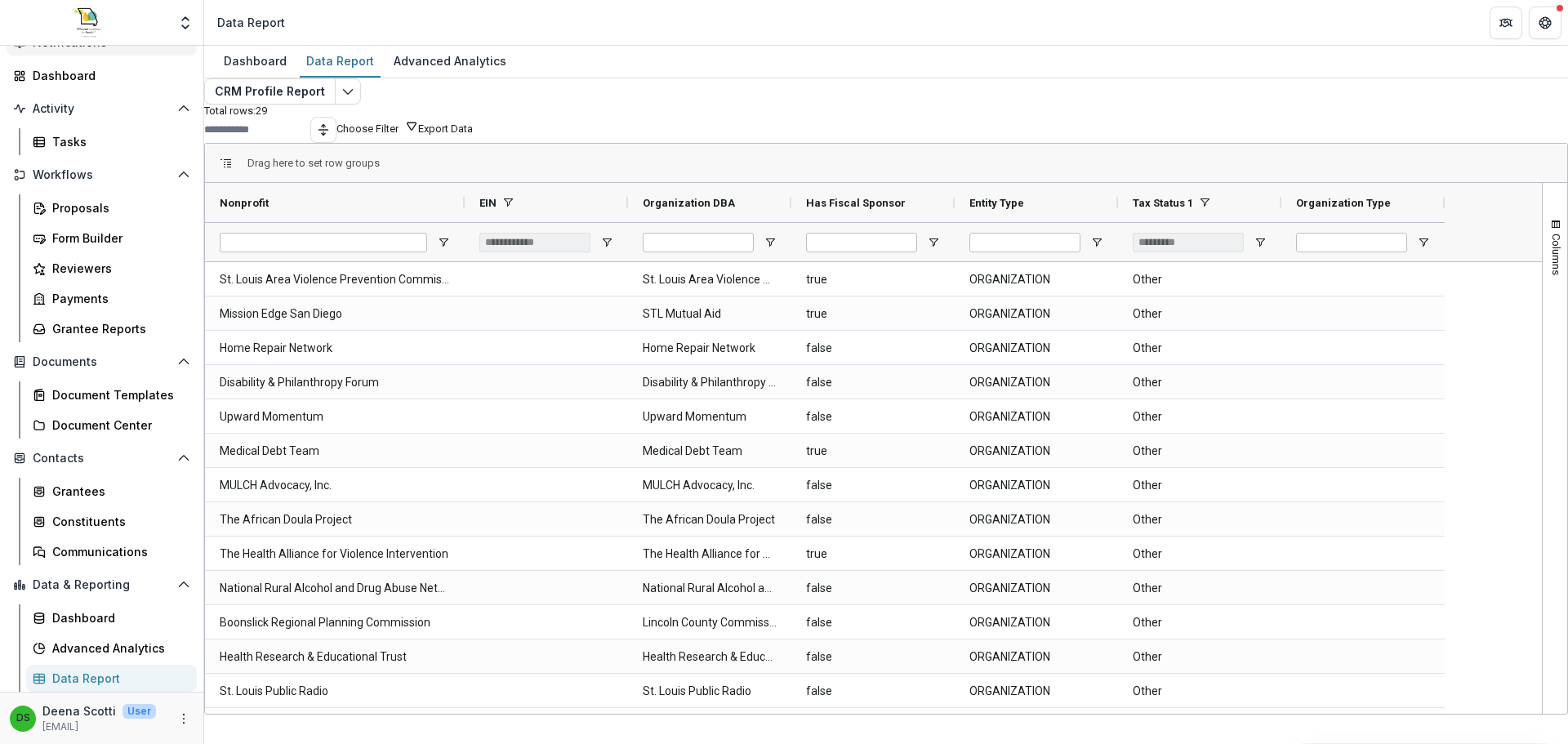 scroll, scrollTop: 0, scrollLeft: 0, axis: both 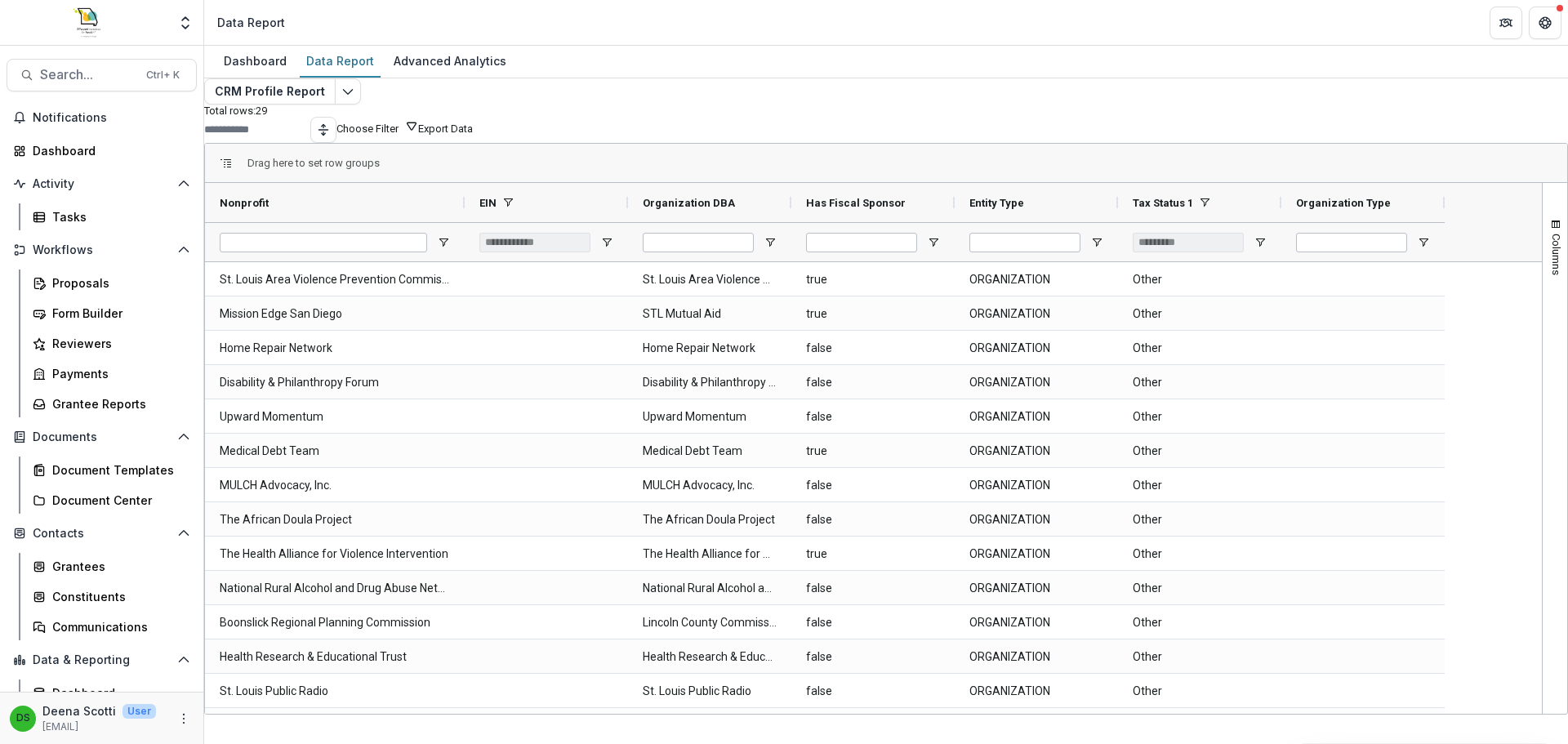 click on "*********" at bounding box center (1200, 242) 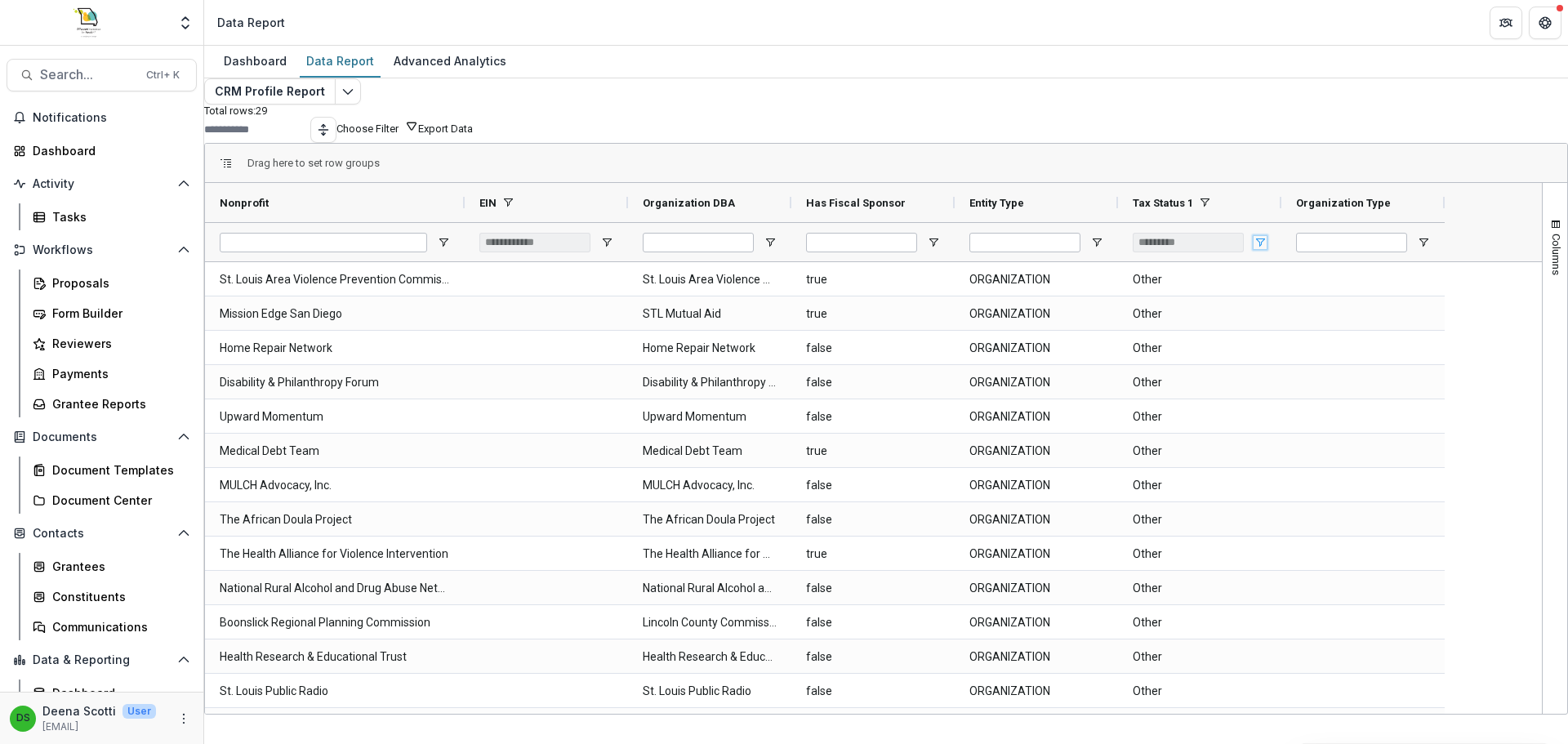 click at bounding box center (1260, 243) 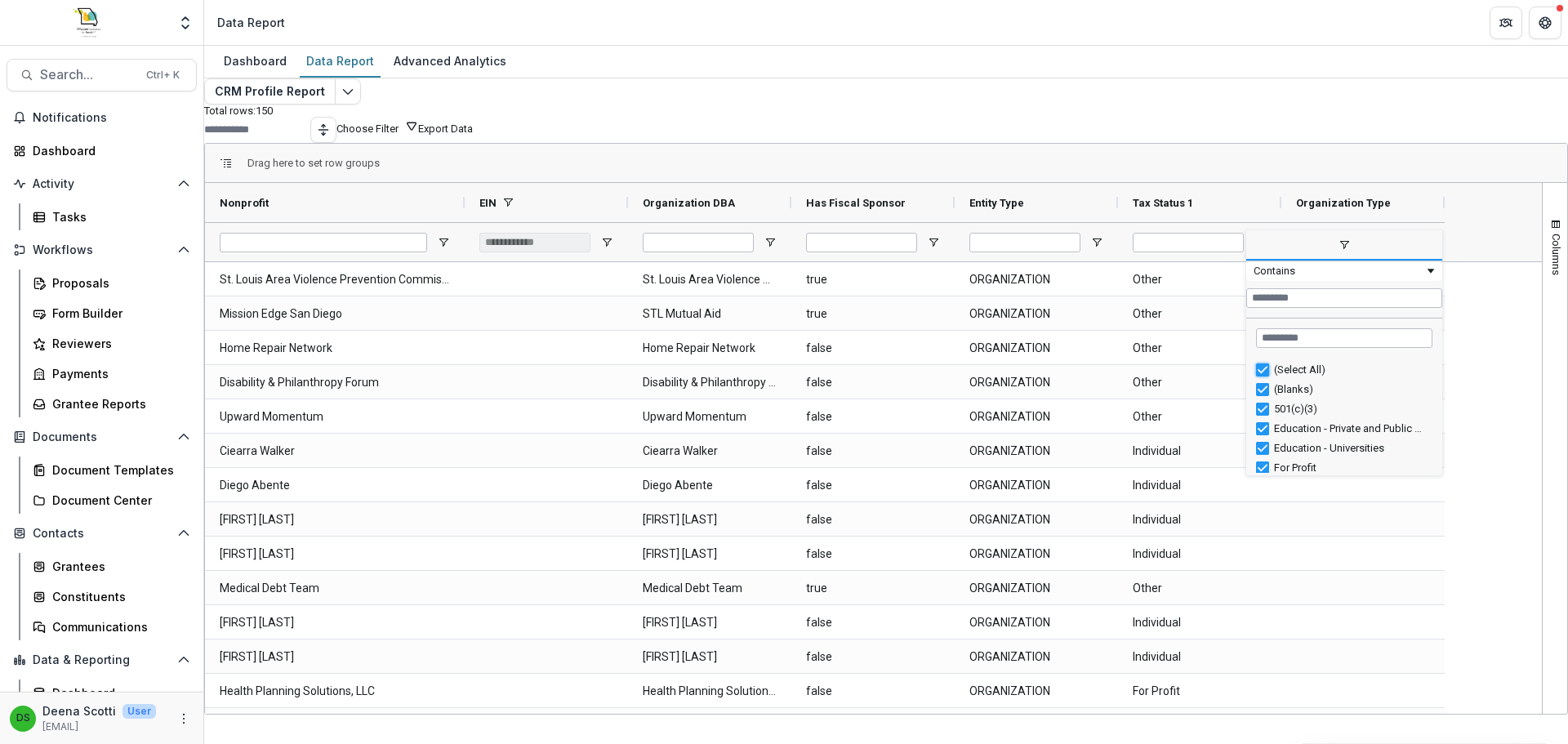 type on "***" 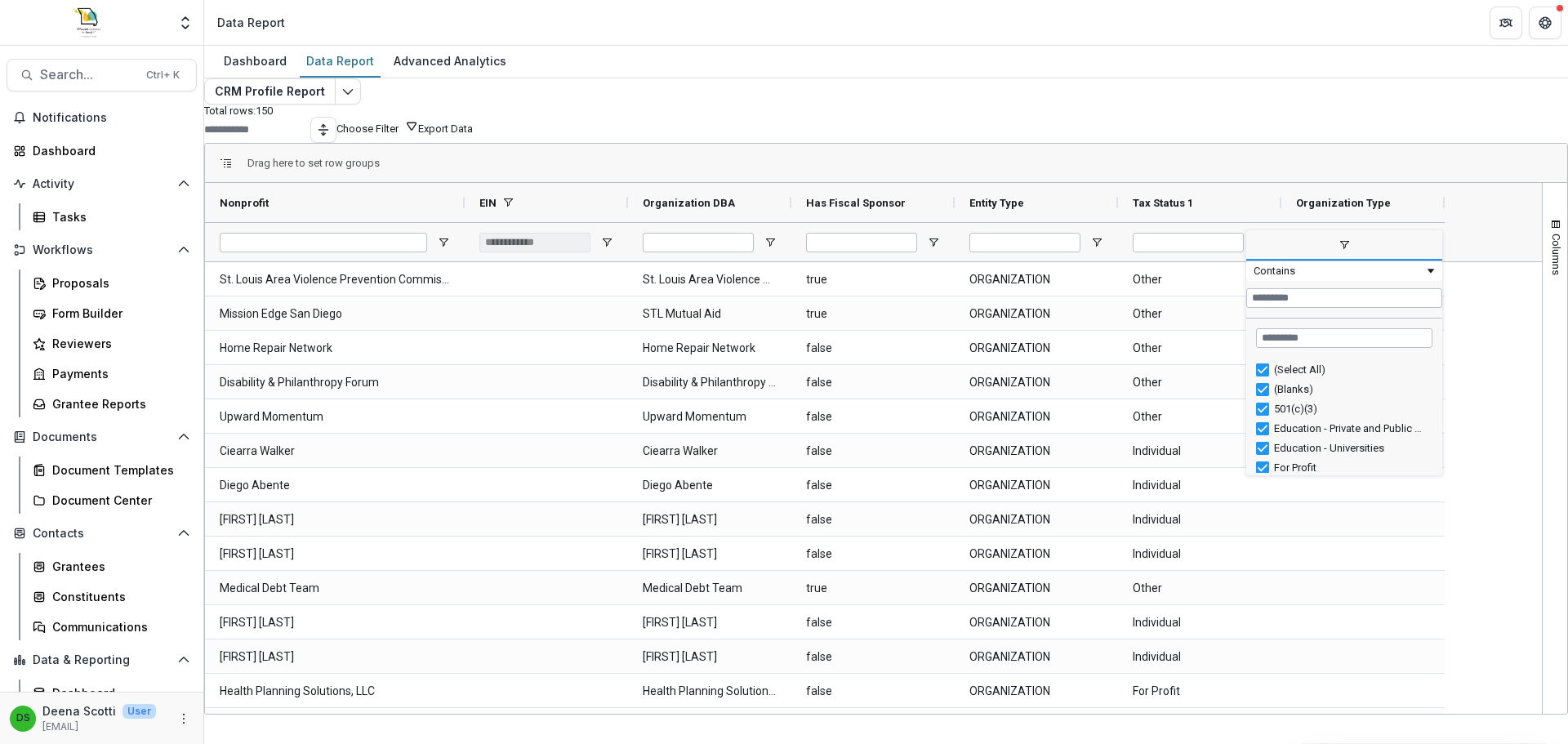 type on "***" 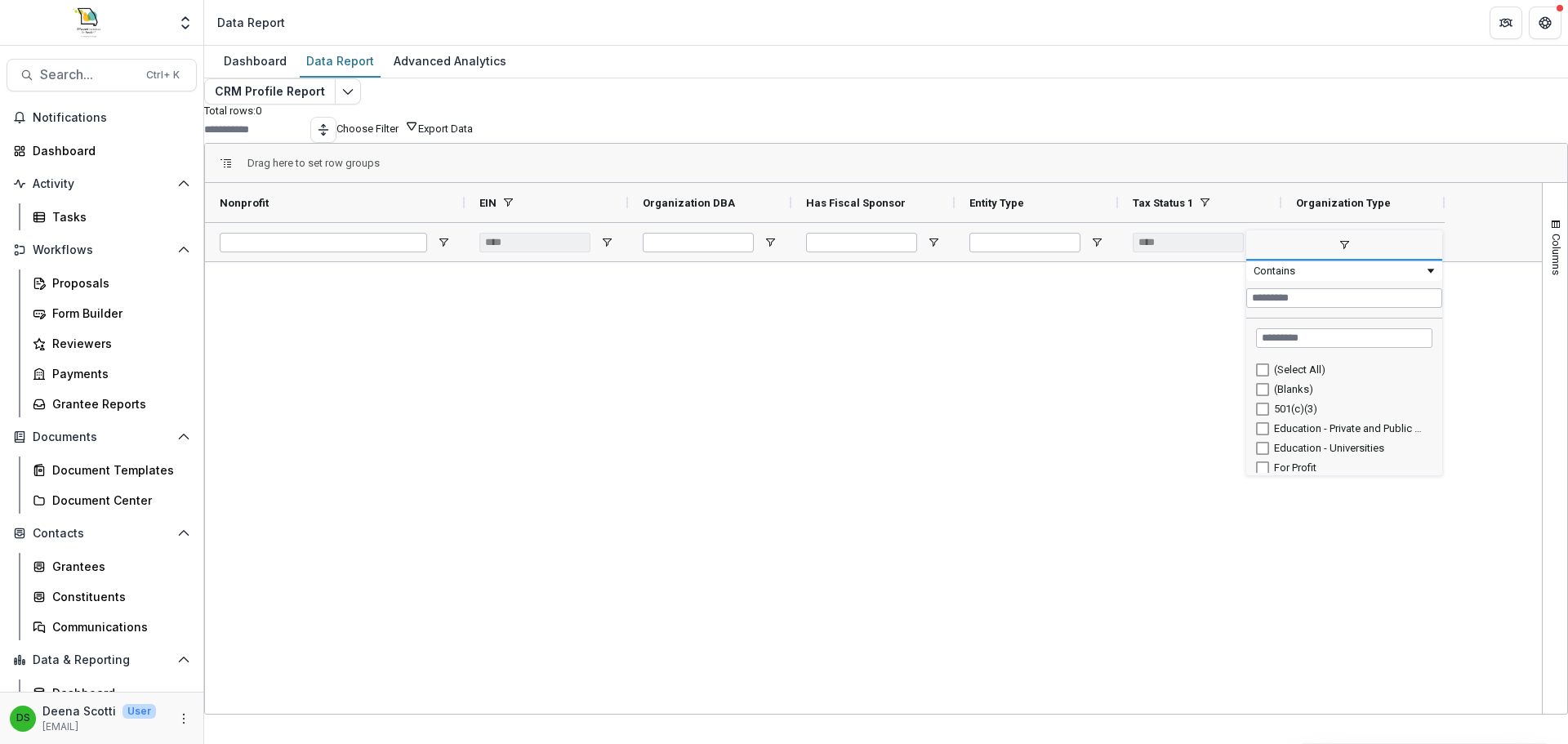scroll, scrollTop: 64, scrollLeft: 0, axis: vertical 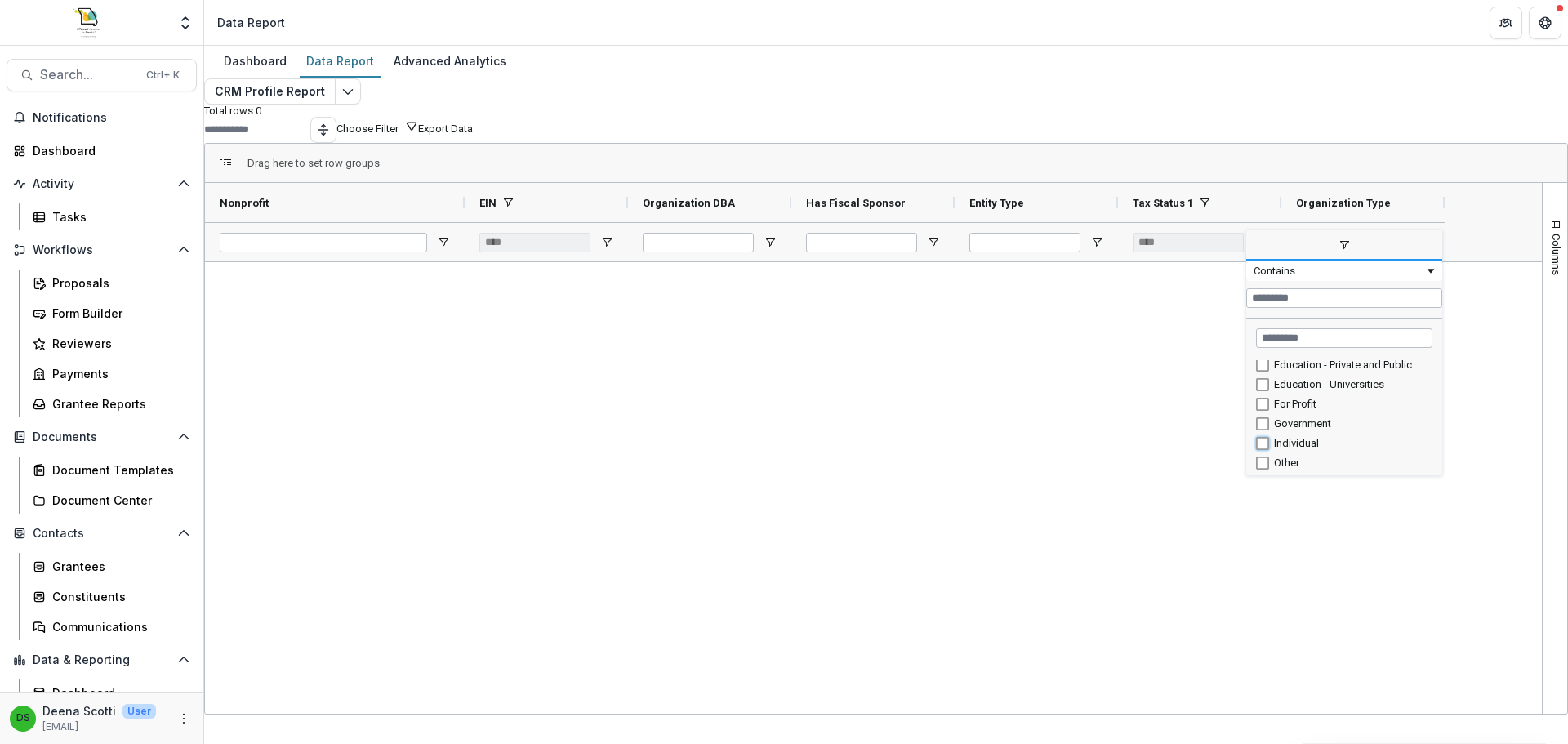 type on "**********" 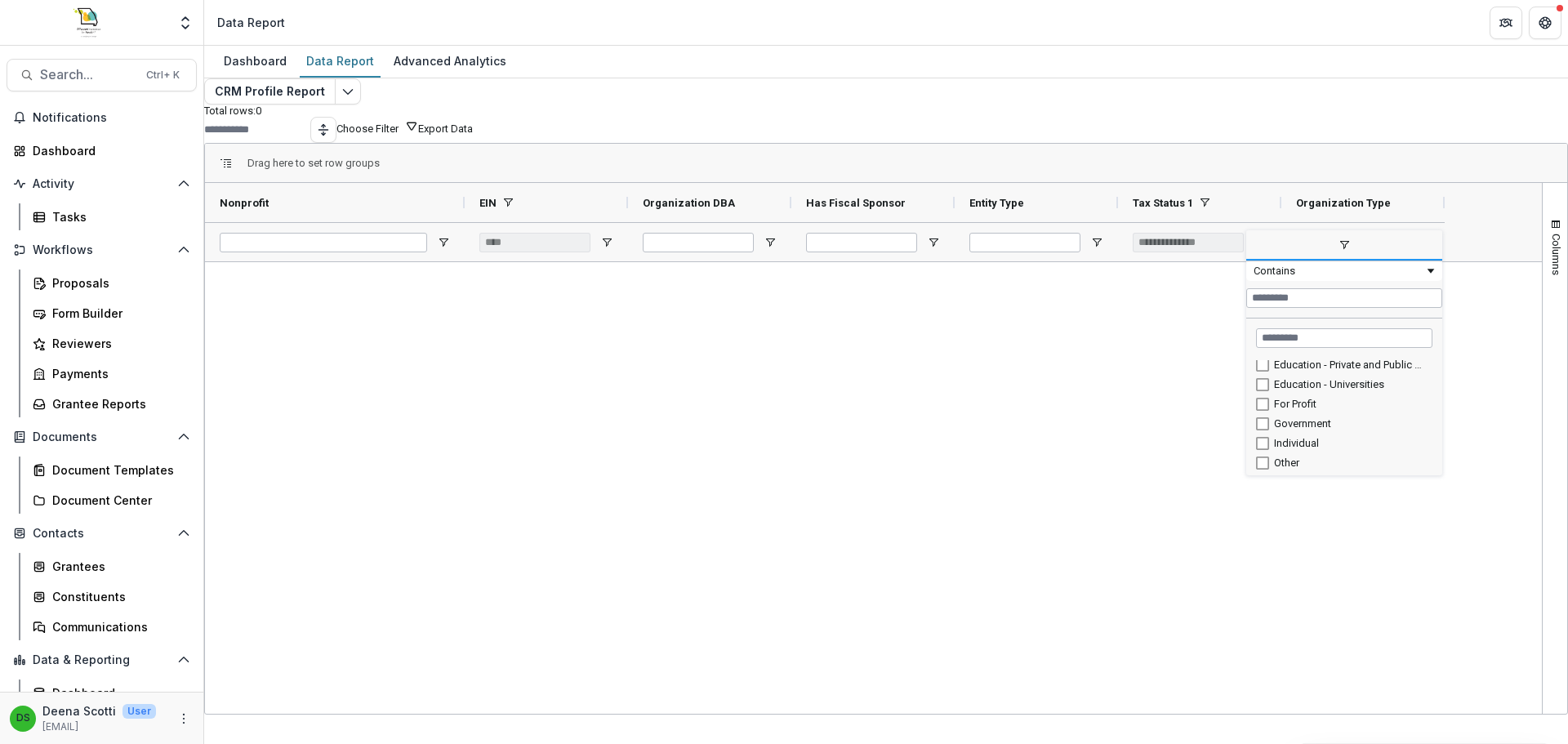 type on "**********" 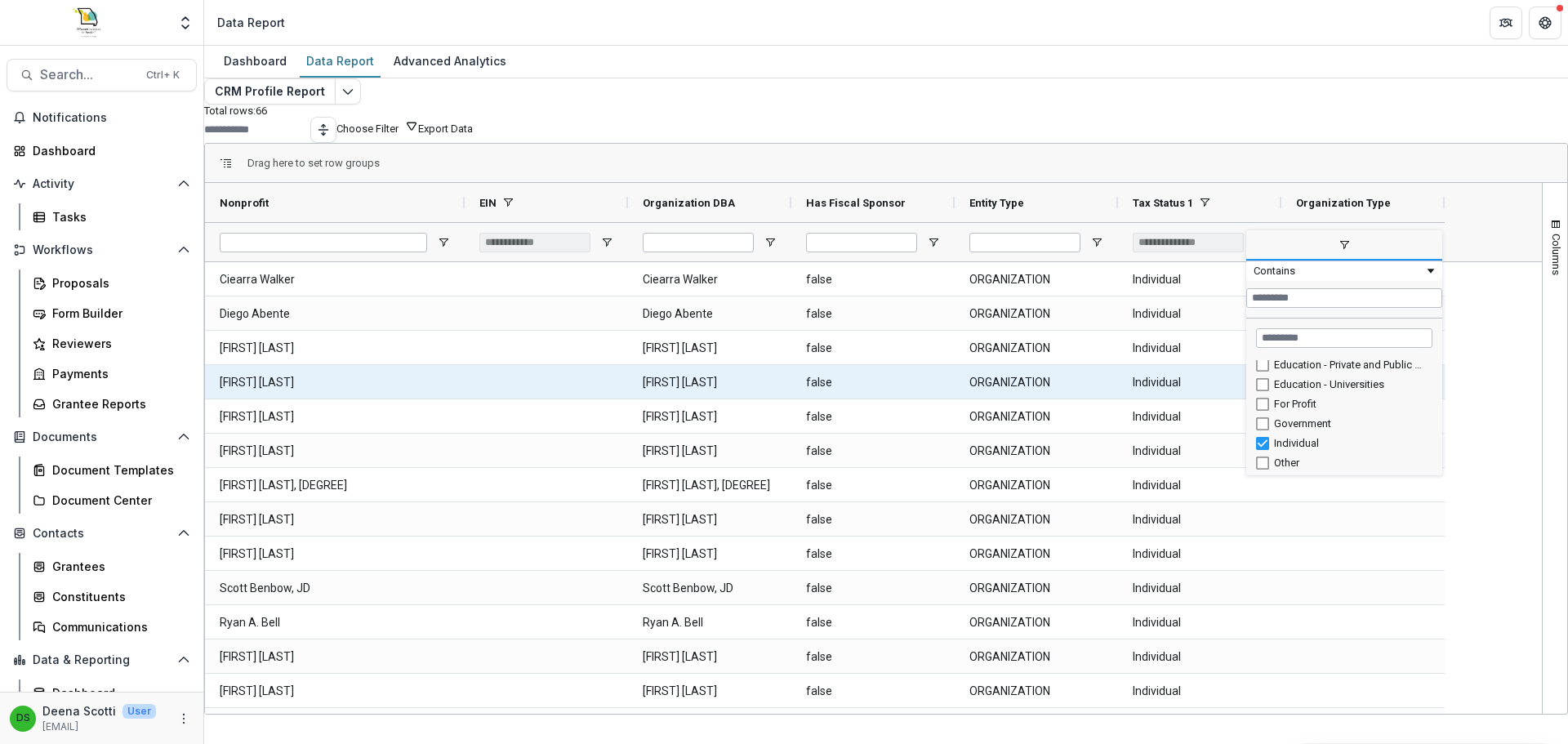 click on "false" at bounding box center [873, 348] 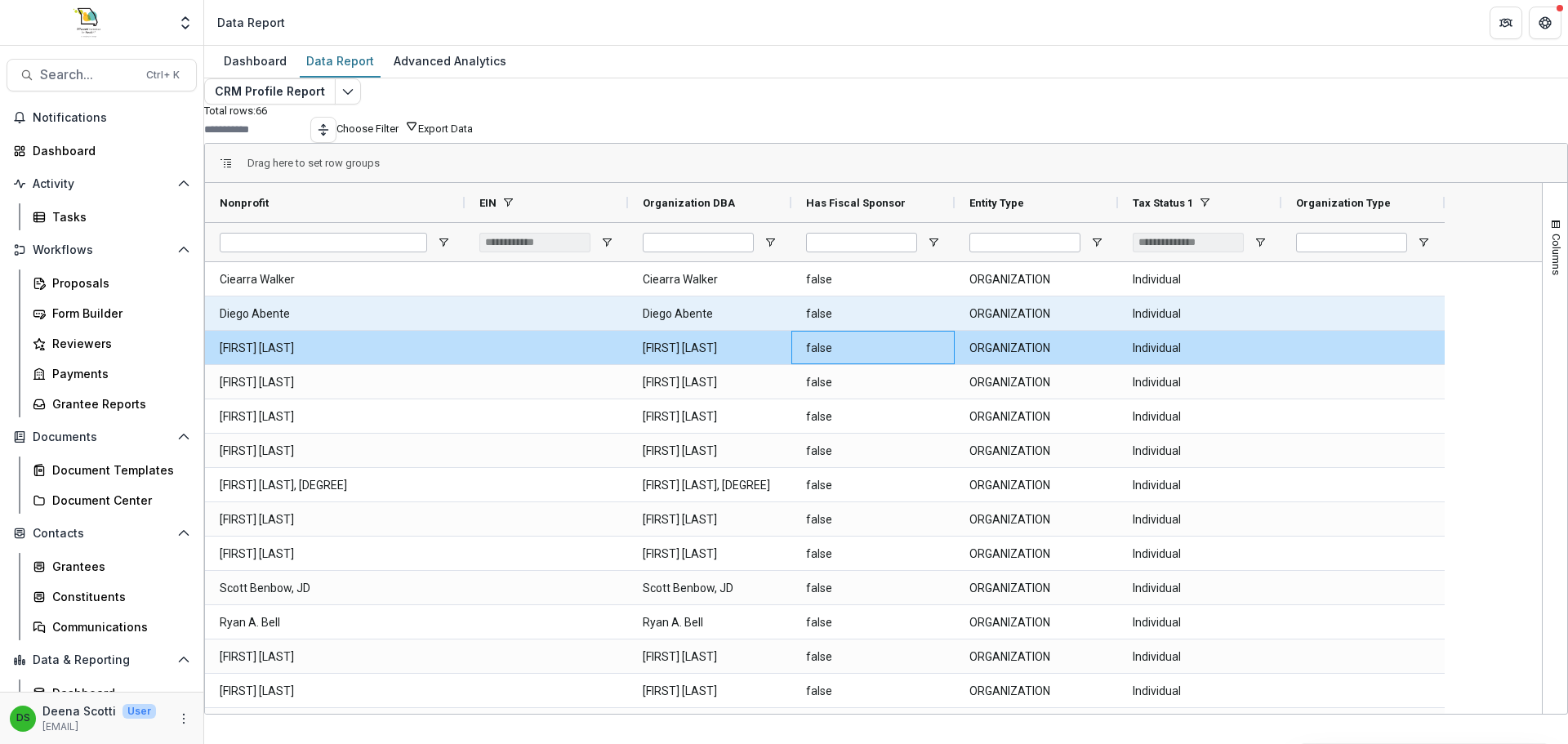 scroll, scrollTop: 246, scrollLeft: 0, axis: vertical 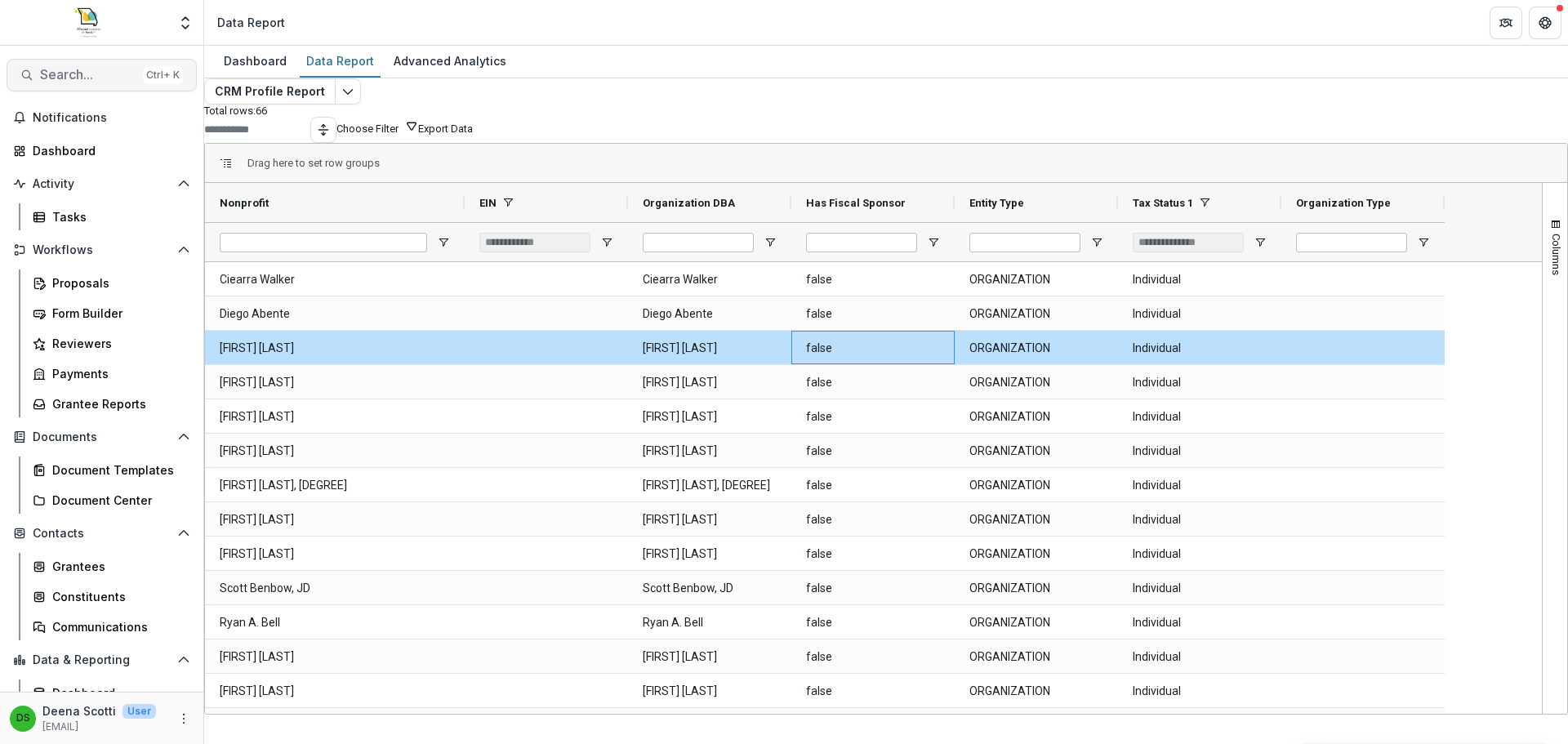 click on "Search..." at bounding box center [88, 74] 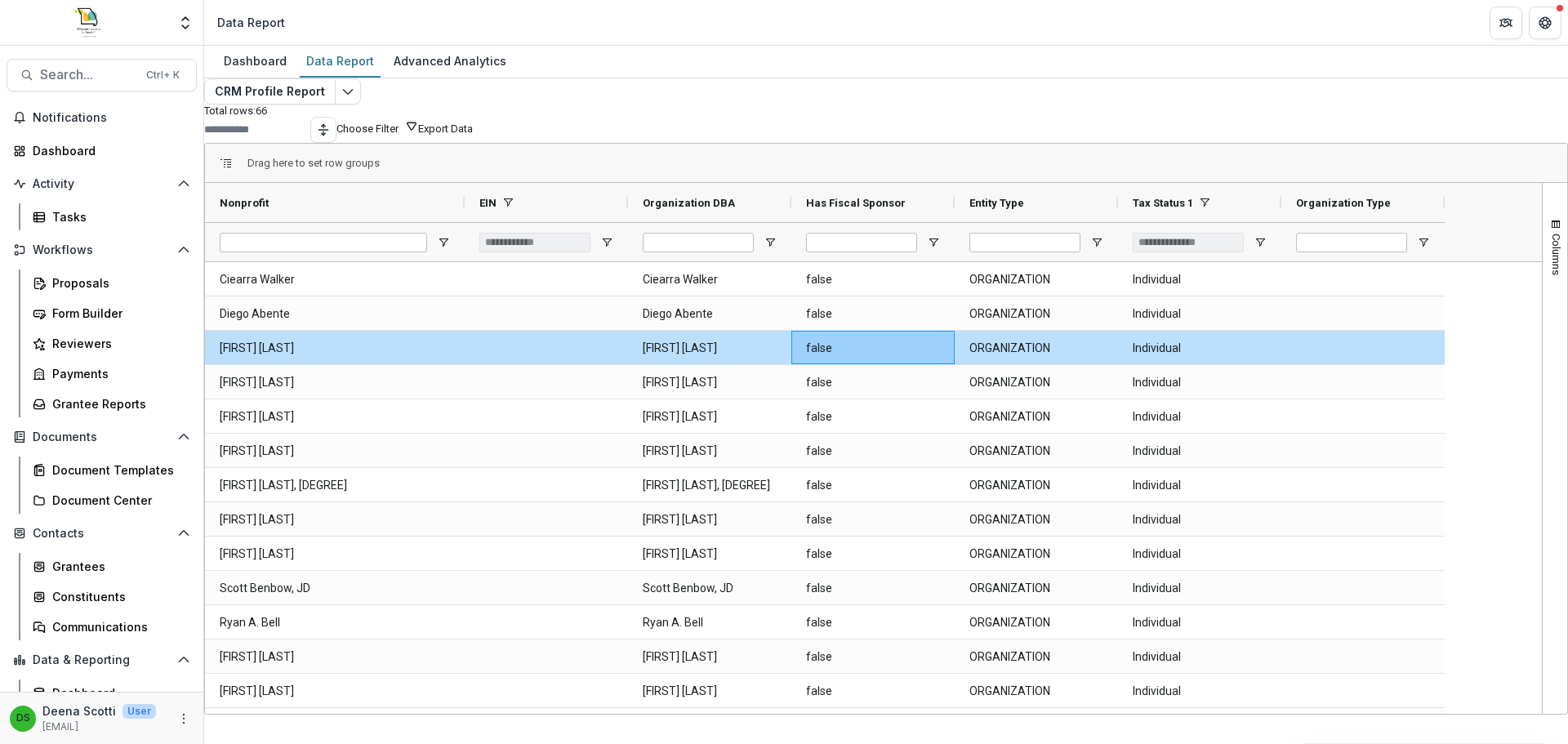 click on "Close" at bounding box center (27, 10435) 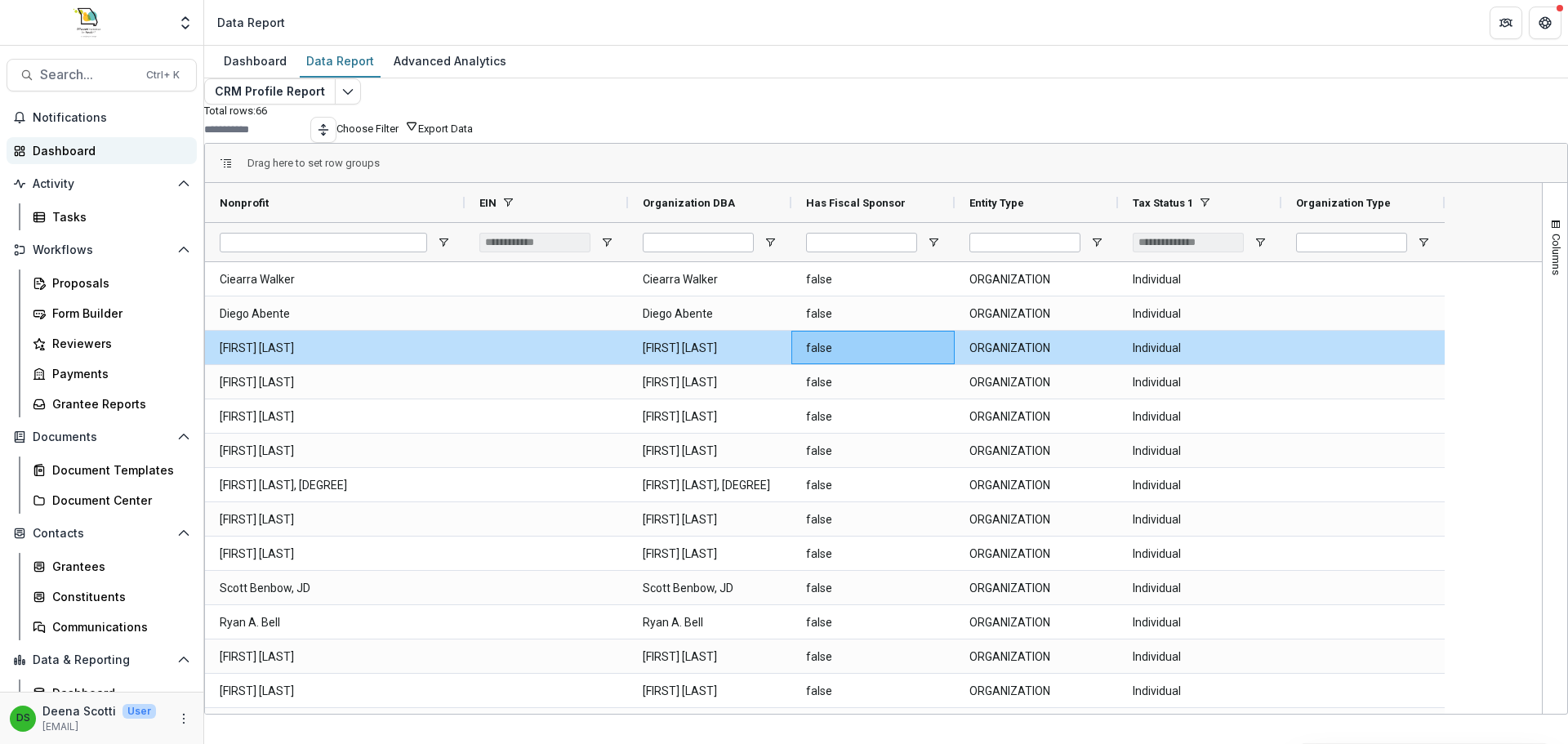 click on "Dashboard" at bounding box center (108, 150) 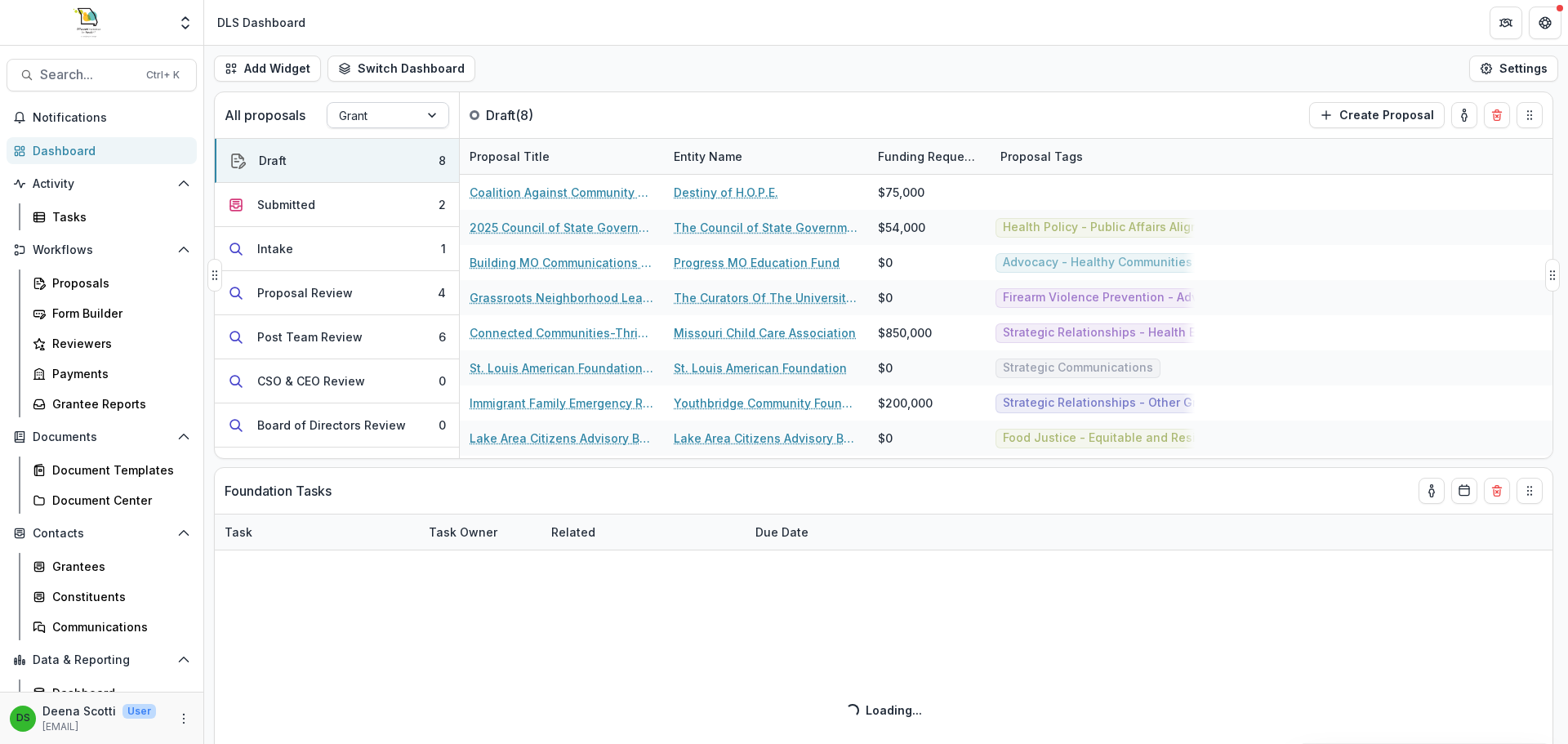 click at bounding box center [373, 115] 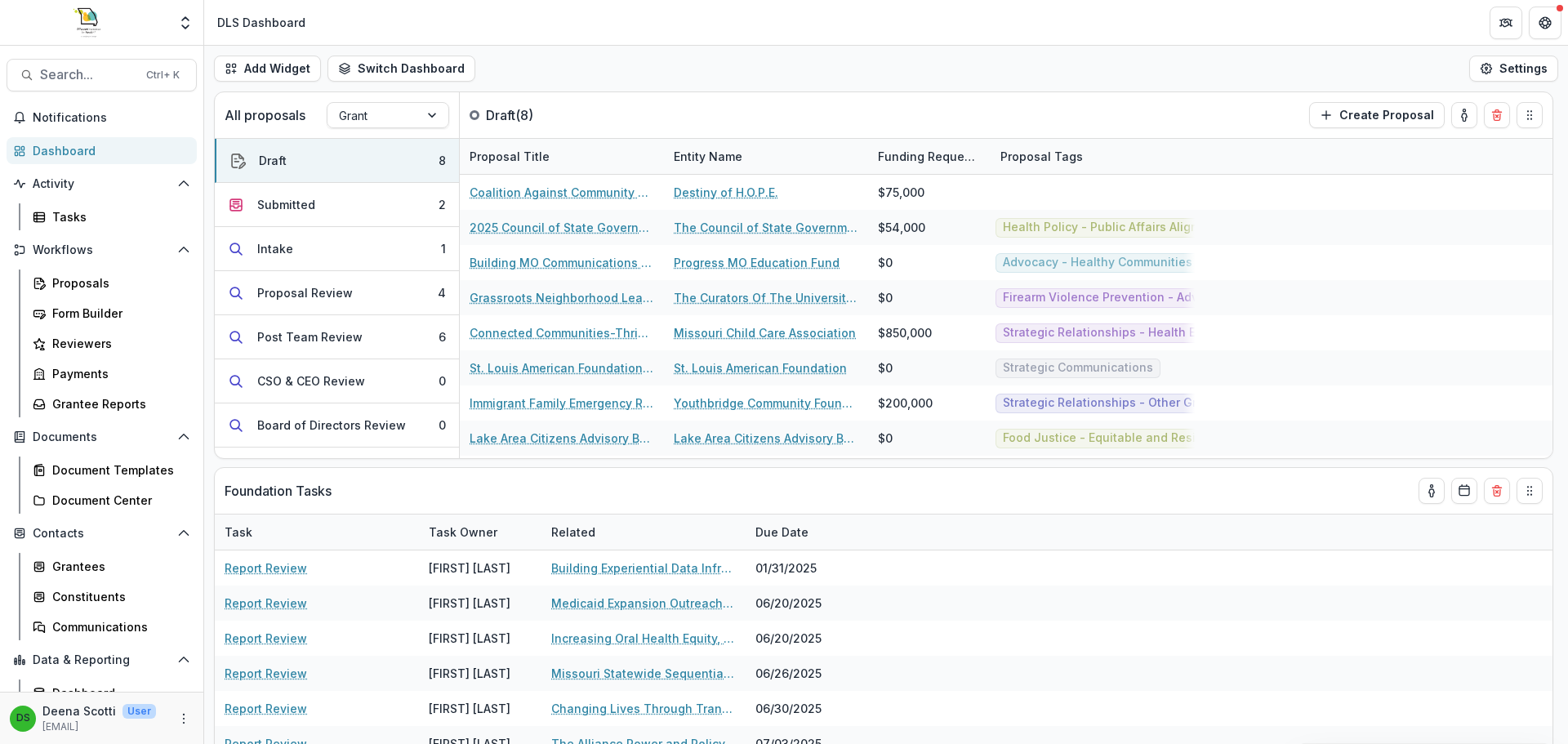 click on "Add Widget Switch Dashboard Default DLS Dashboard New Dashboard Settings" at bounding box center (886, 69) 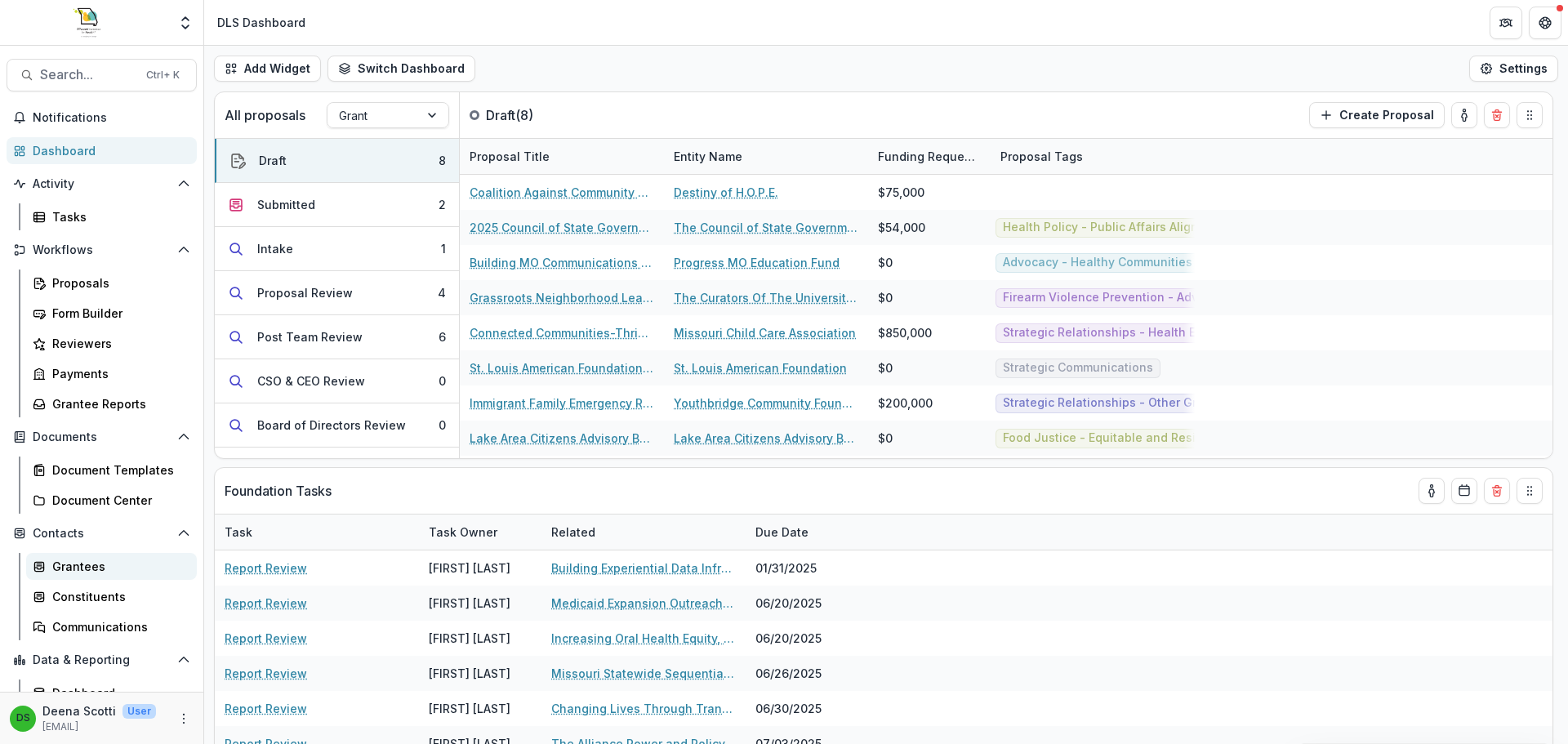 click on "Grantees" at bounding box center (118, 566) 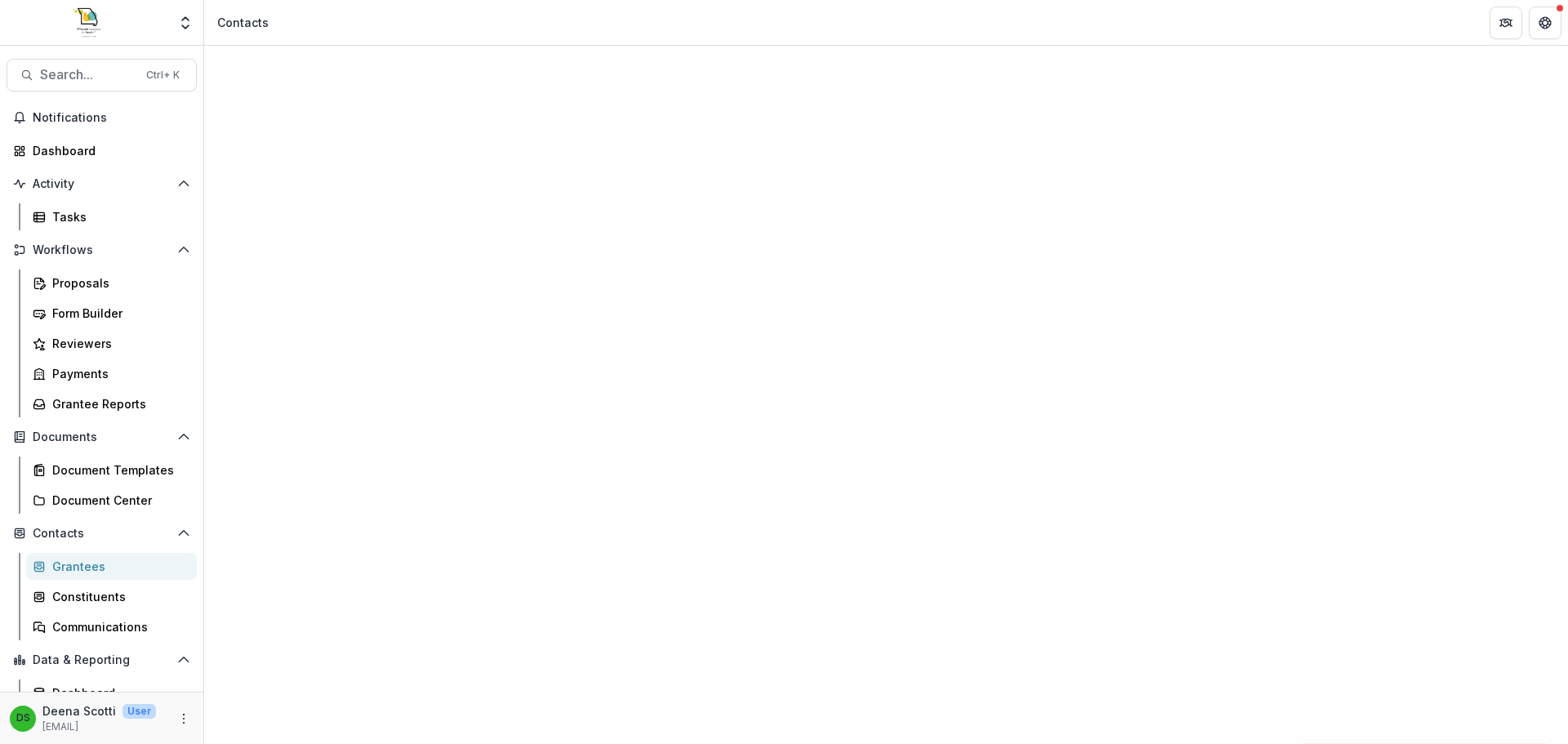 click on "Customize" at bounding box center [466, 1485] 